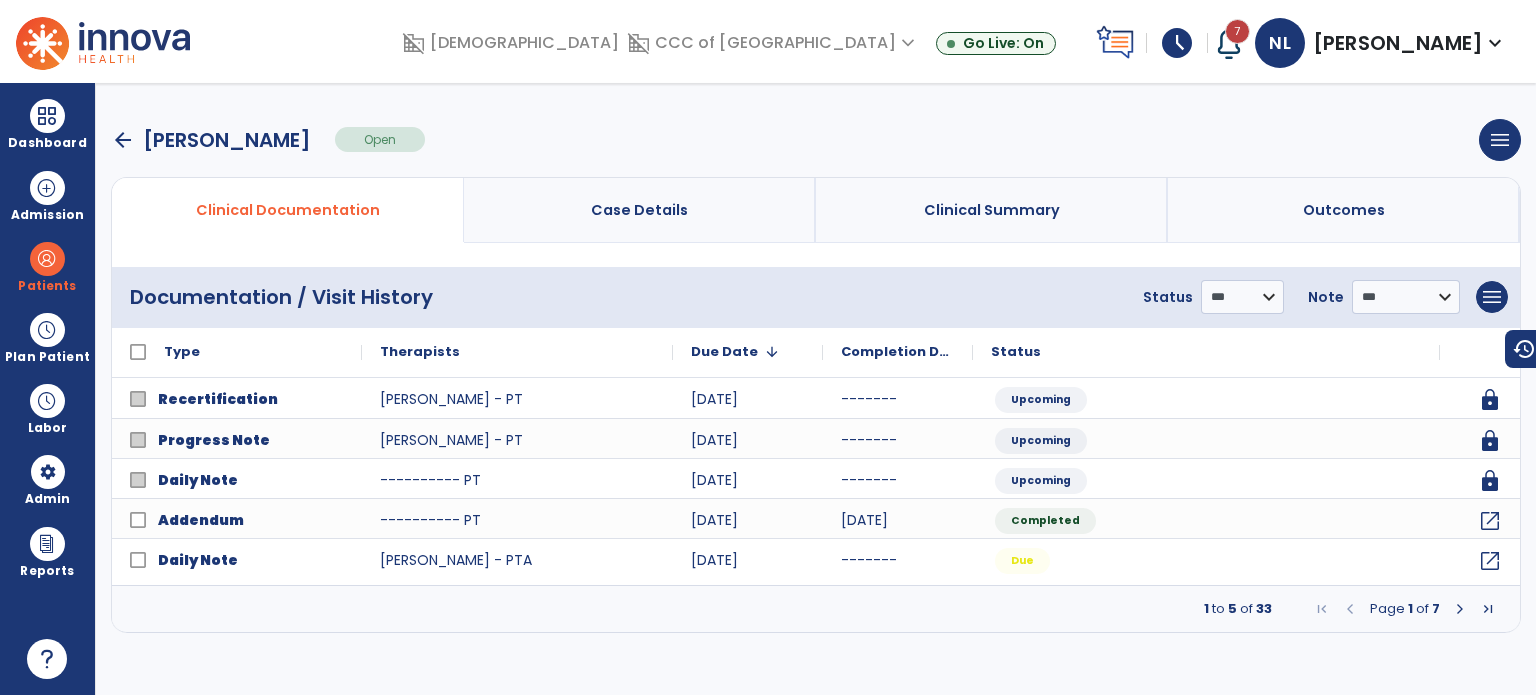 scroll, scrollTop: 0, scrollLeft: 0, axis: both 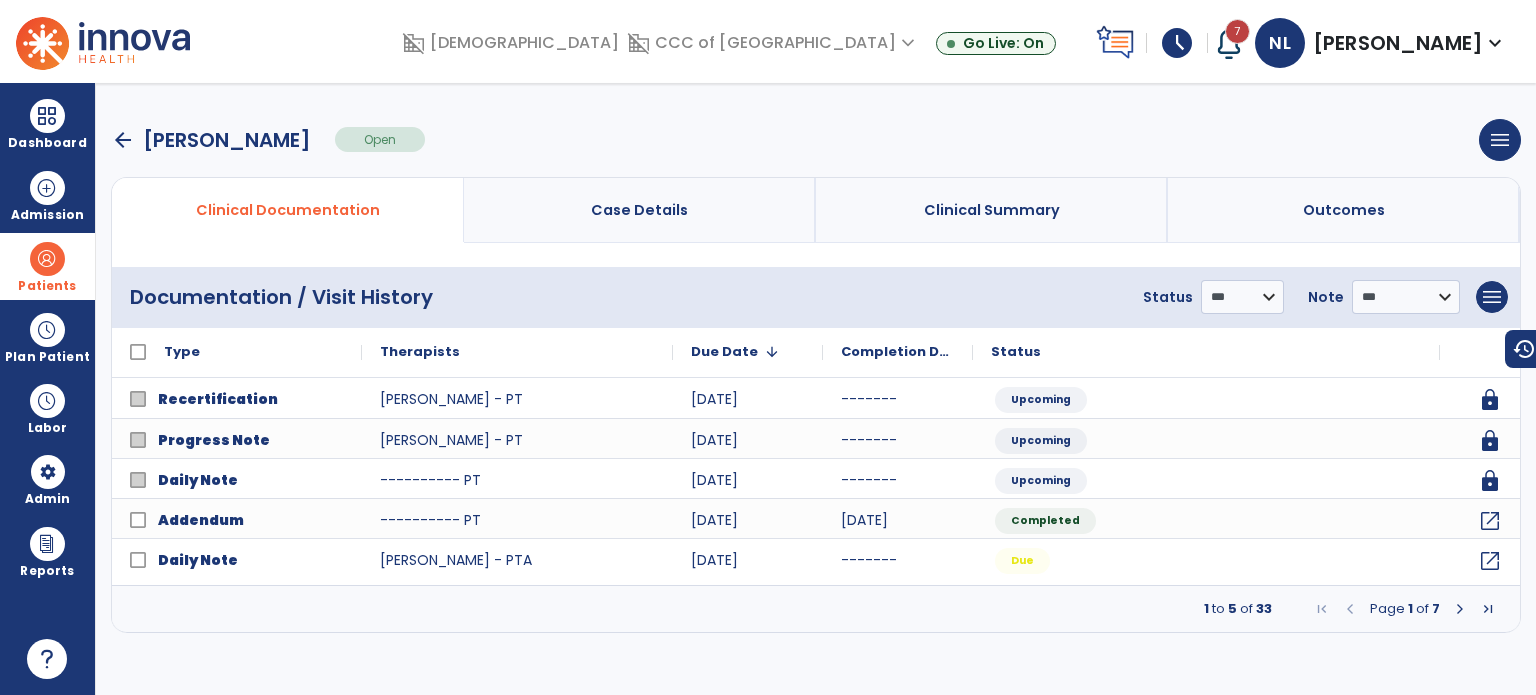 click on "Patients" at bounding box center [47, 266] 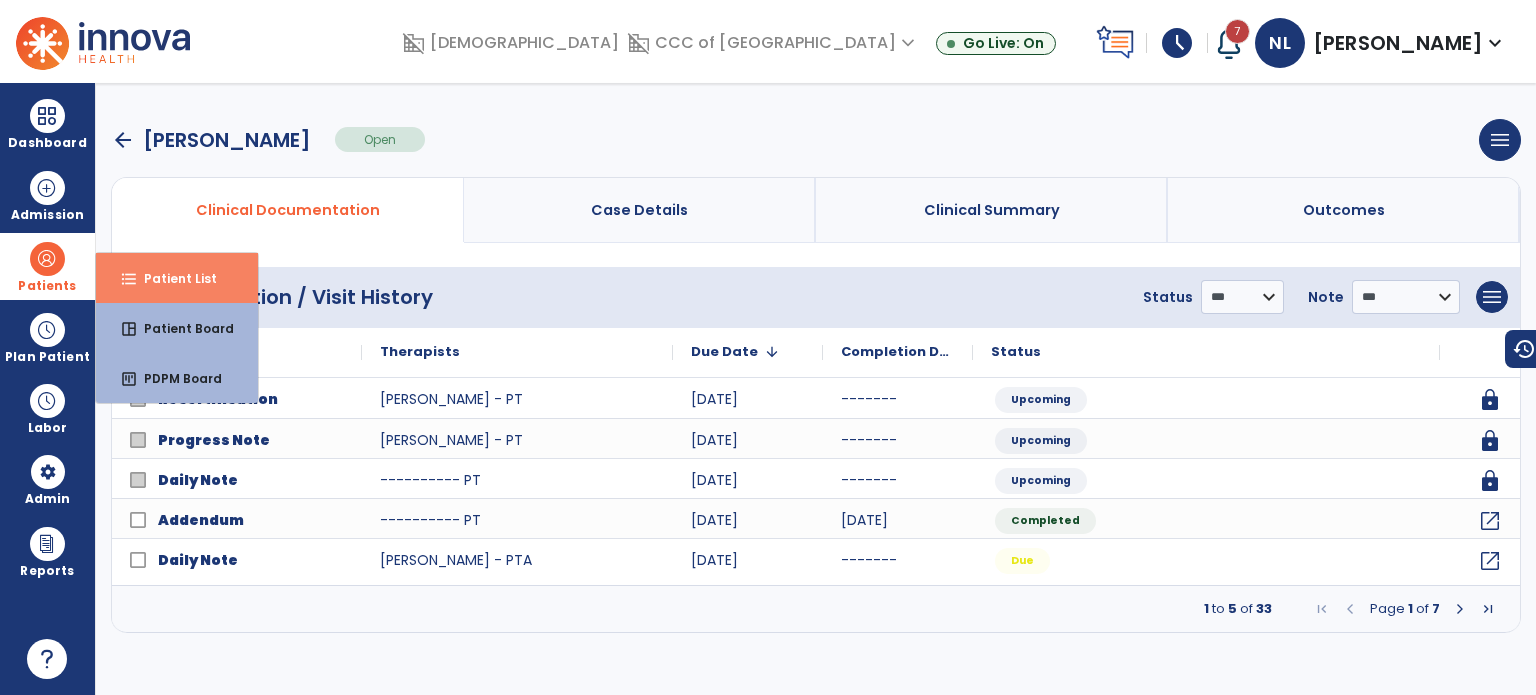 click on "format_list_bulleted  Patient List" at bounding box center (177, 278) 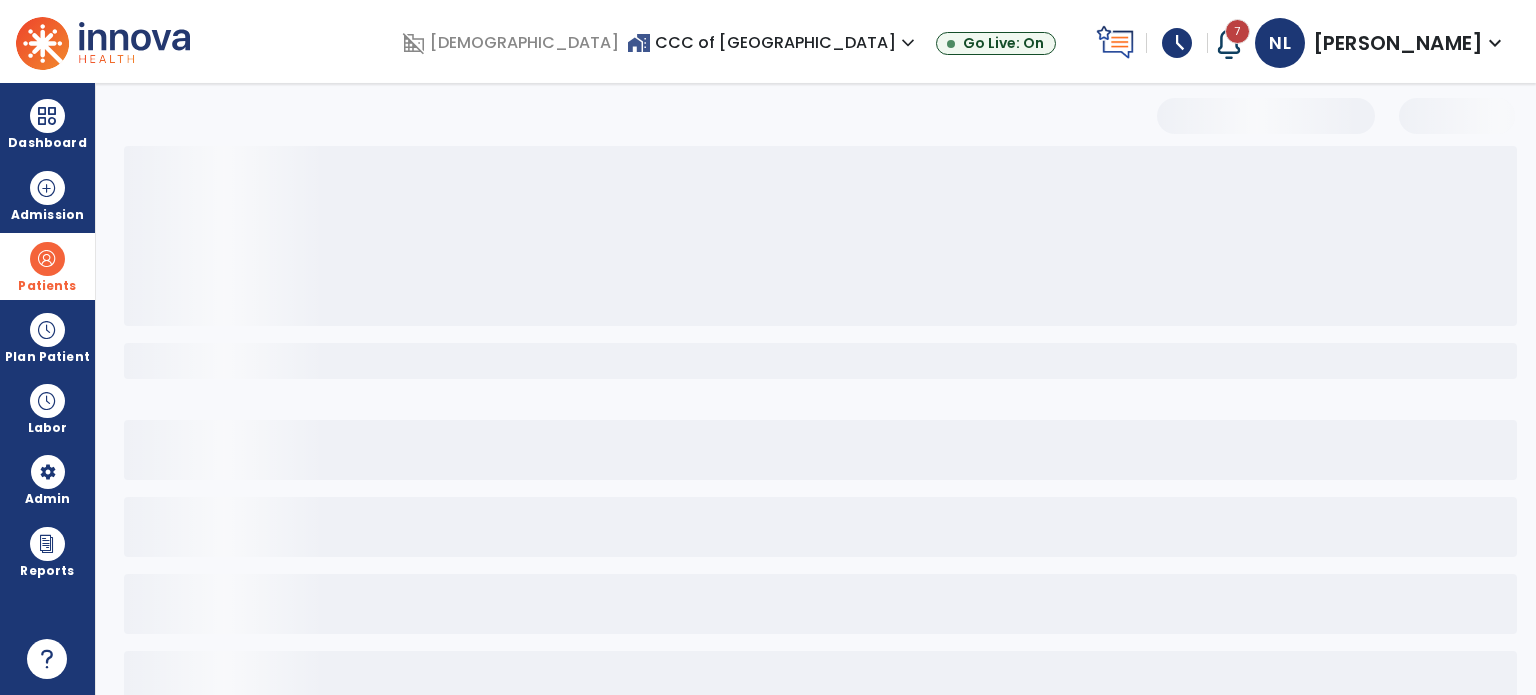 select on "***" 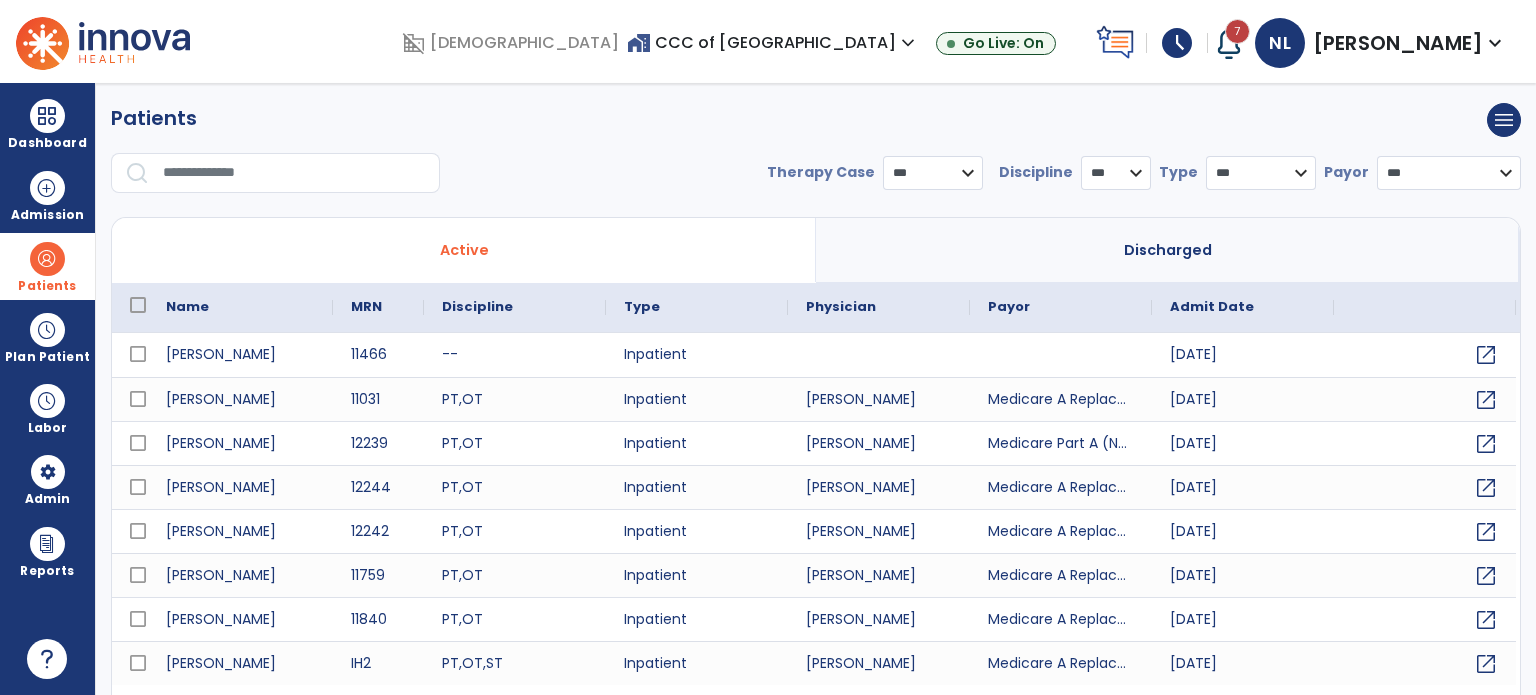 click at bounding box center [294, 173] 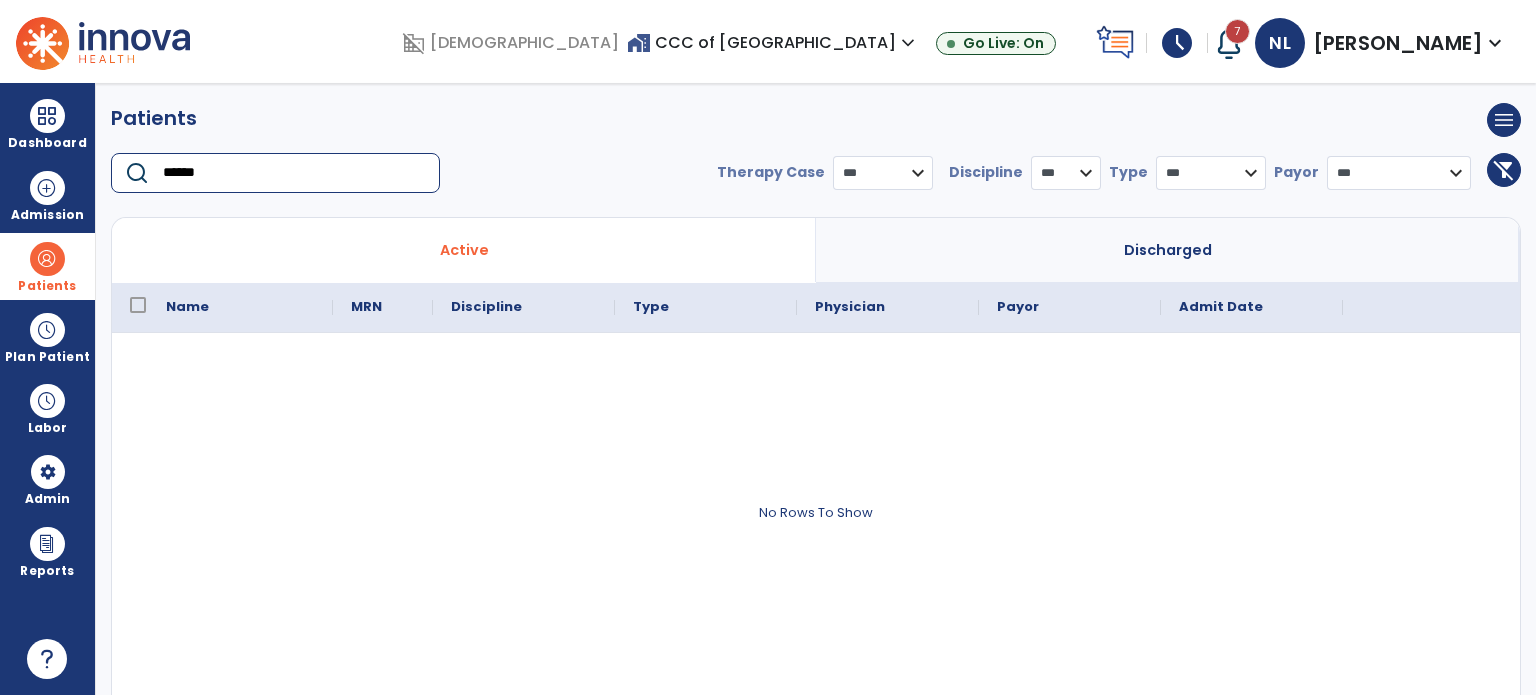 click at bounding box center (47, 259) 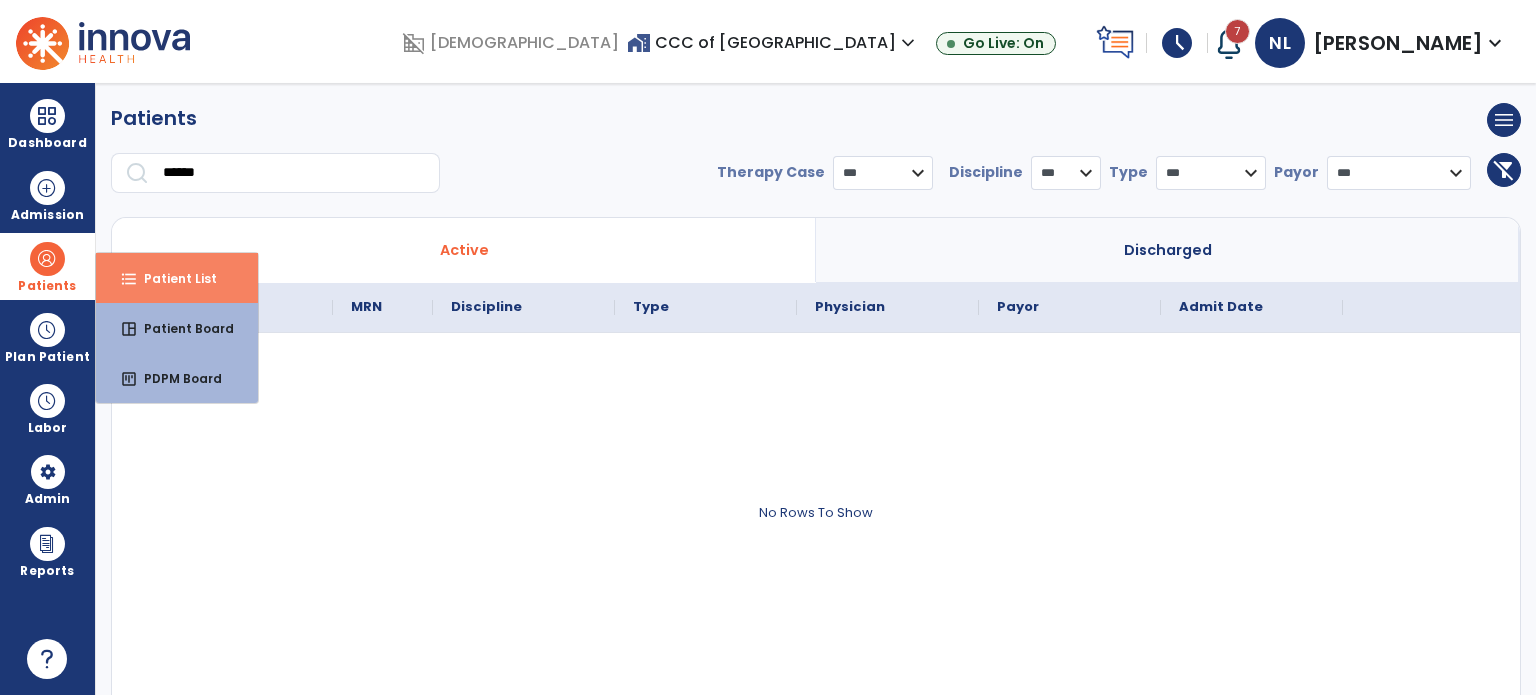click on "Patient List" at bounding box center (172, 278) 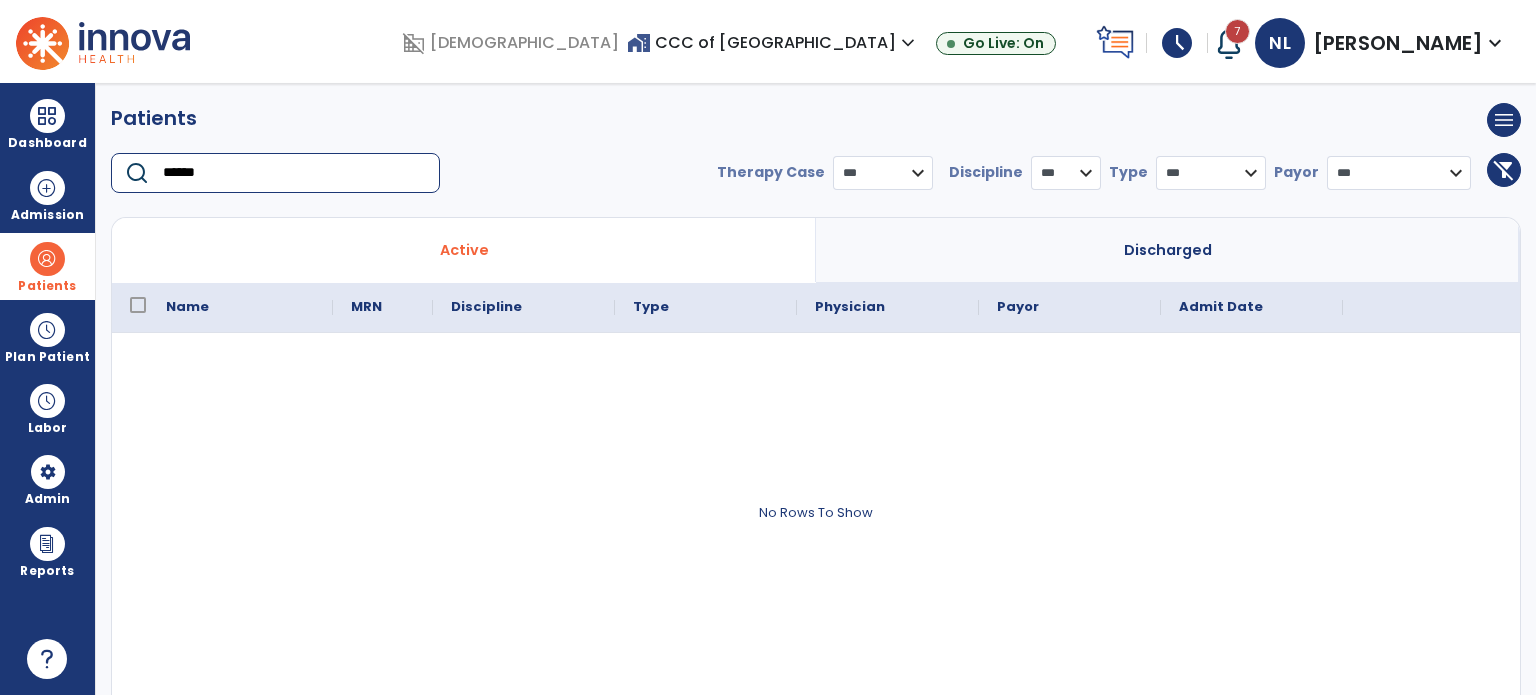 drag, startPoint x: 228, startPoint y: 176, endPoint x: 152, endPoint y: 180, distance: 76.105194 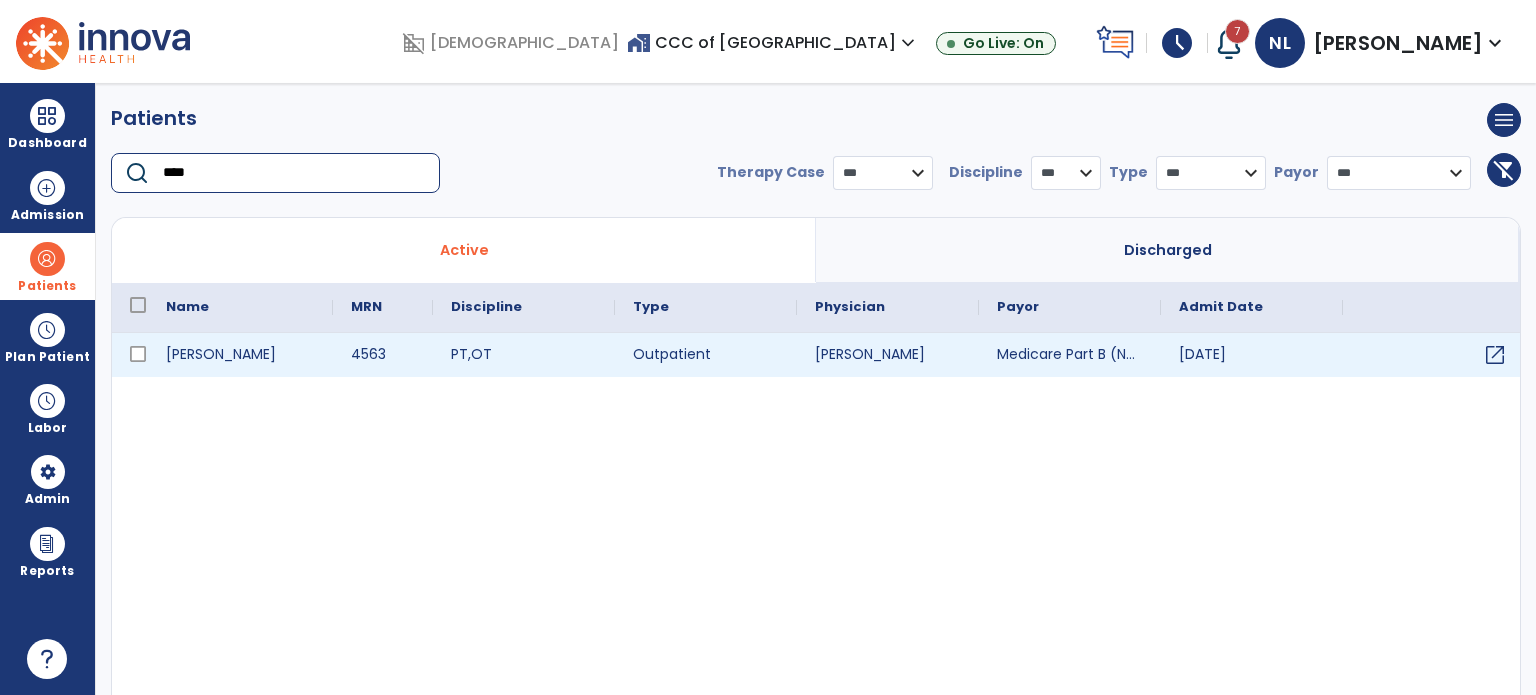 type on "****" 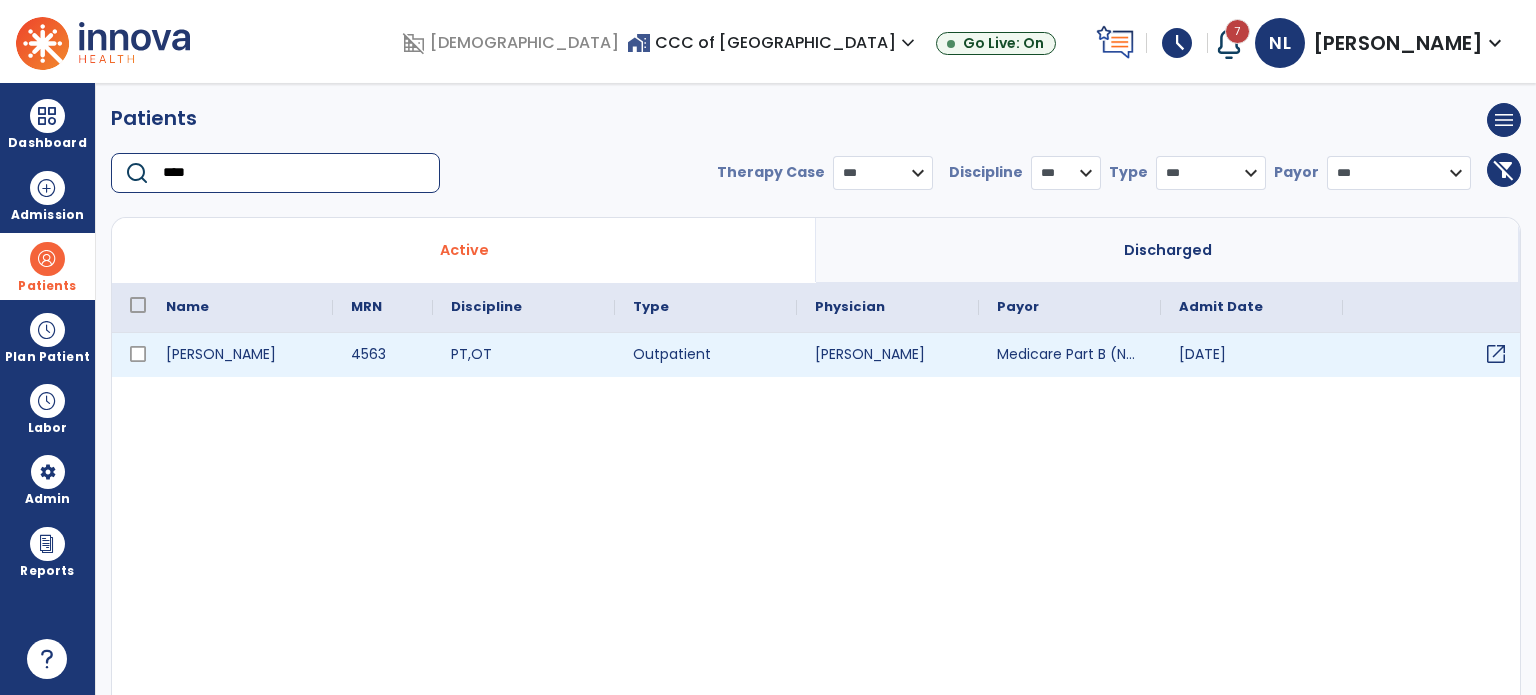 click on "open_in_new" at bounding box center (1496, 354) 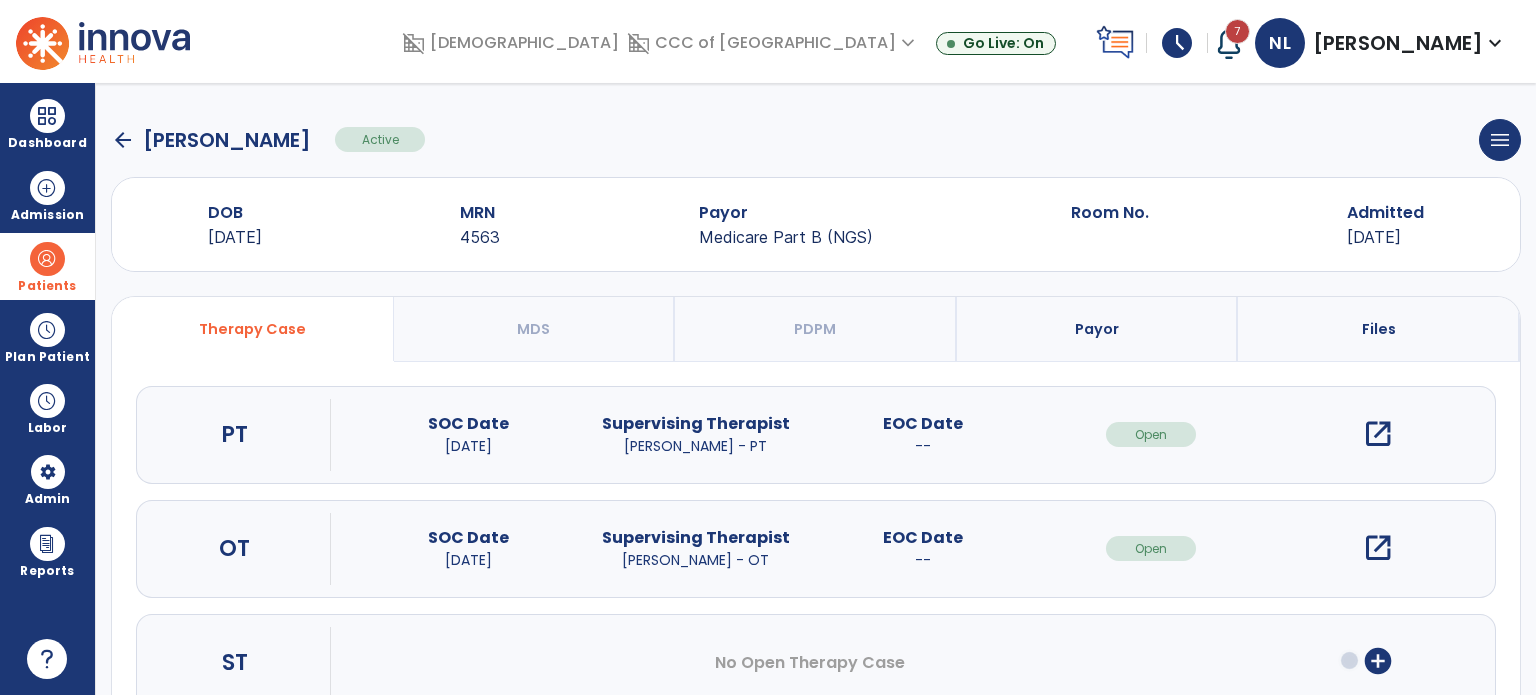 click on "open_in_new" at bounding box center (1378, 434) 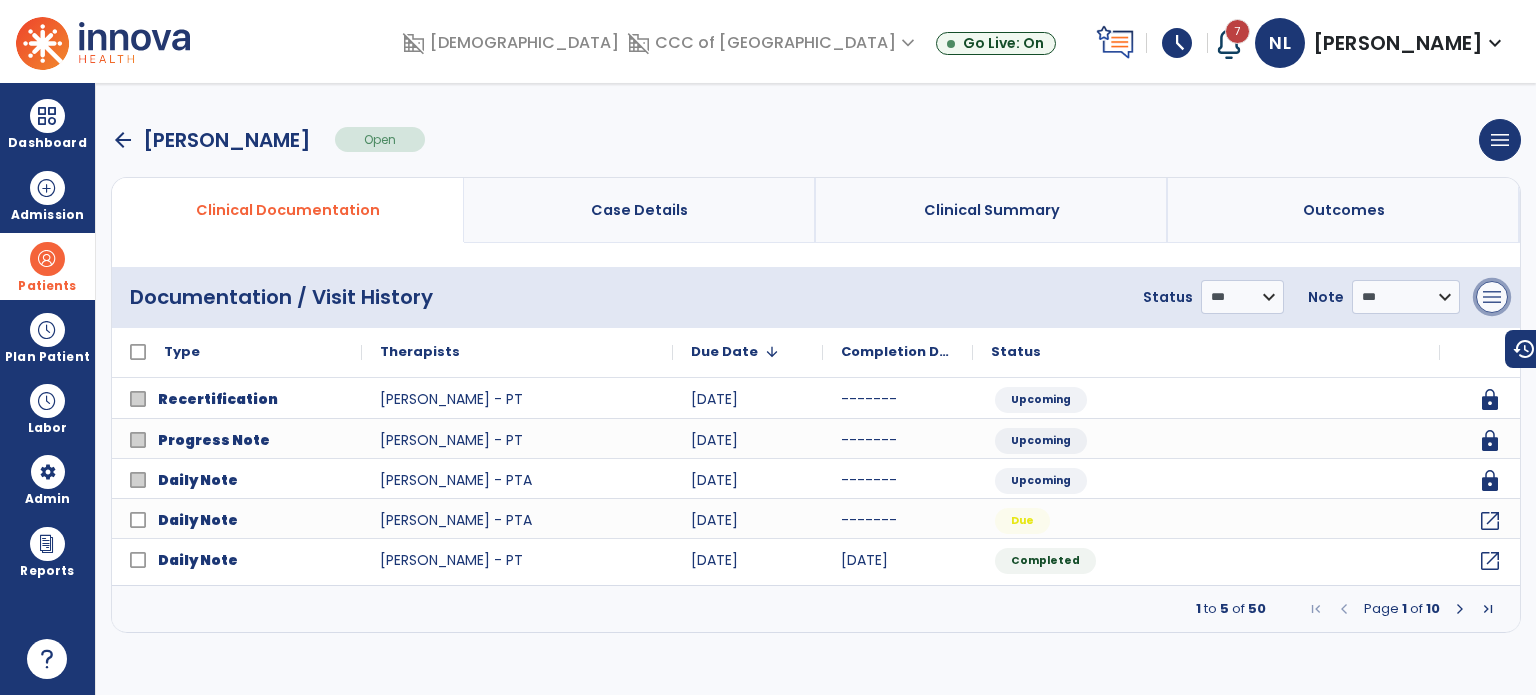click on "menu" at bounding box center [1492, 297] 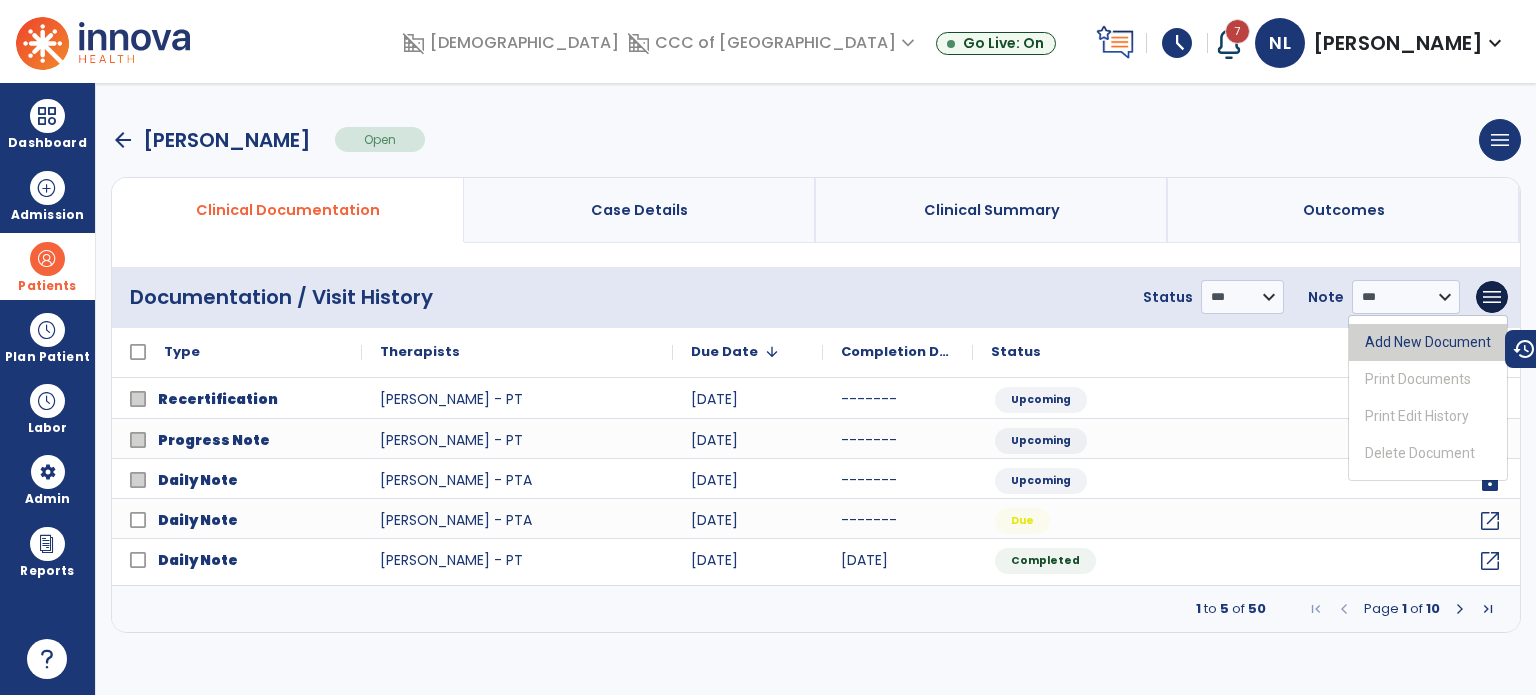 click on "Add New Document" at bounding box center [1428, 342] 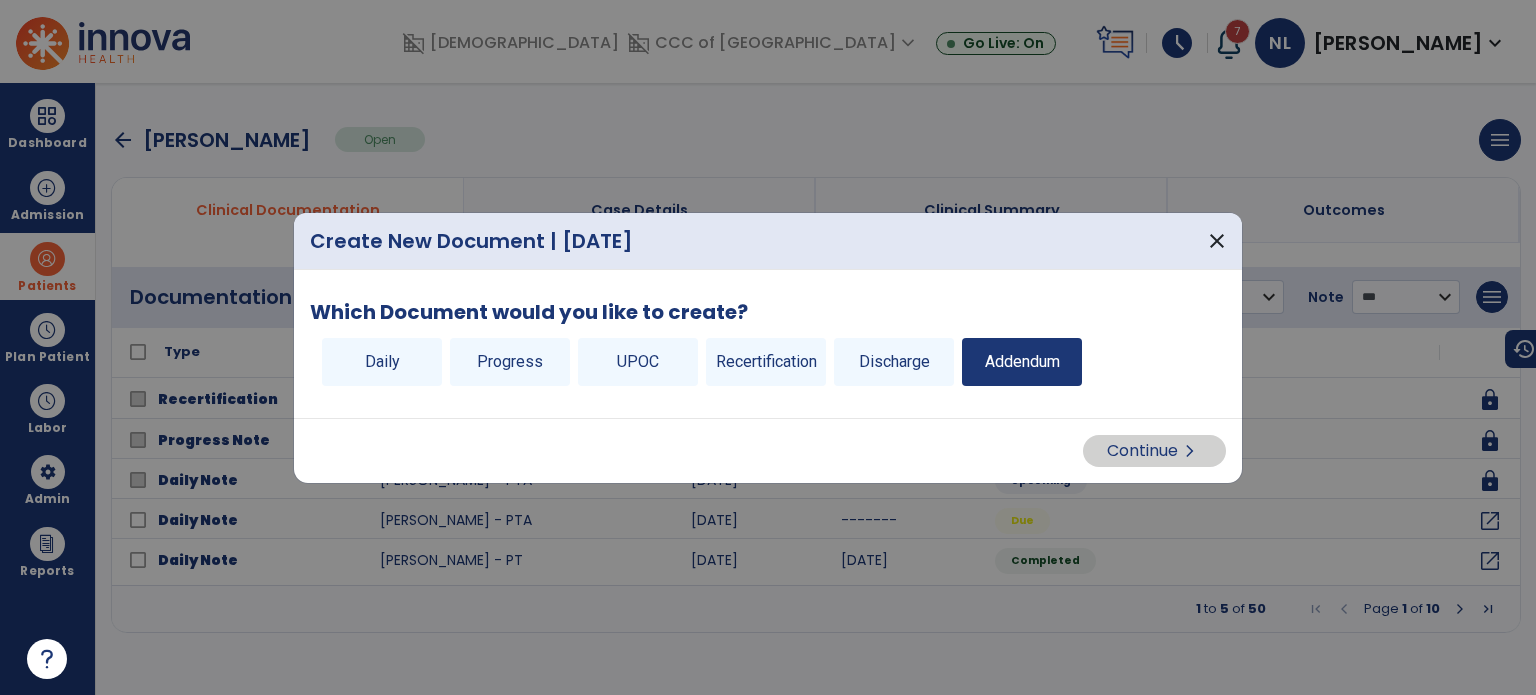 click on "Addendum" at bounding box center [1022, 362] 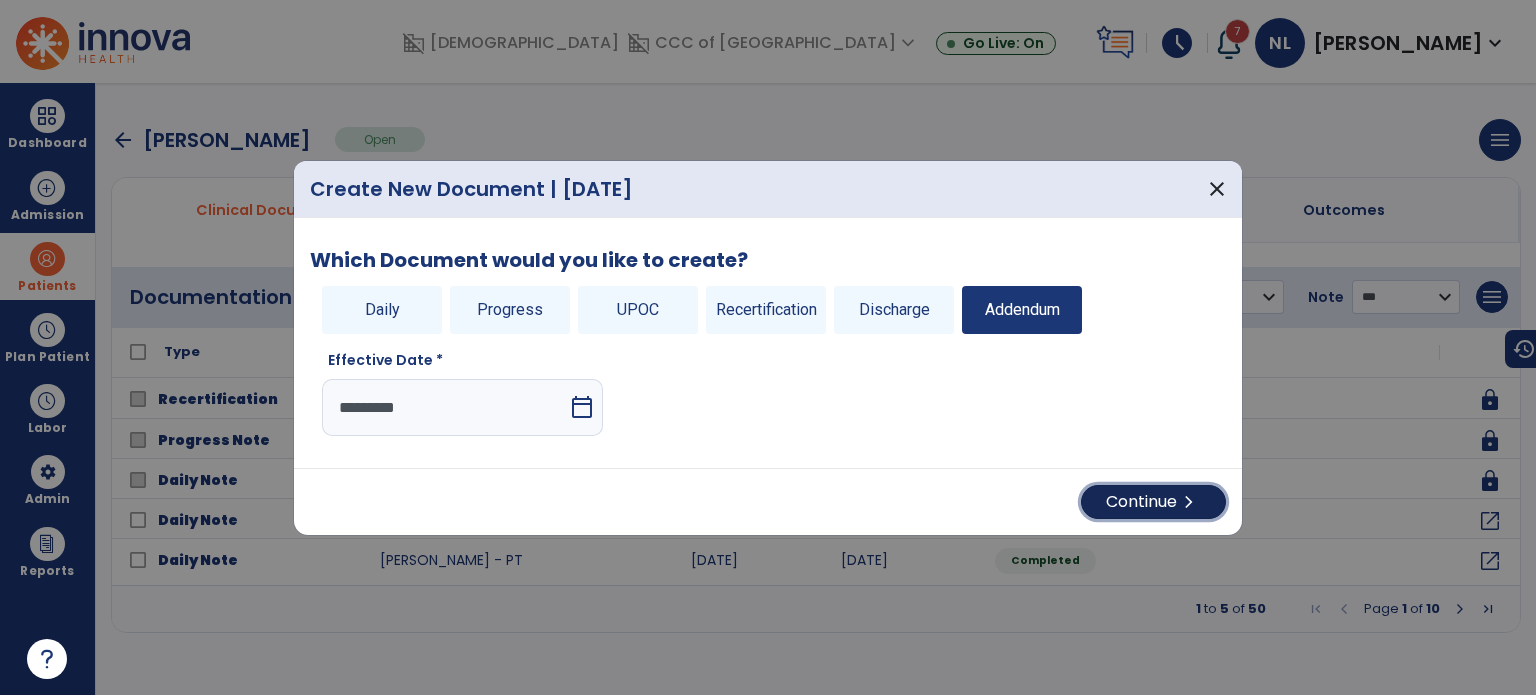 click on "chevron_right" at bounding box center (1189, 502) 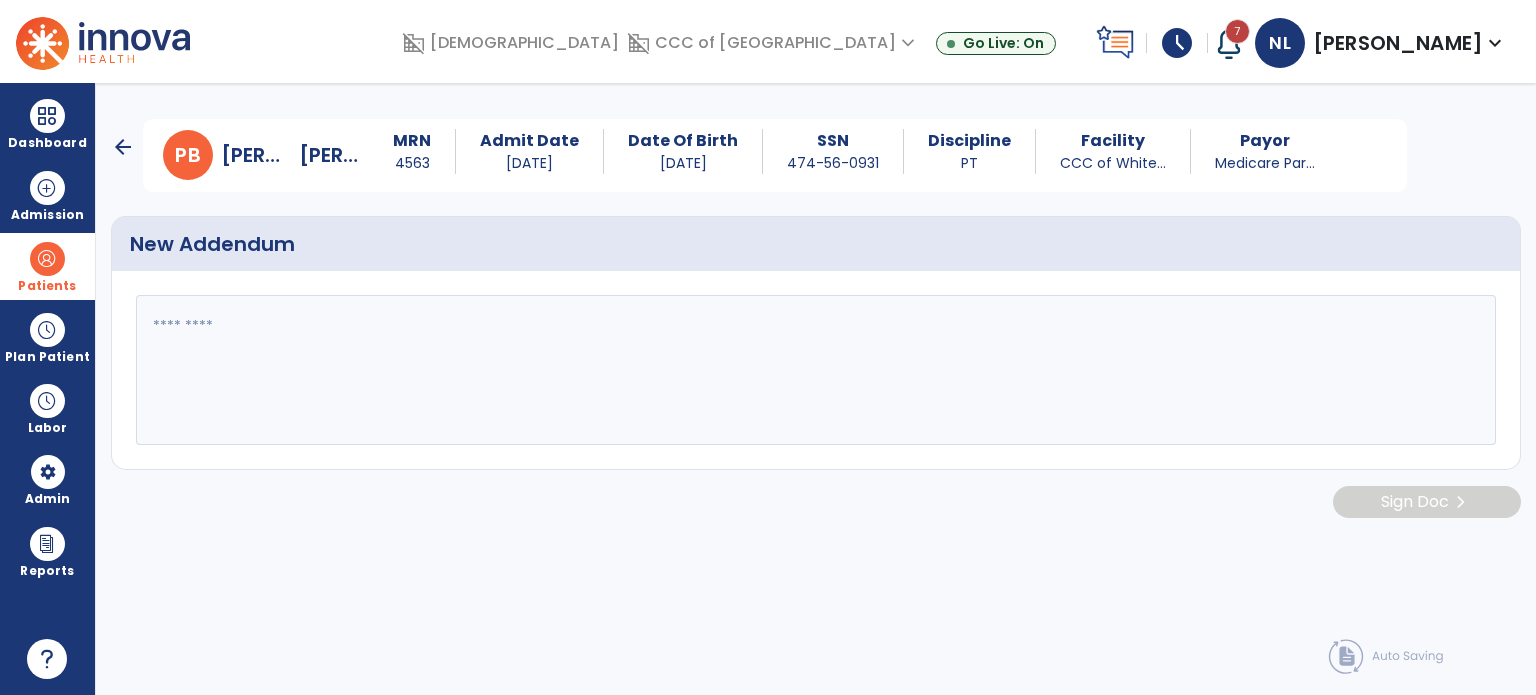 click 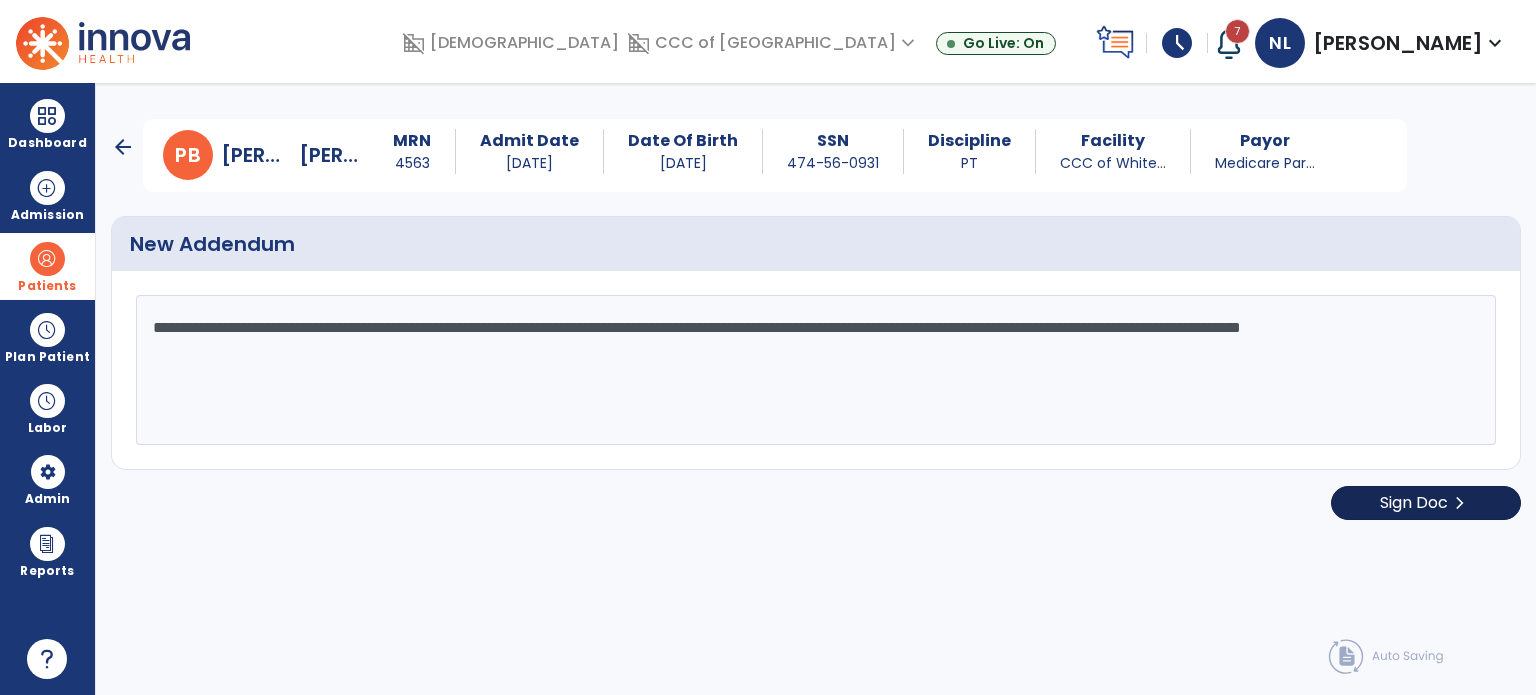 type on "**********" 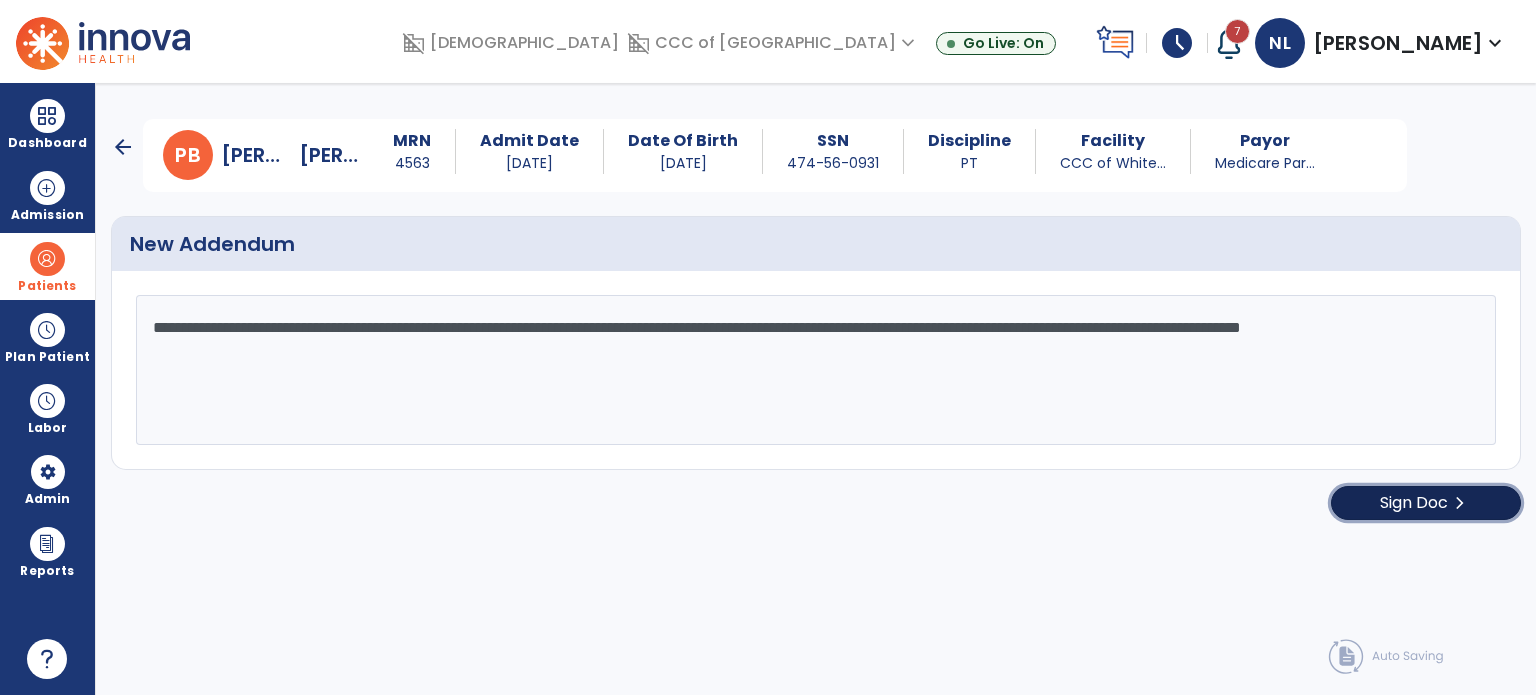 click on "Sign Doc  chevron_right" 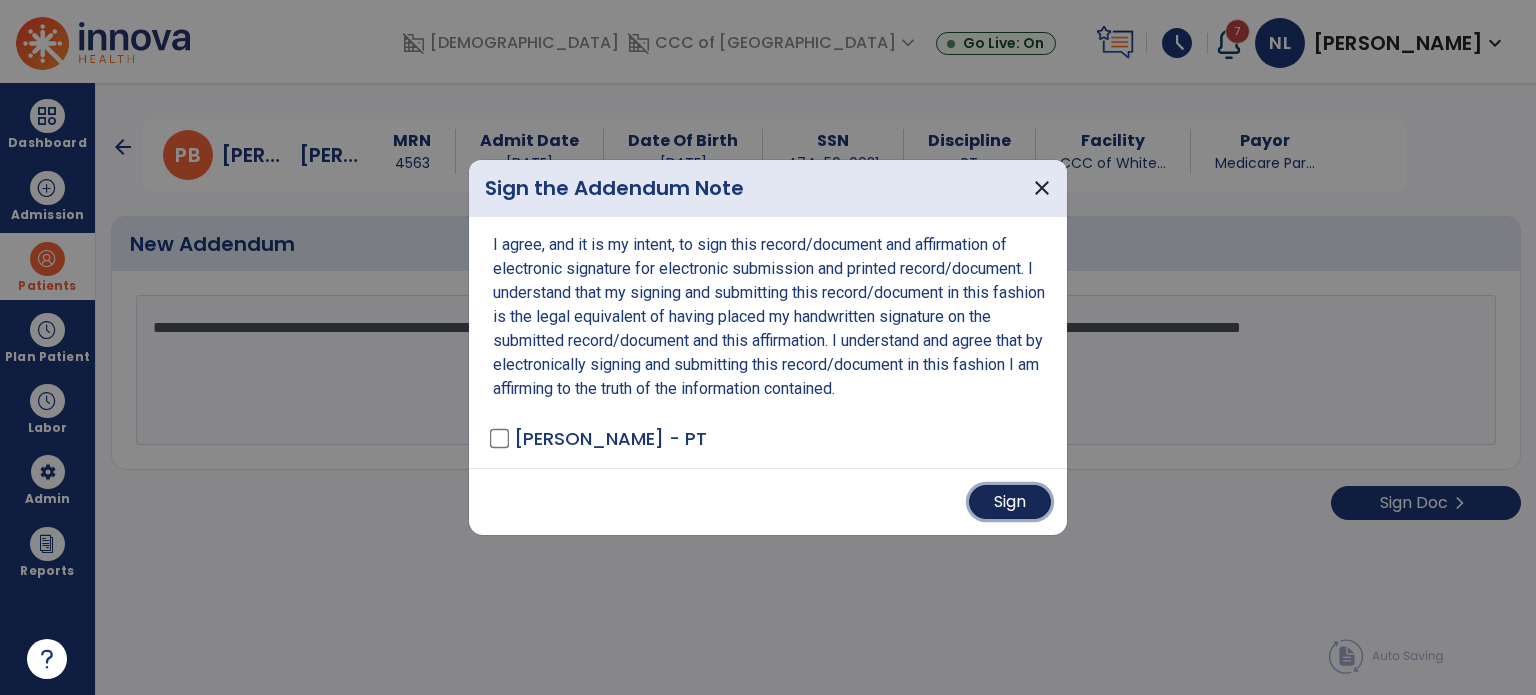 click on "Sign" at bounding box center [1010, 502] 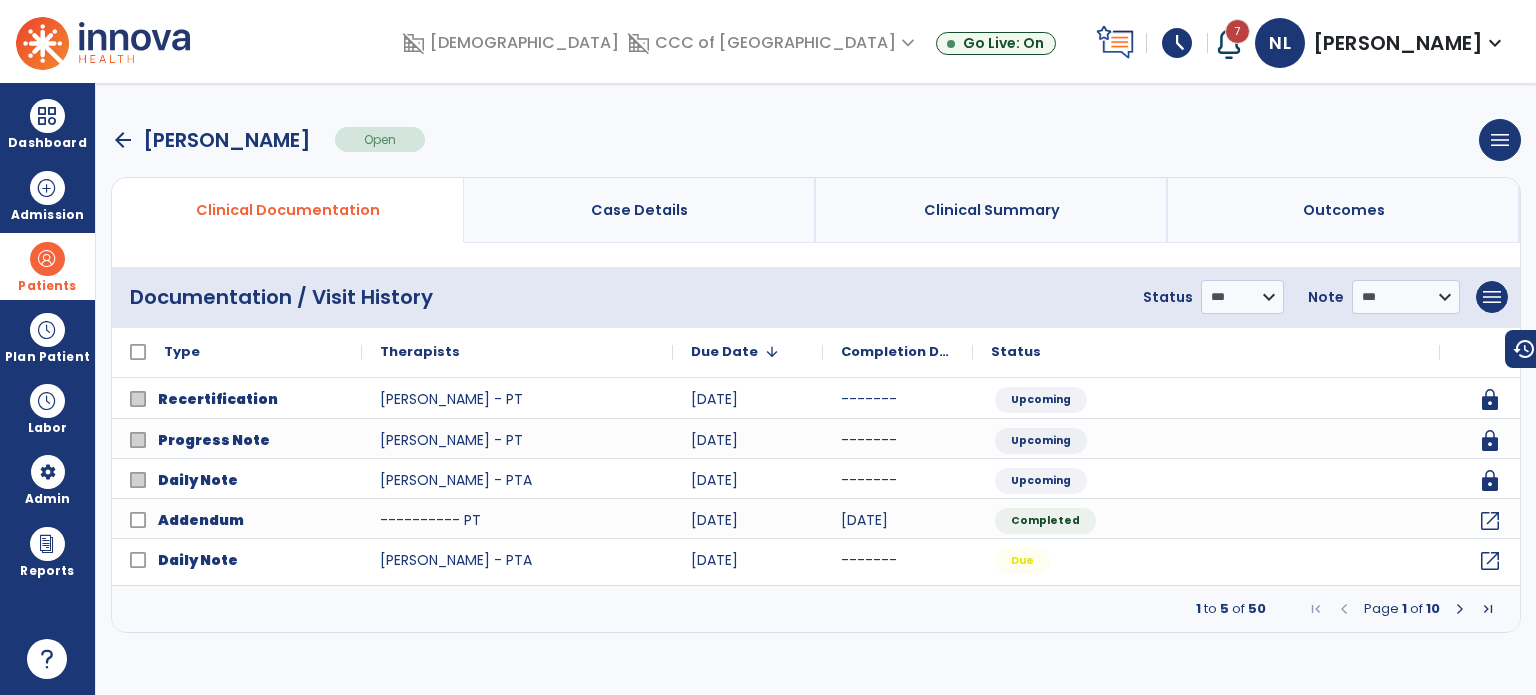 click on "Patients" at bounding box center [47, 266] 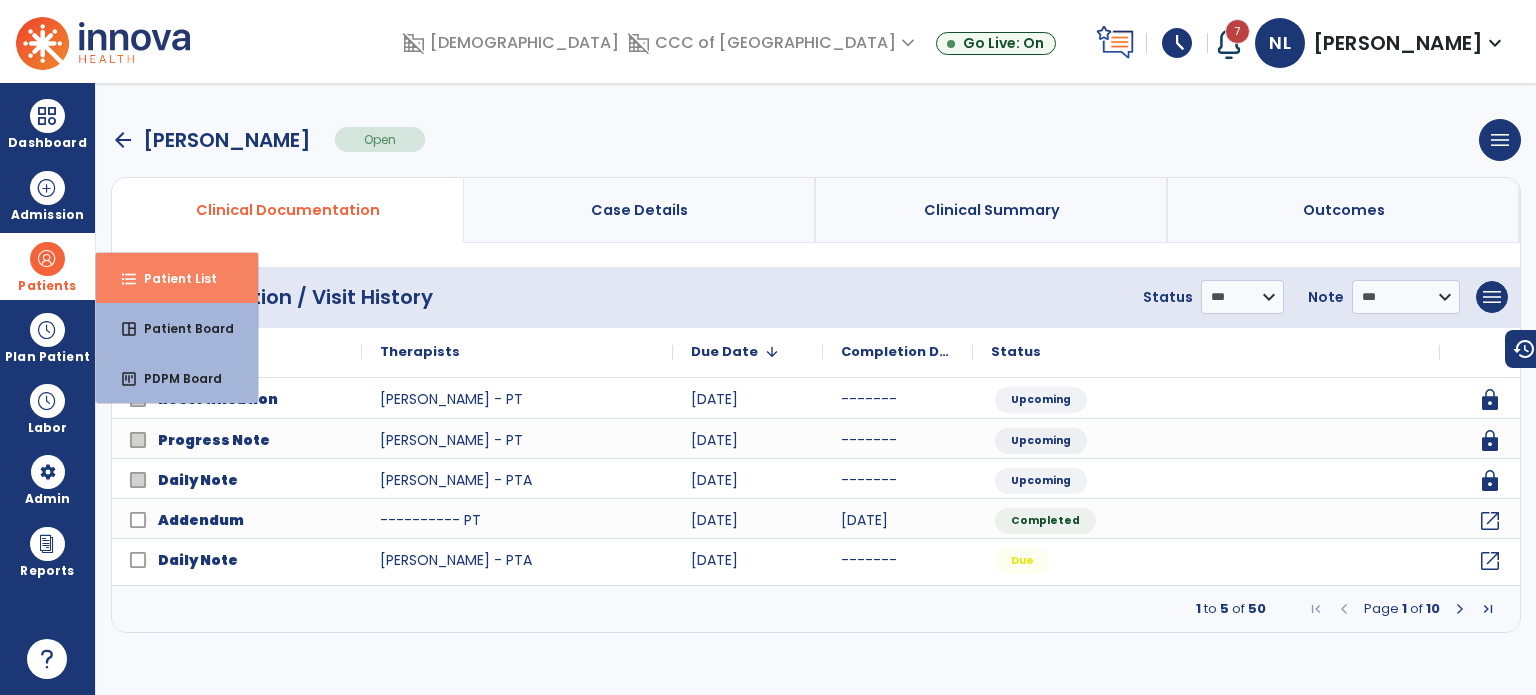 click on "Patient List" at bounding box center (172, 278) 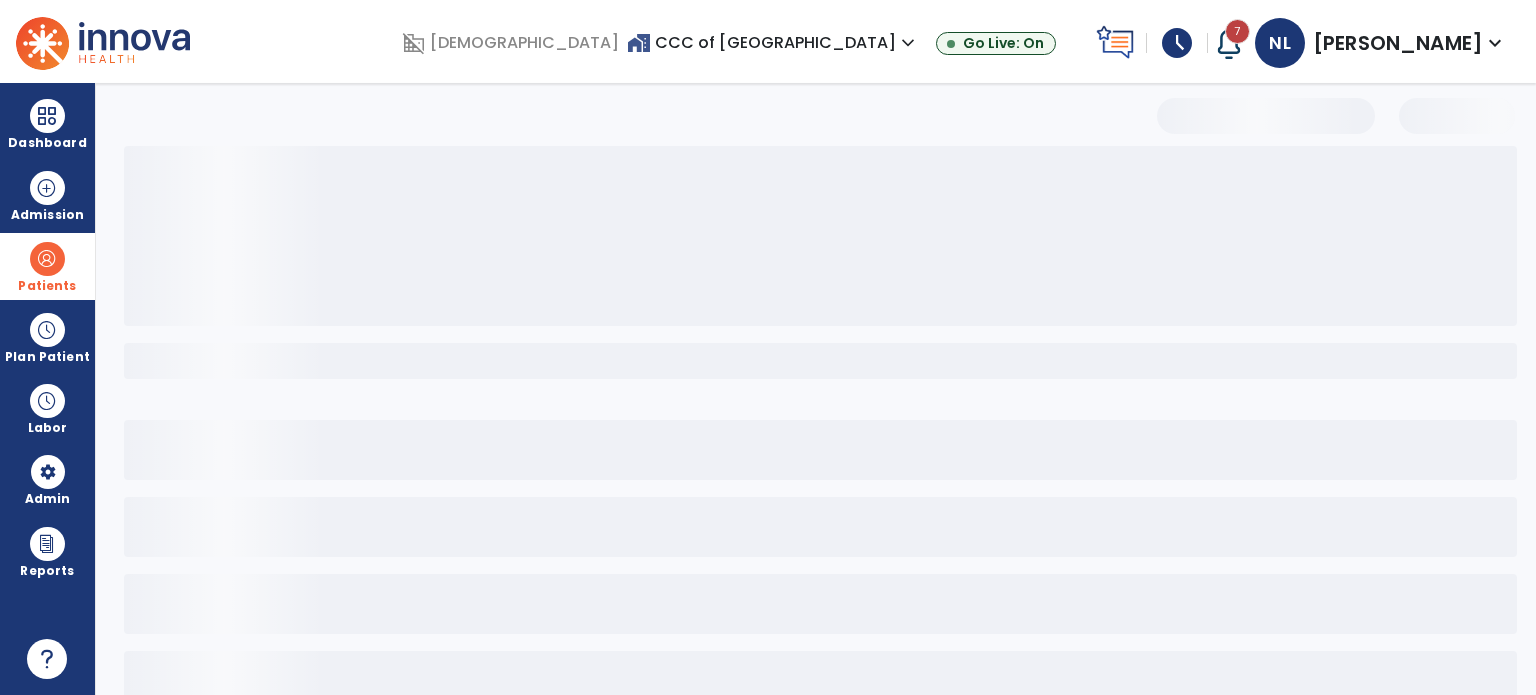 select on "***" 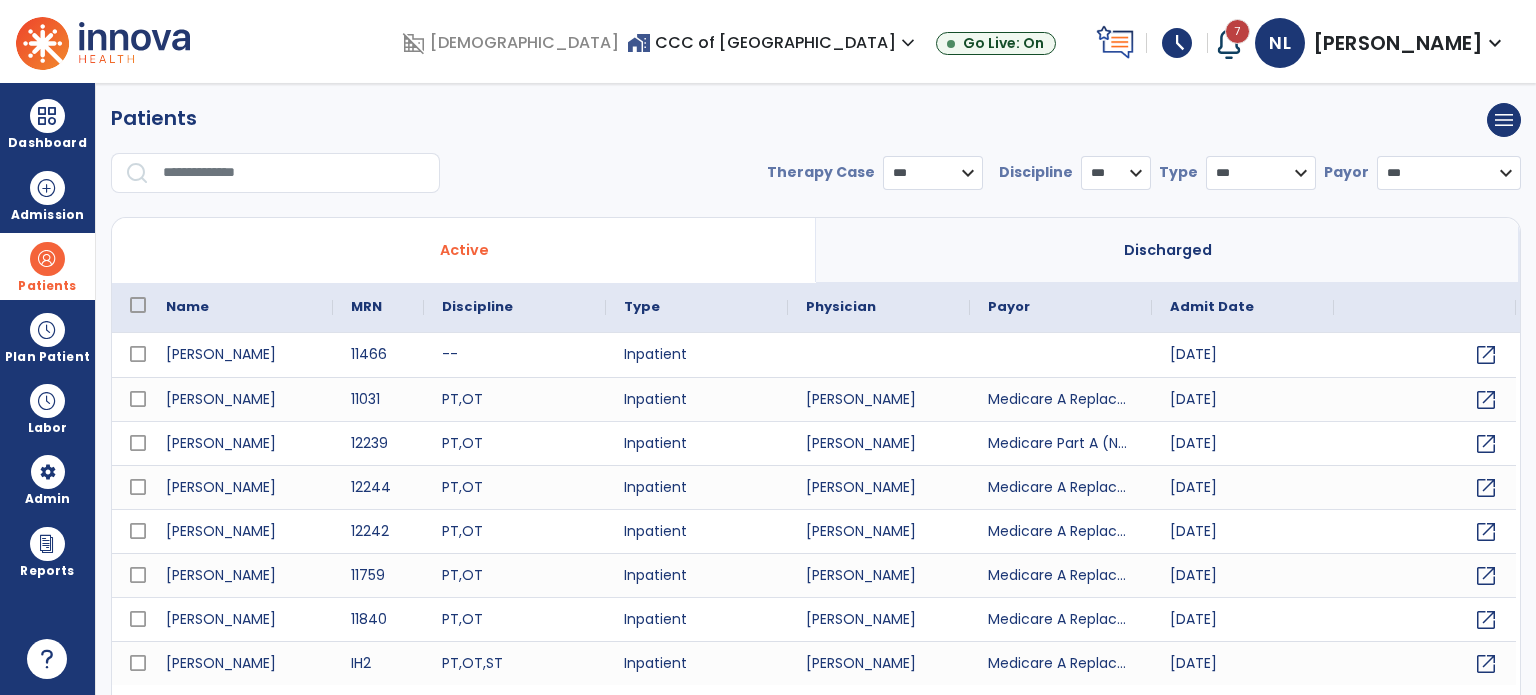 click at bounding box center [294, 173] 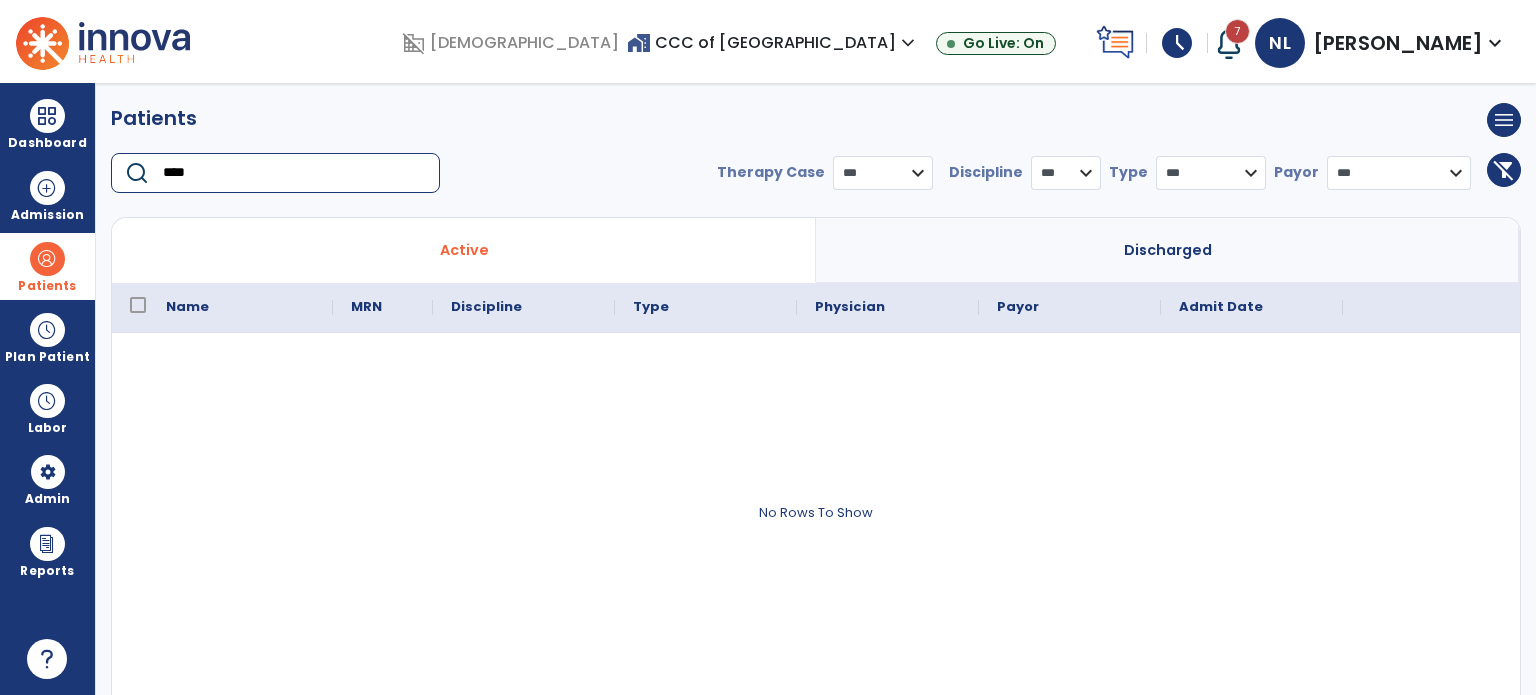 type on "****" 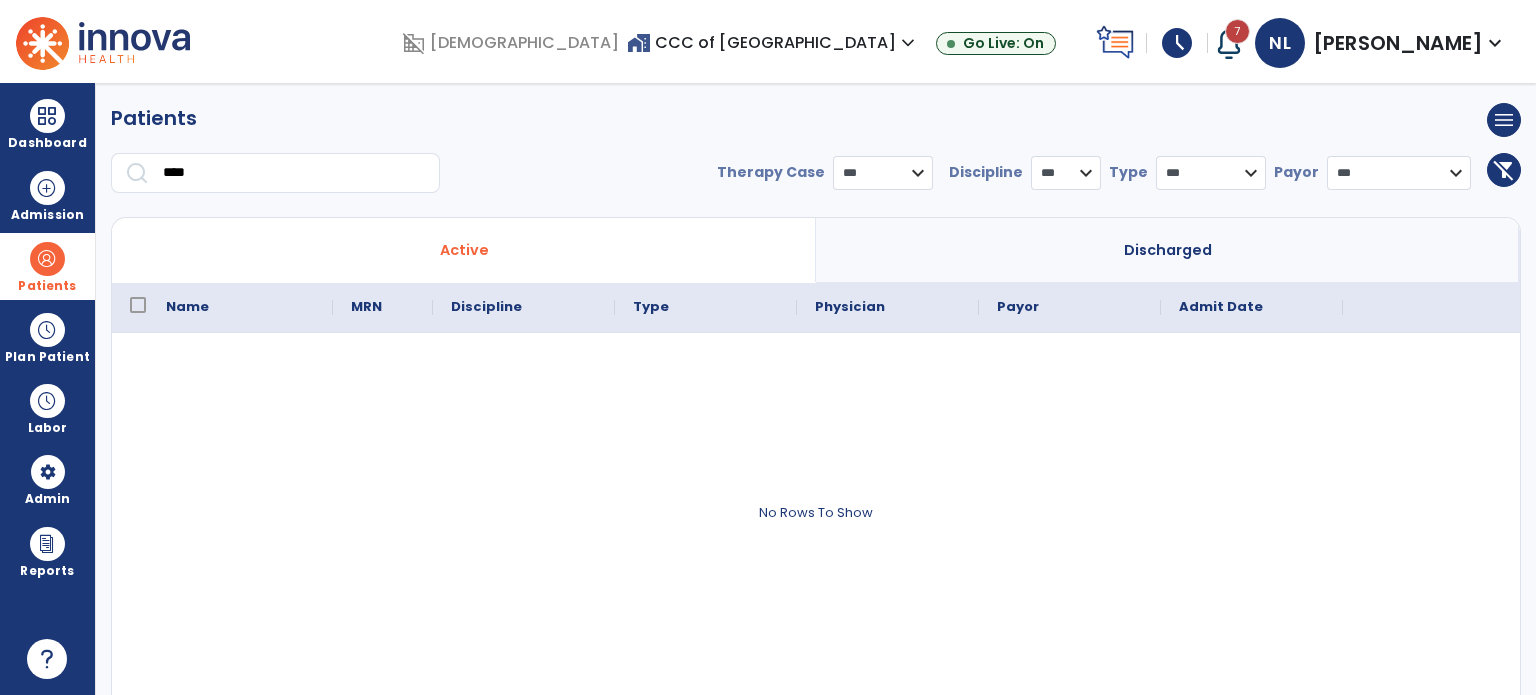 click on "Discharged" at bounding box center [1168, 250] 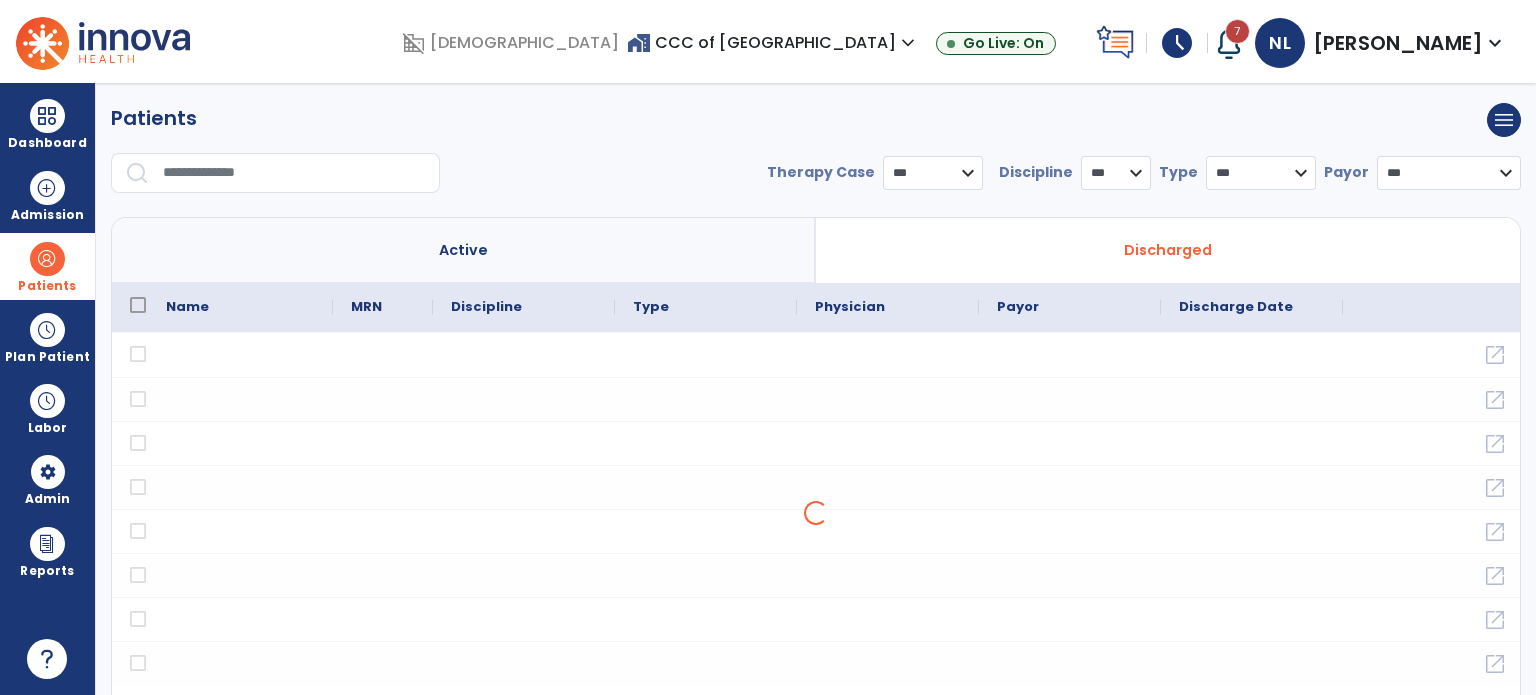 click at bounding box center [294, 173] 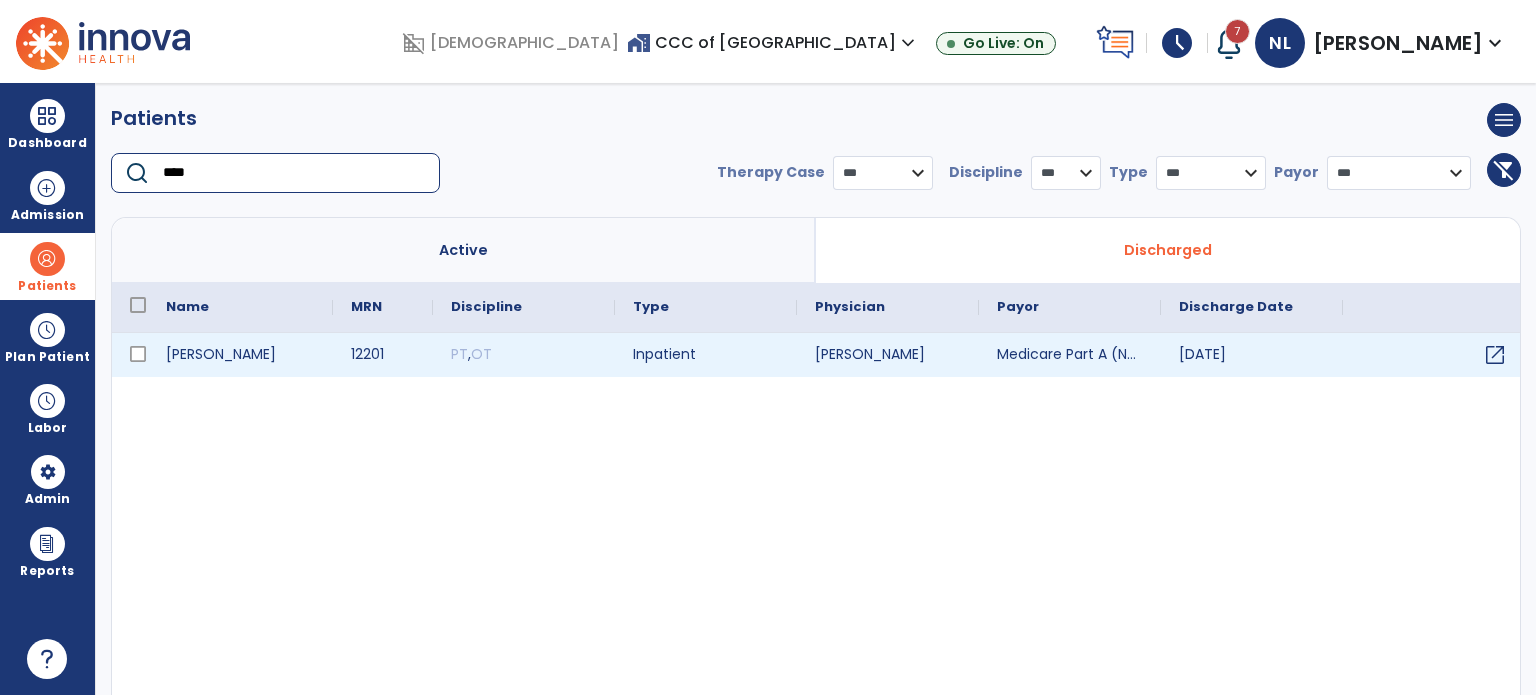 type on "****" 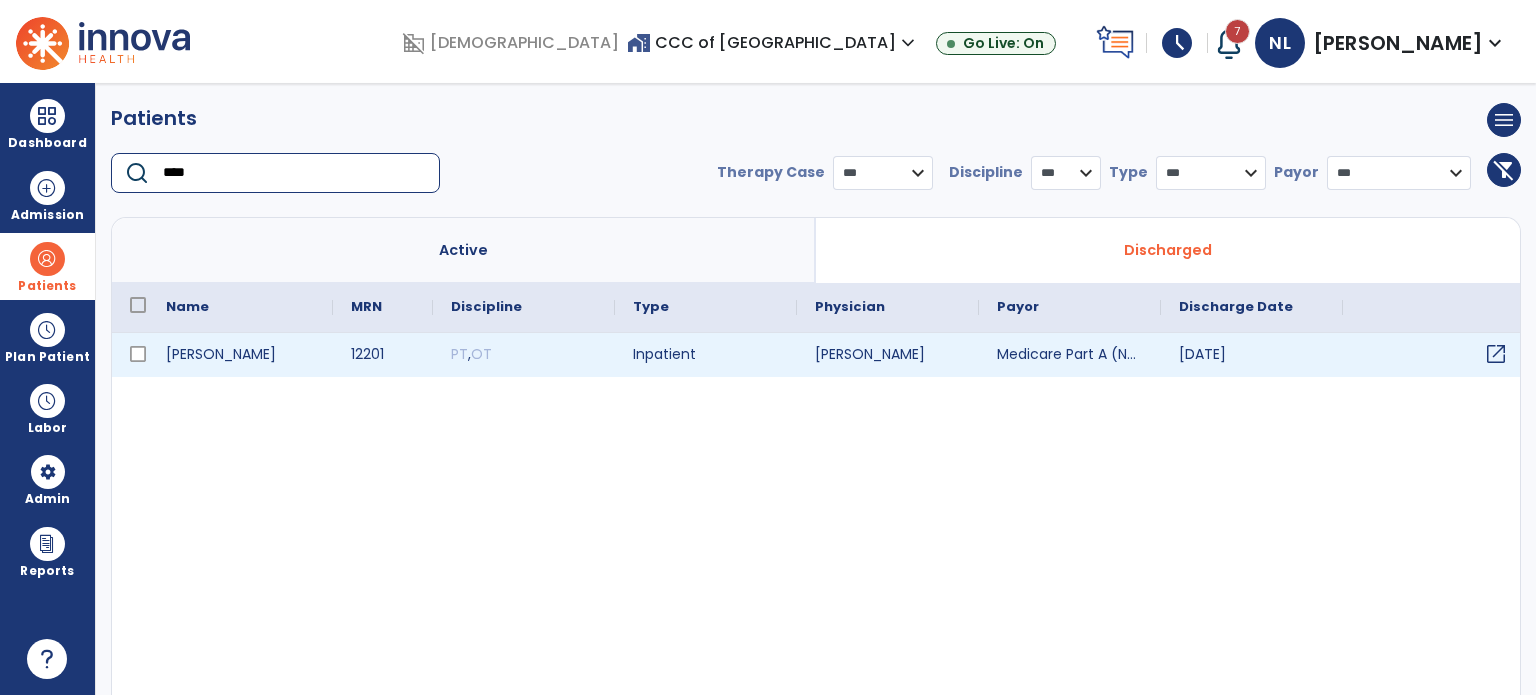click on "open_in_new" at bounding box center [1496, 354] 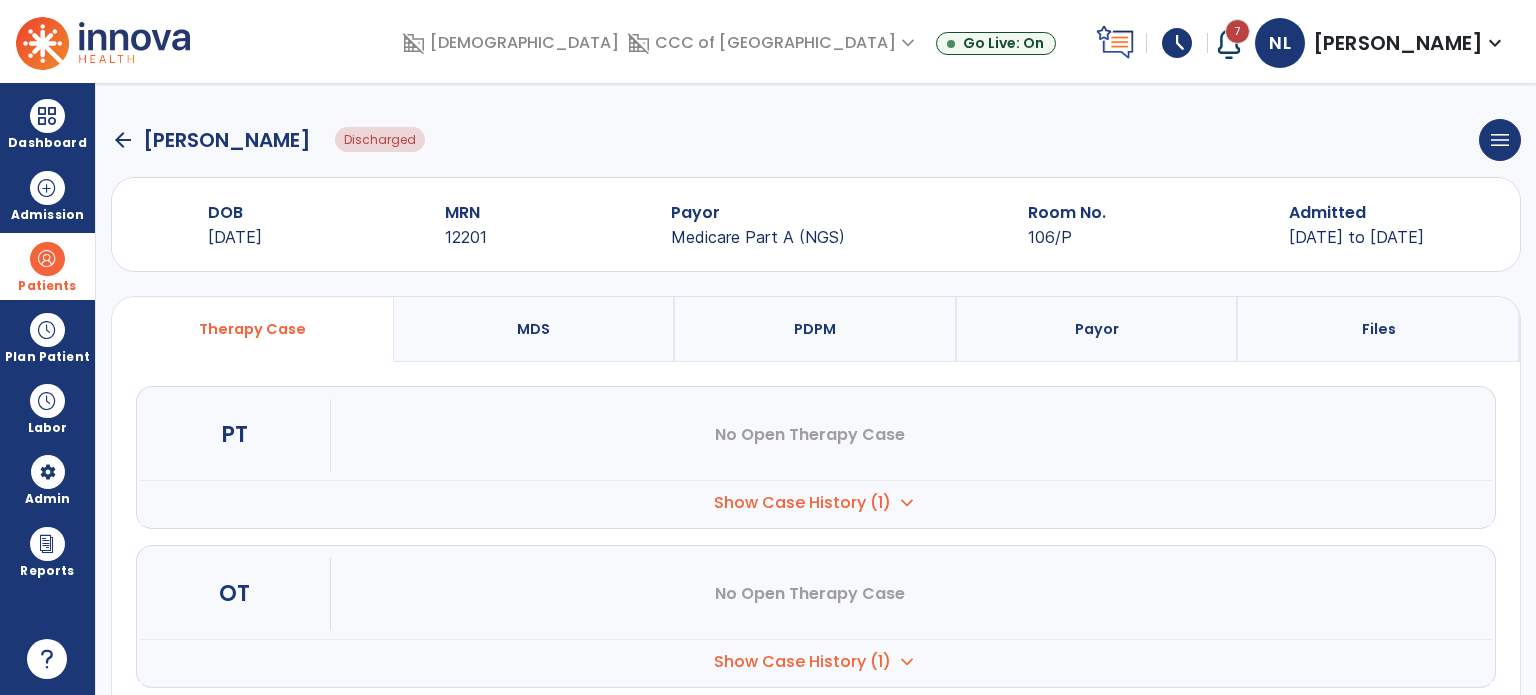click 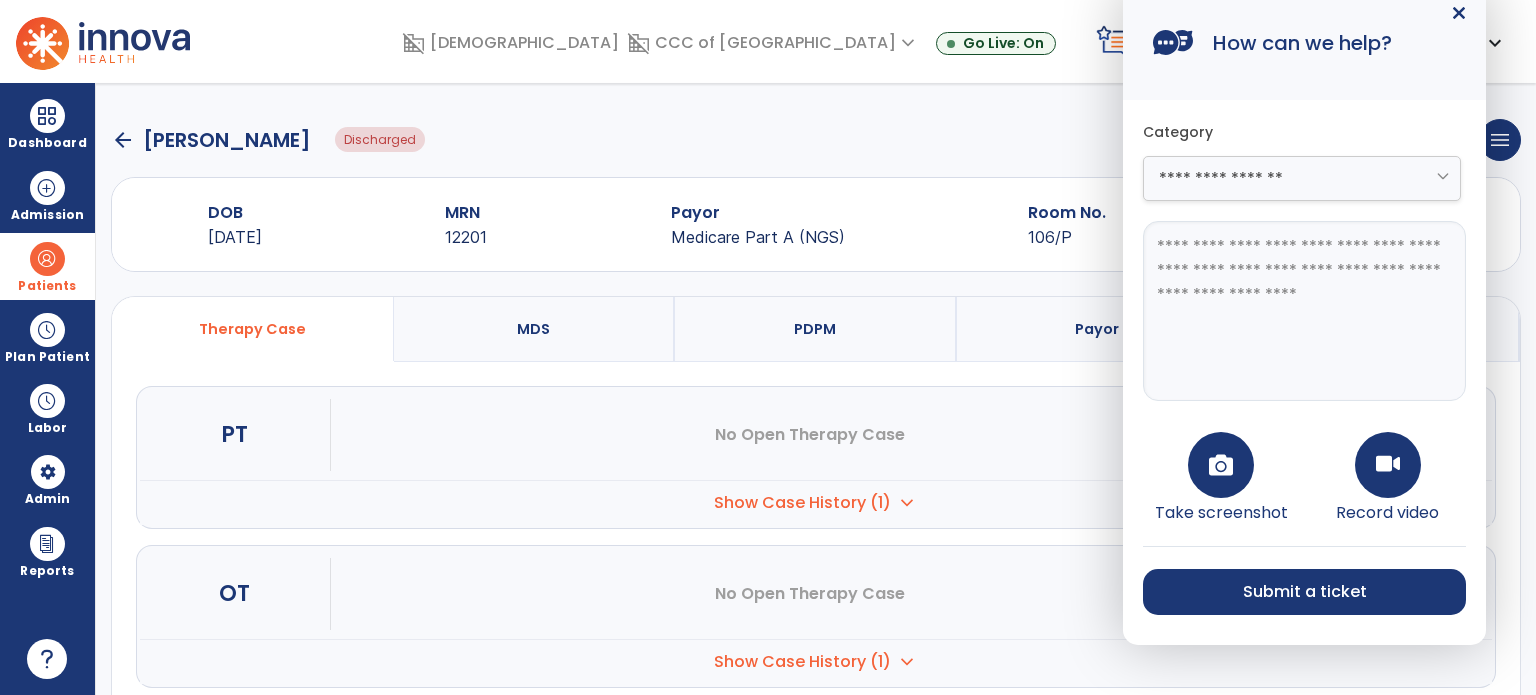 click at bounding box center [1221, 465] 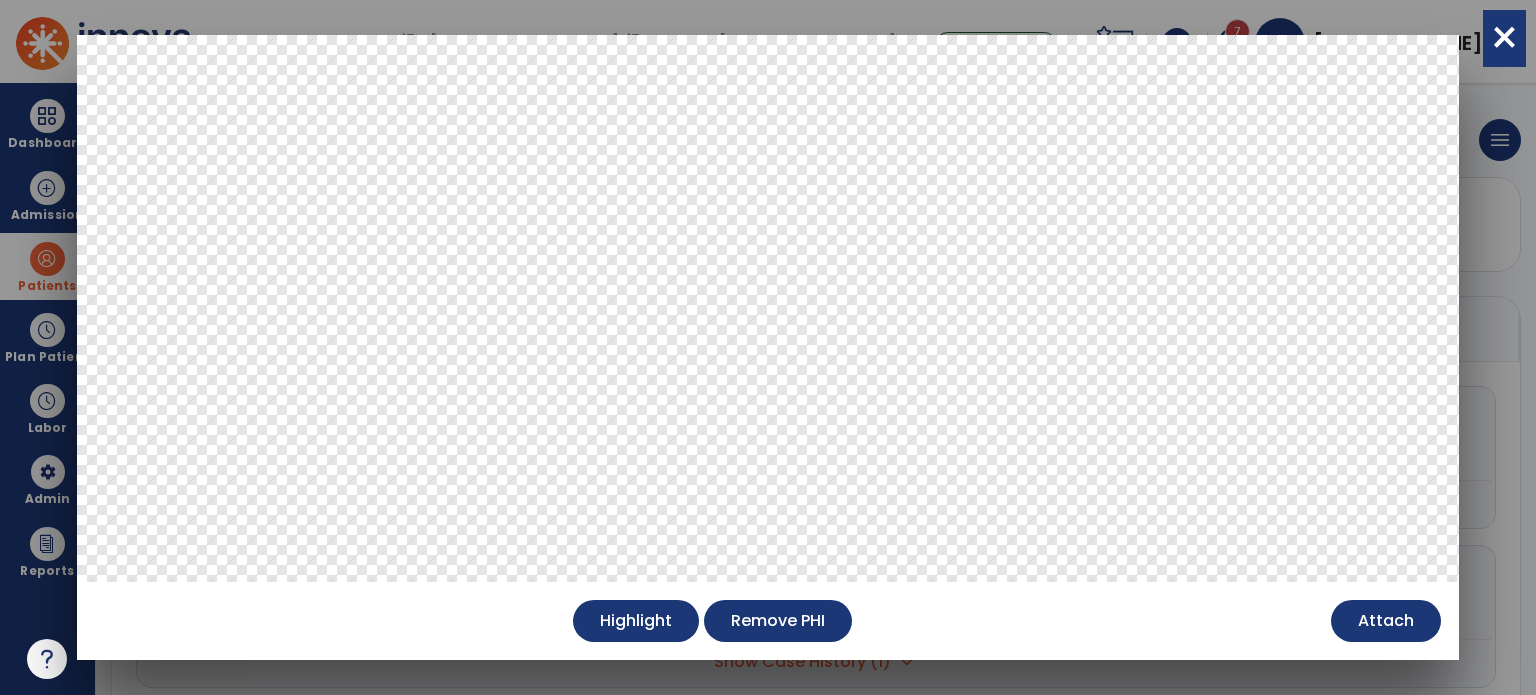 click on "Attach" at bounding box center (1386, 621) 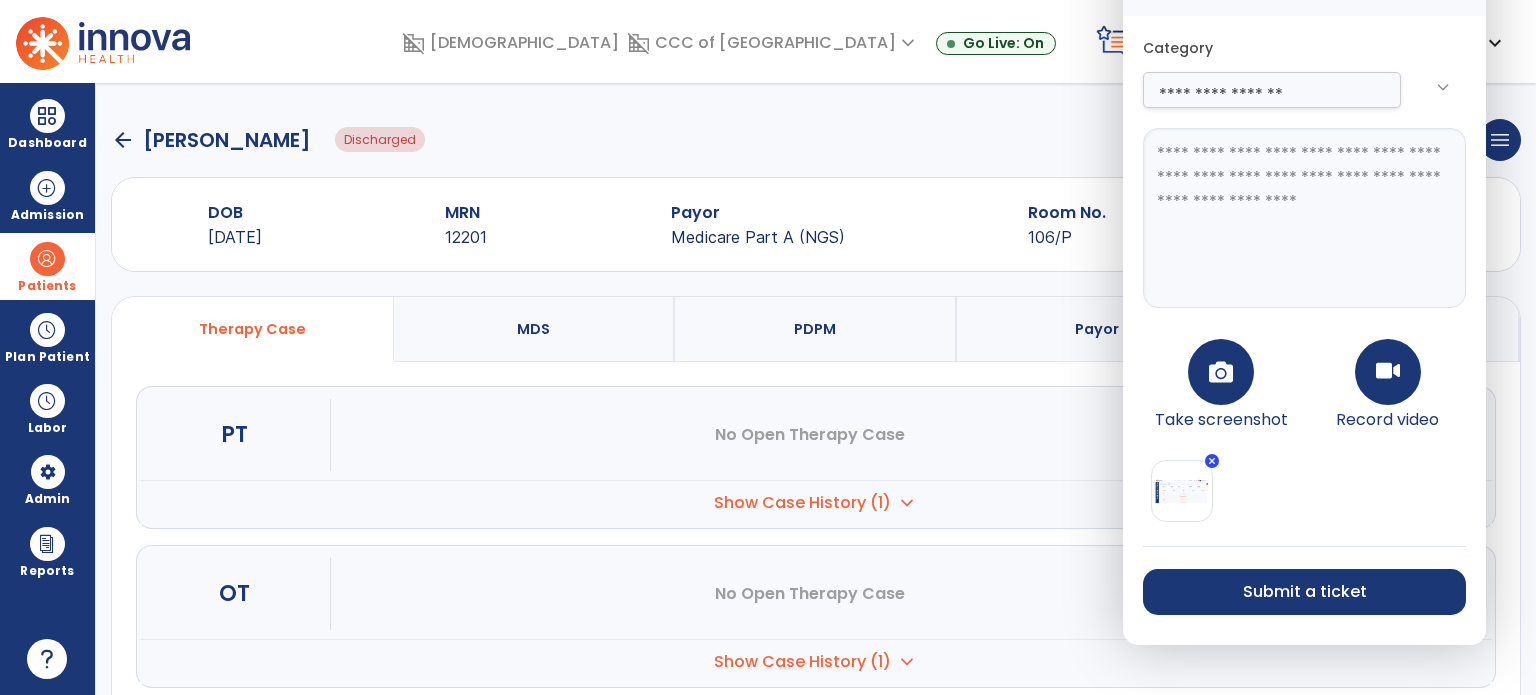 click at bounding box center [1304, 218] 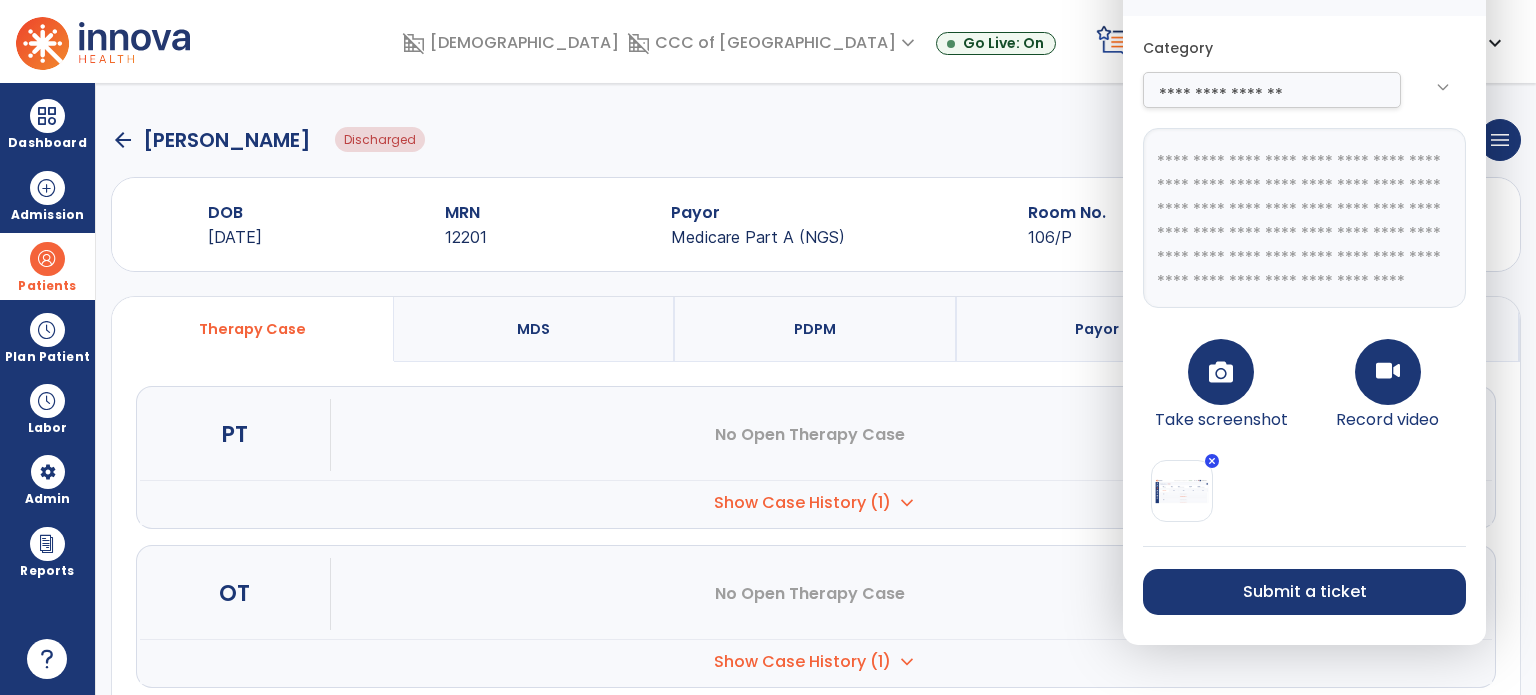 scroll, scrollTop: 0, scrollLeft: 0, axis: both 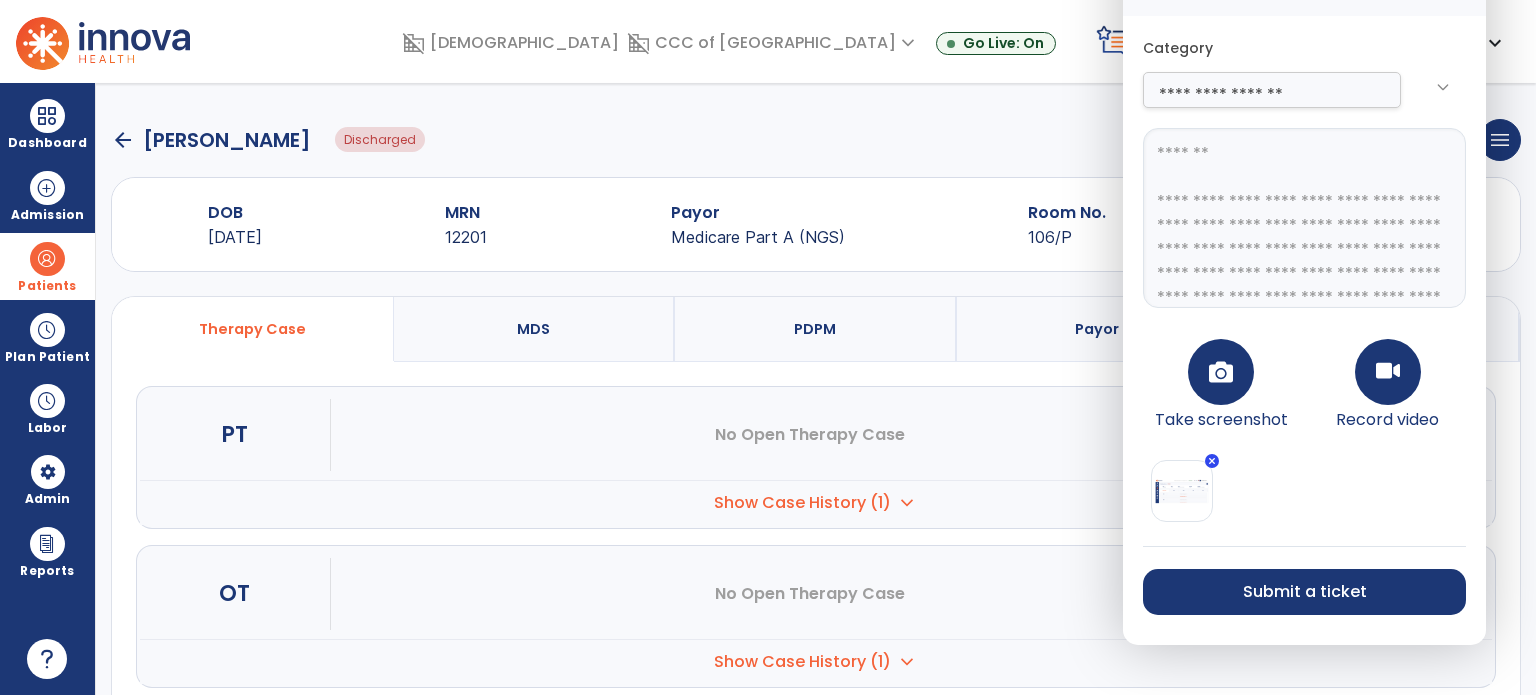 type on "**********" 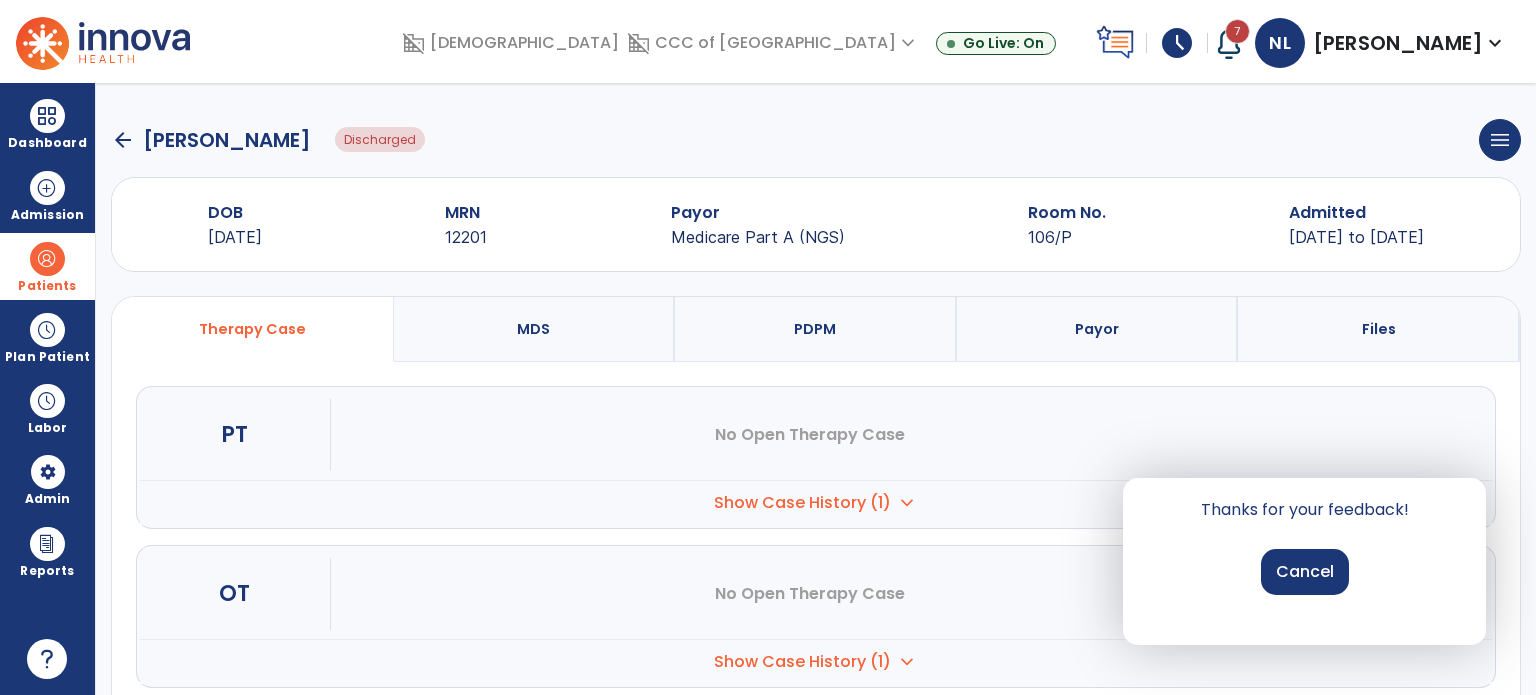 click on "Cancel" at bounding box center (1305, 572) 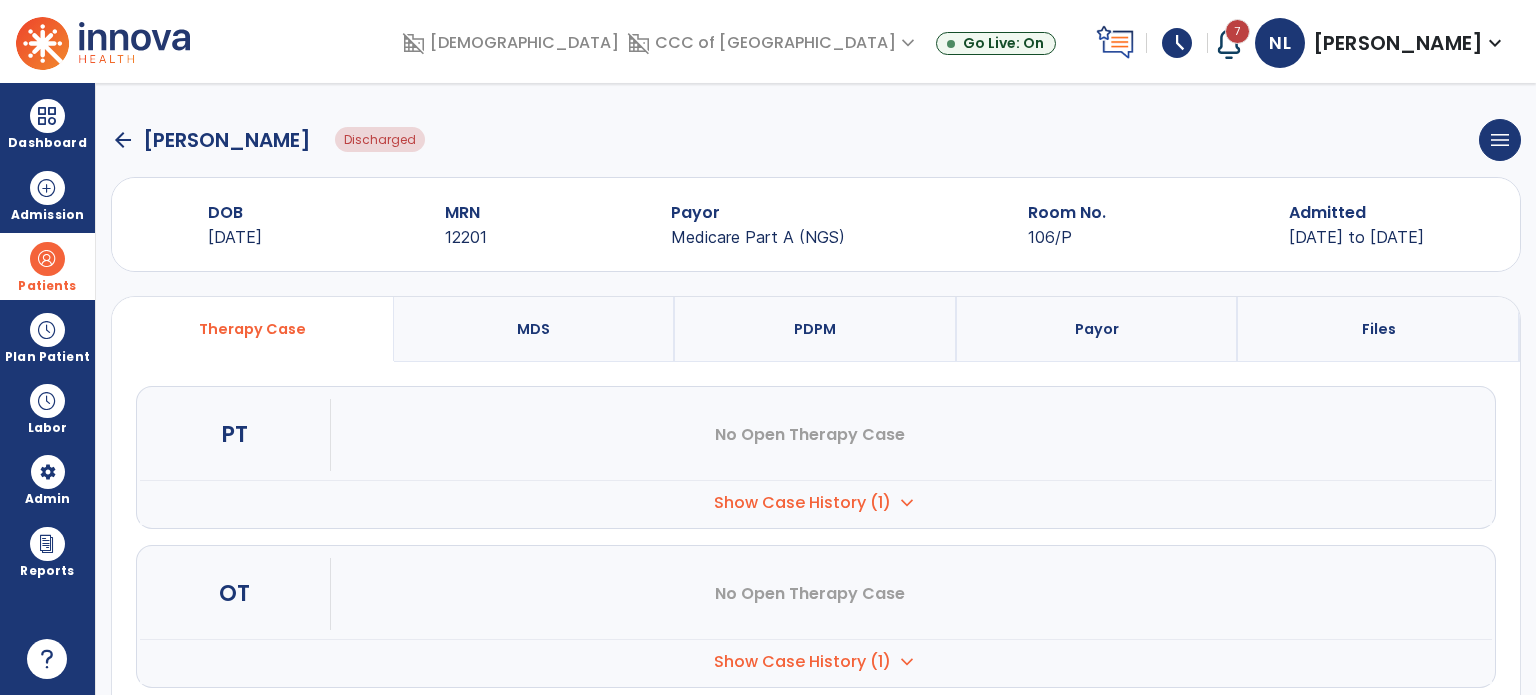 click on "7" at bounding box center [1237, 31] 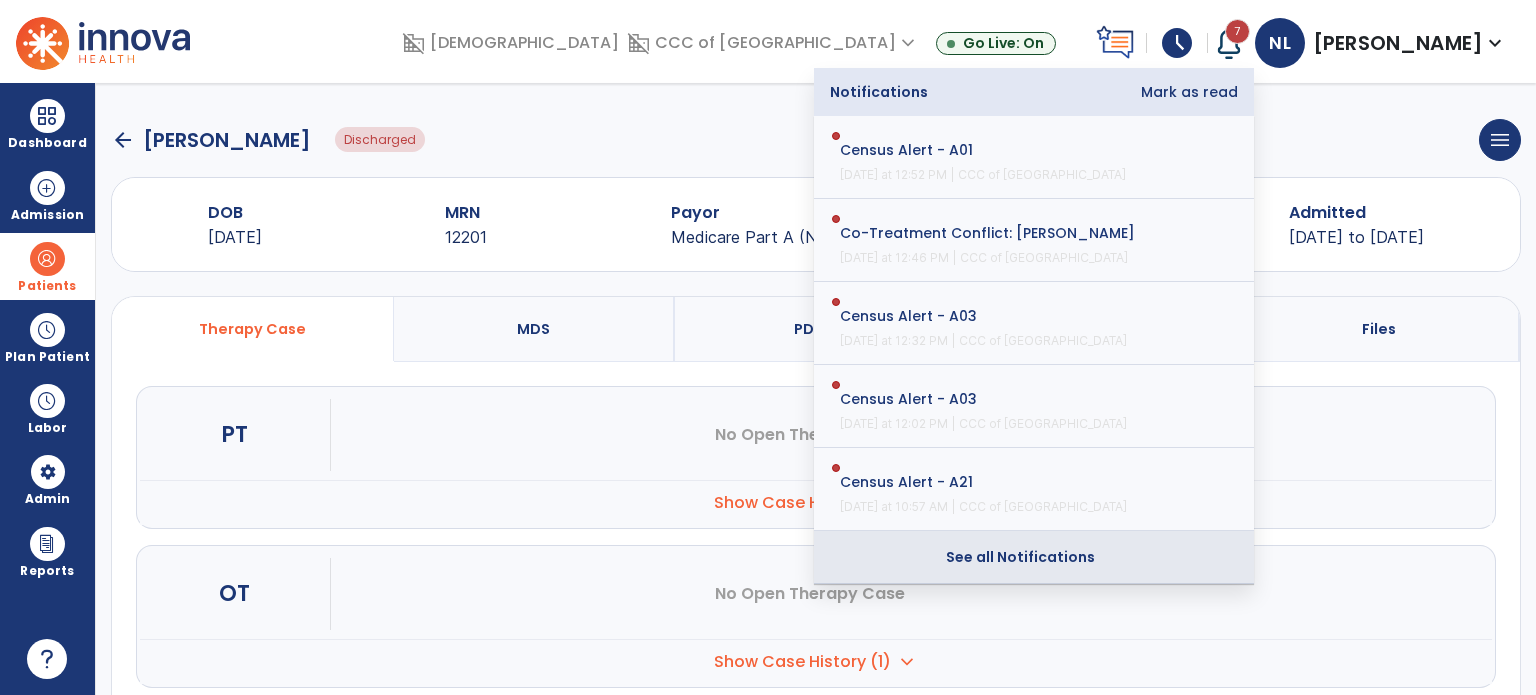 click on "See all Notifications" at bounding box center (1020, 557) 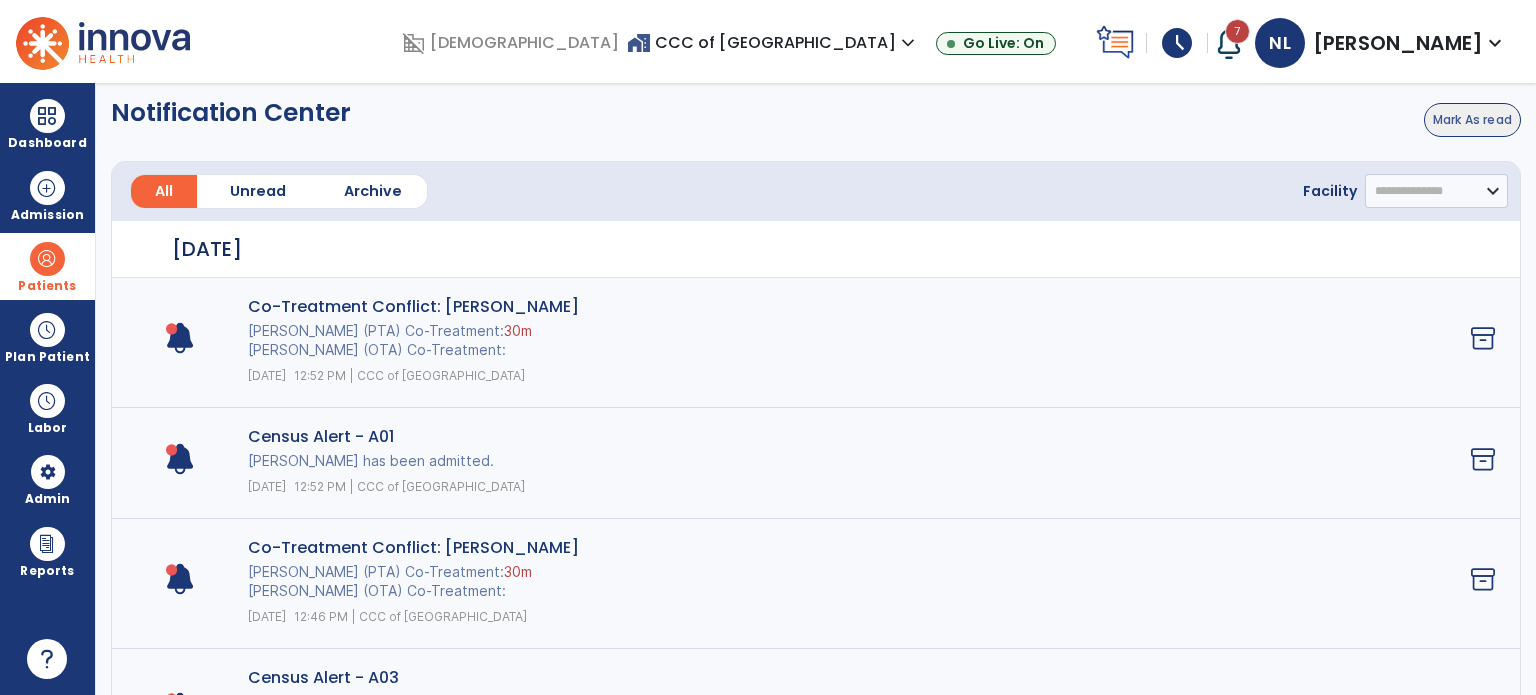 click on "Mark As read" 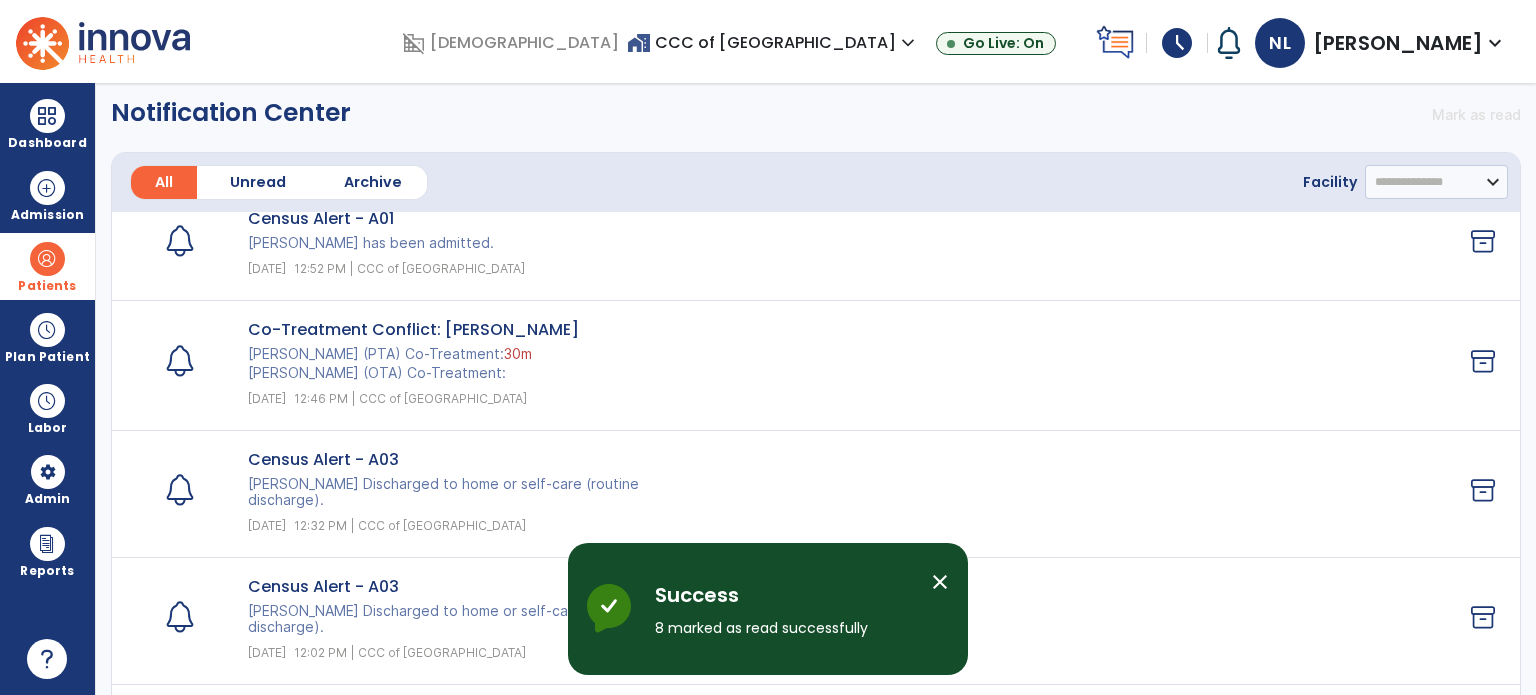 scroll, scrollTop: 0, scrollLeft: 0, axis: both 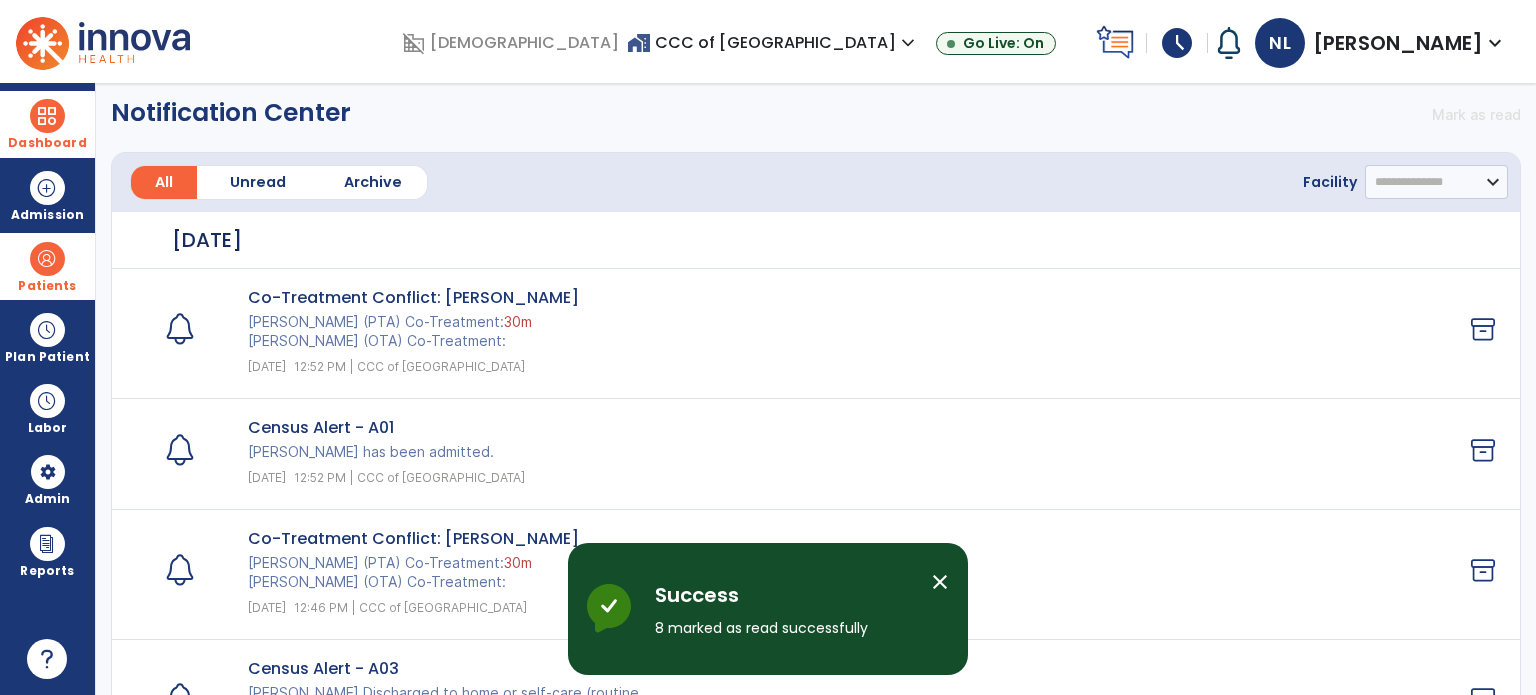 click on "Dashboard" at bounding box center [47, 124] 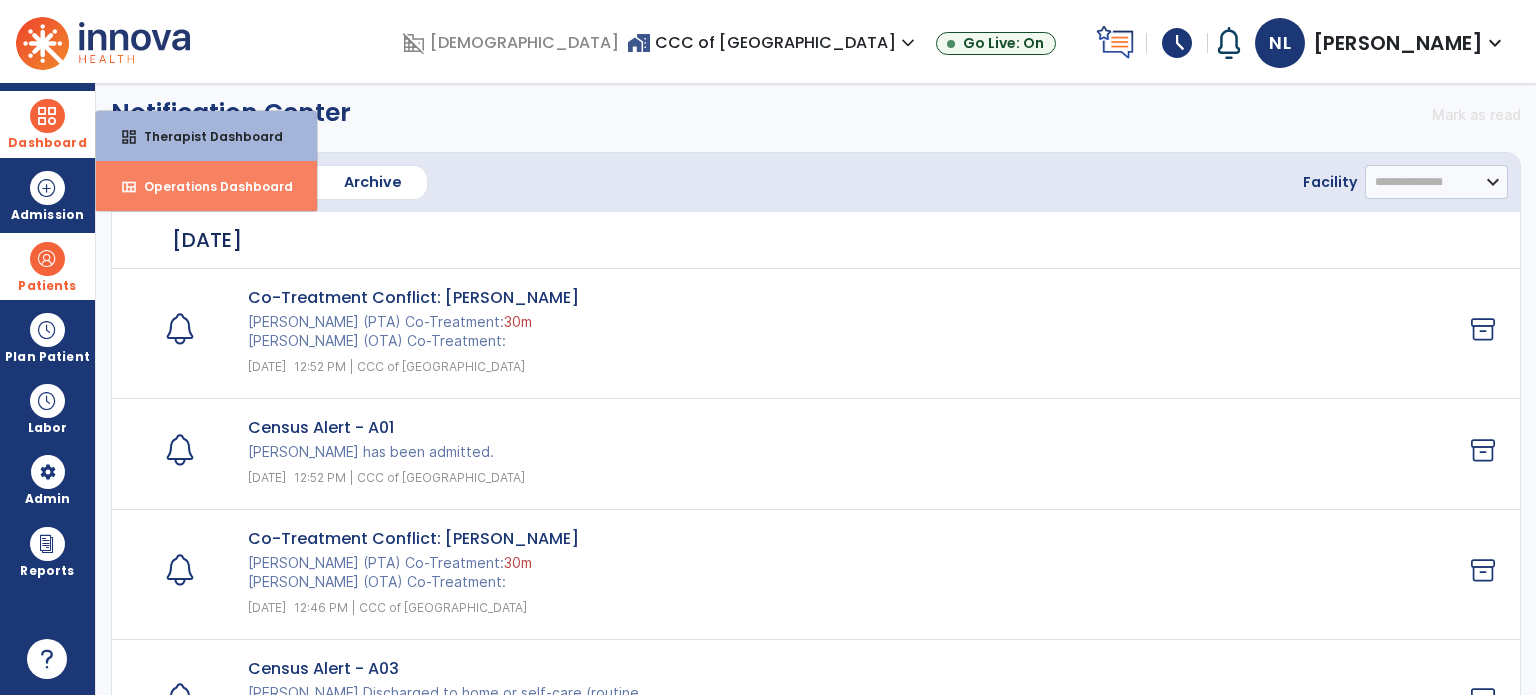 click on "view_quilt  Operations Dashboard" at bounding box center [206, 186] 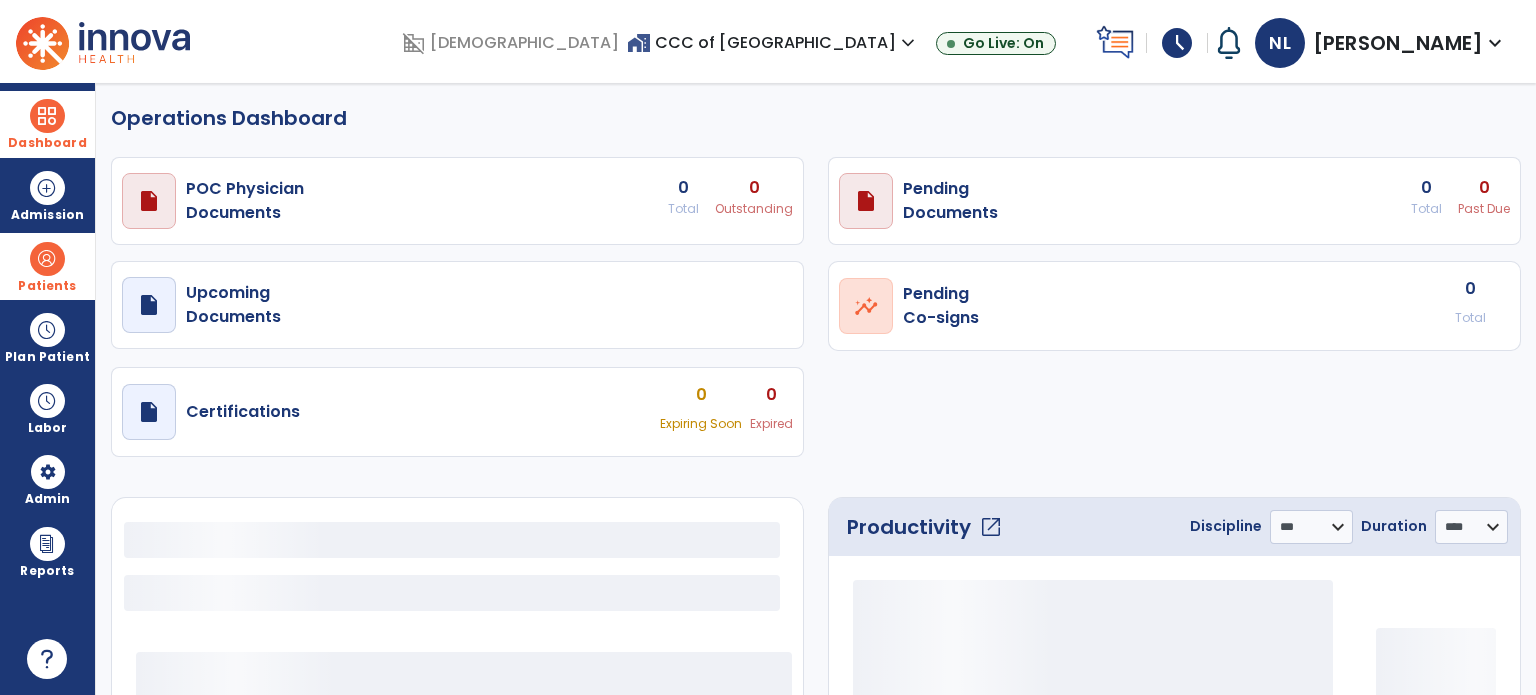 select on "***" 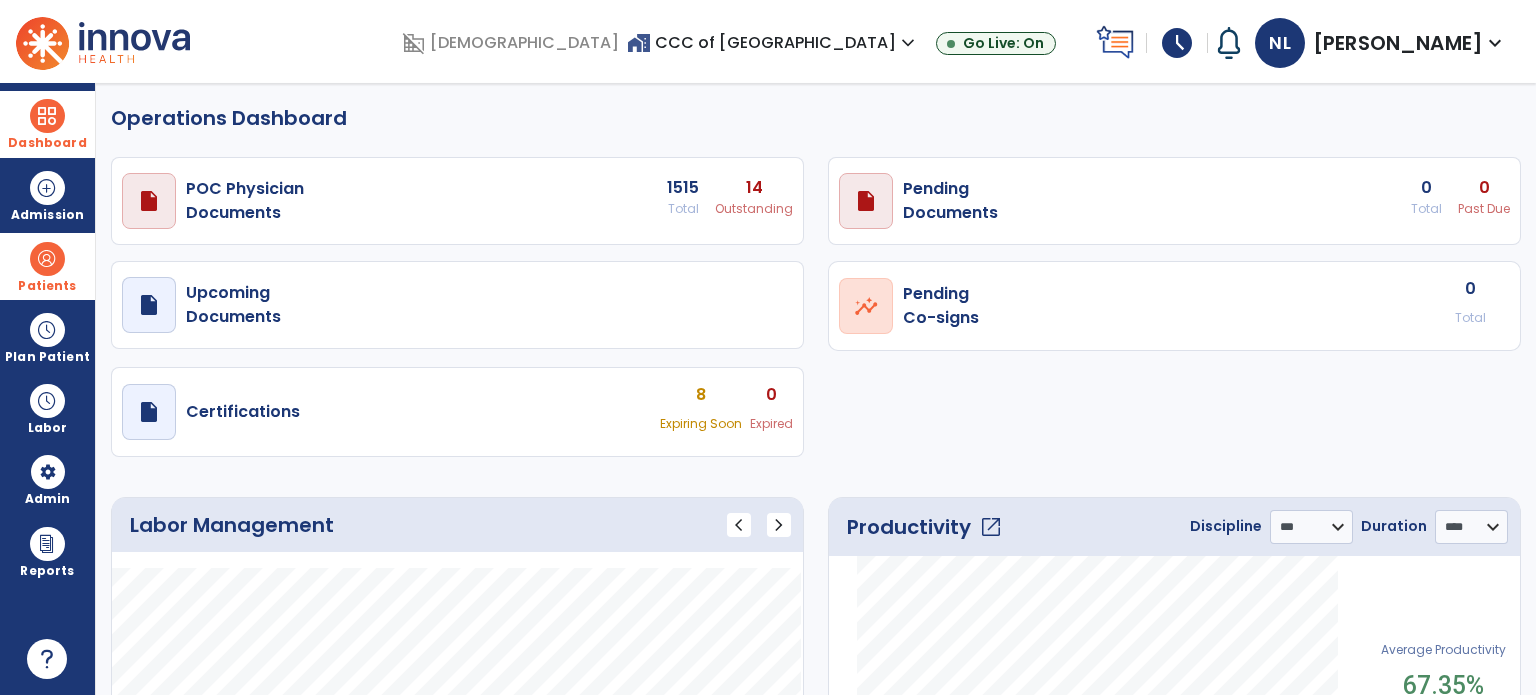 click on "draft   open_in_new  POC Physician  Documents 1515 Total 14 Outstanding" at bounding box center [457, 201] 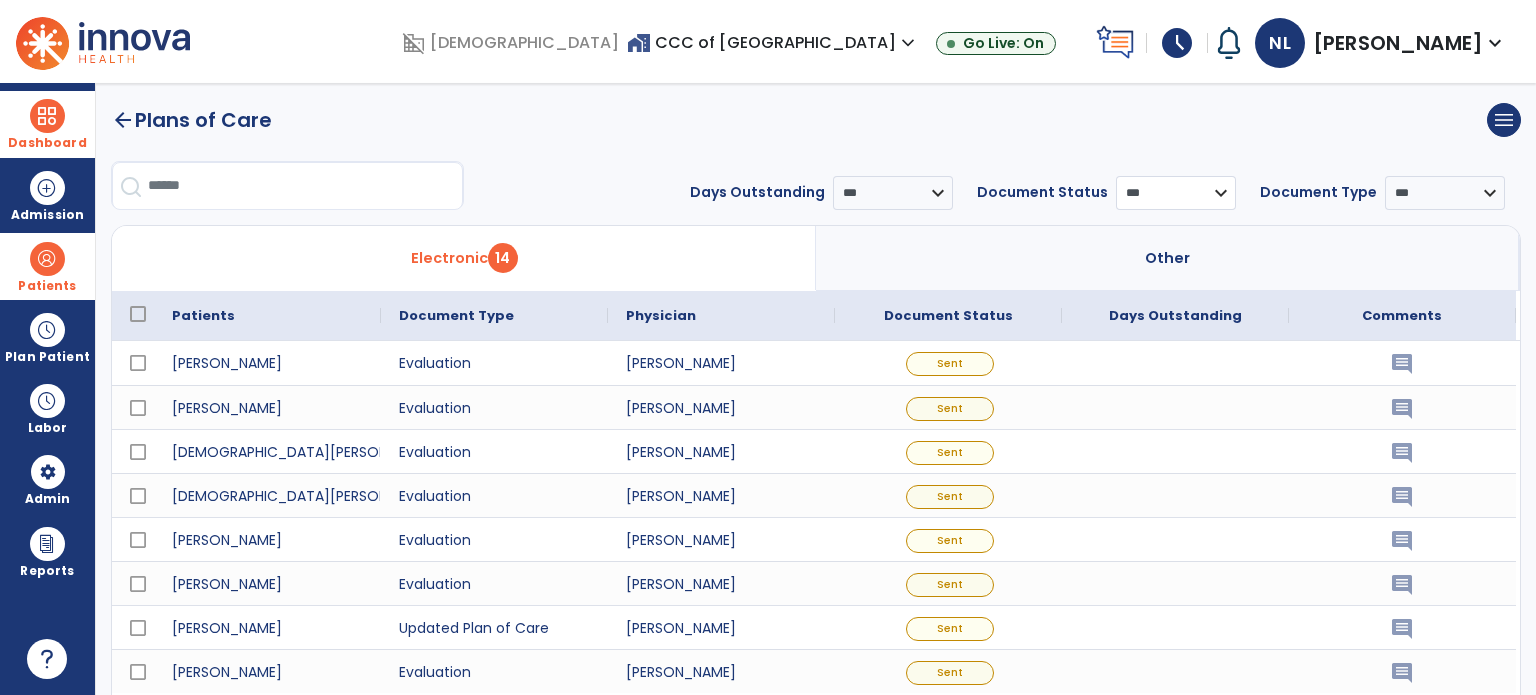 click on "*** ****** **** ********" at bounding box center [1176, 193] 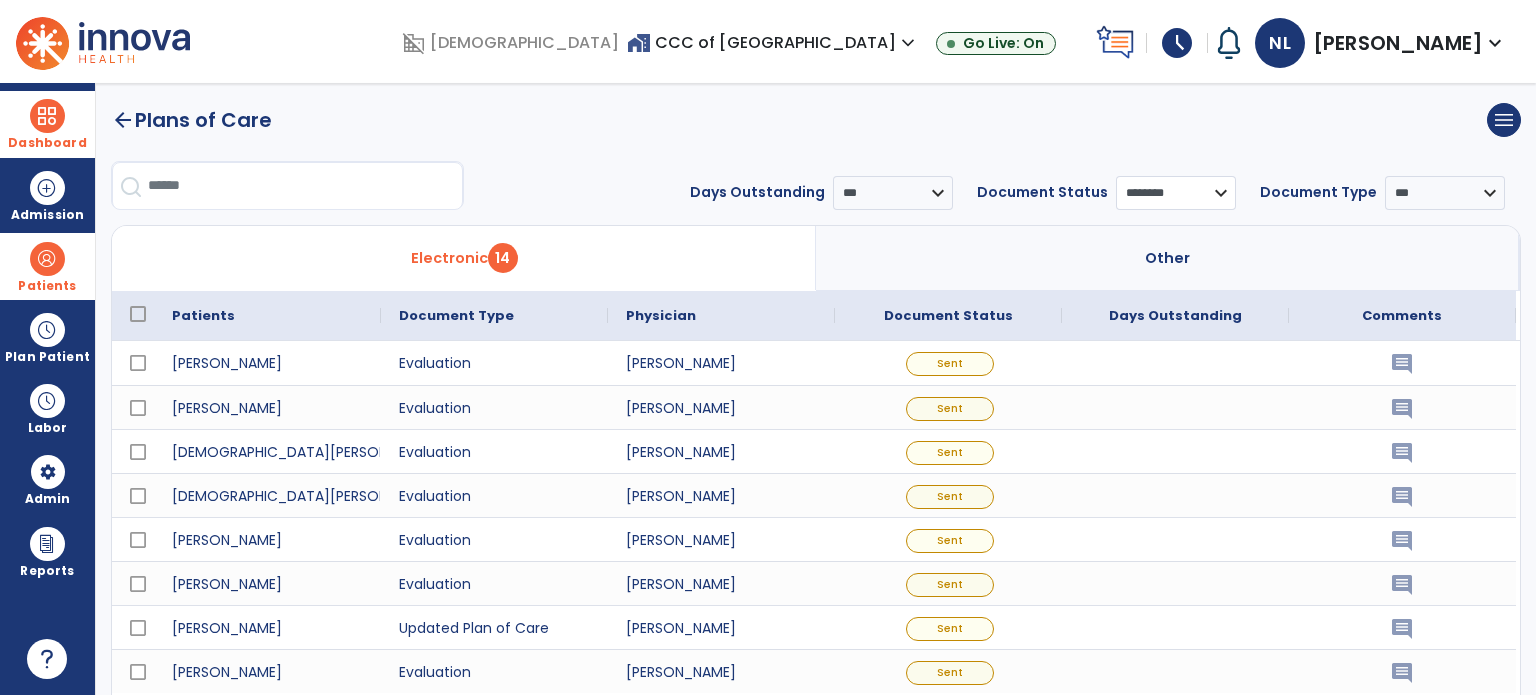 click on "*** ****** **** ********" at bounding box center (1176, 193) 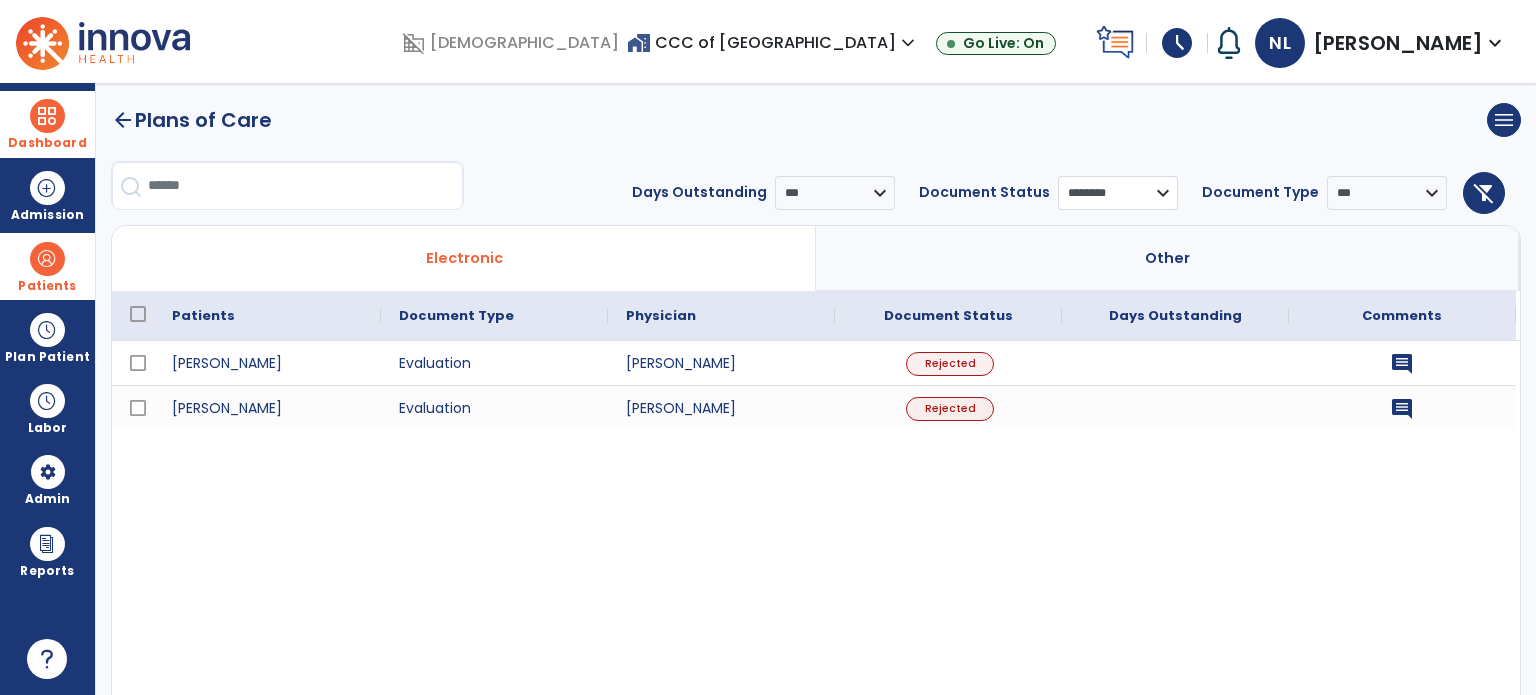 click on "*** ****** **** ********" at bounding box center (1118, 193) 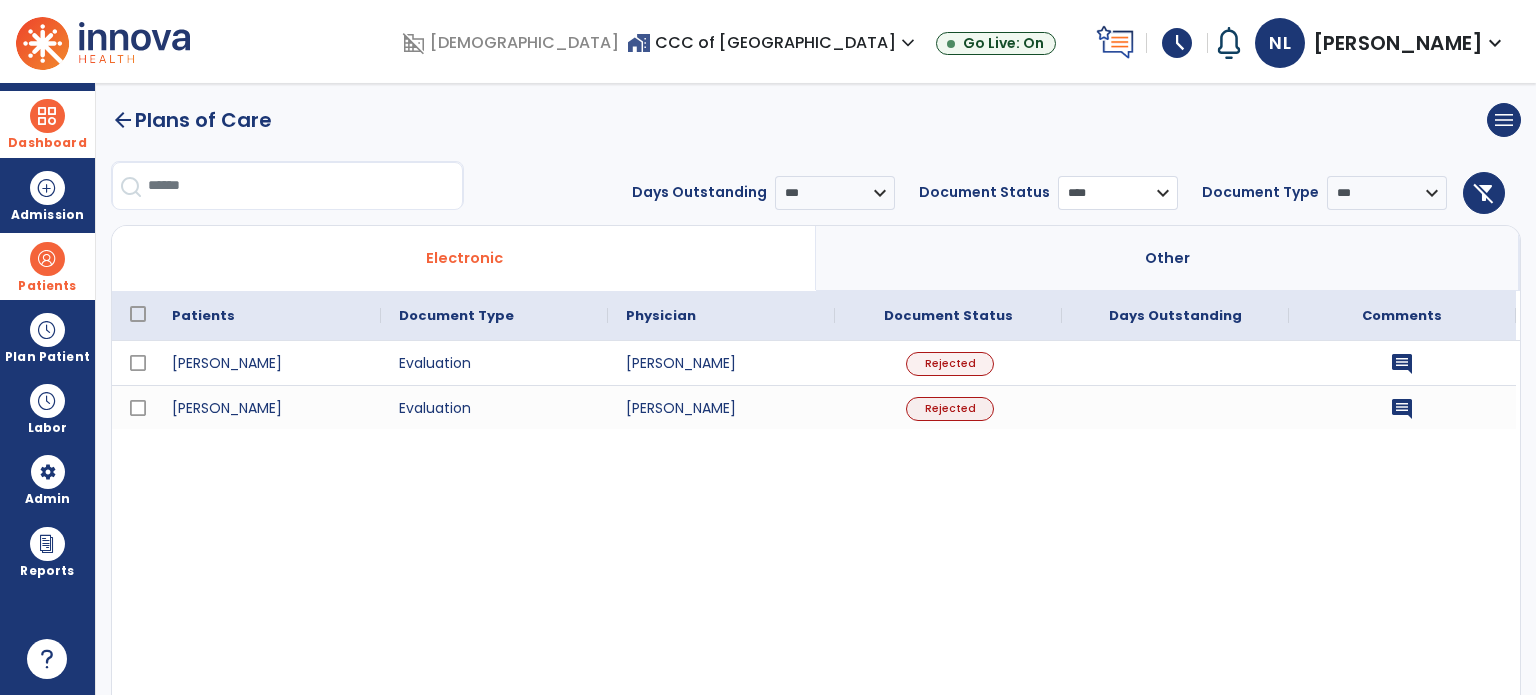 click on "*** ****** **** ********" at bounding box center [1118, 193] 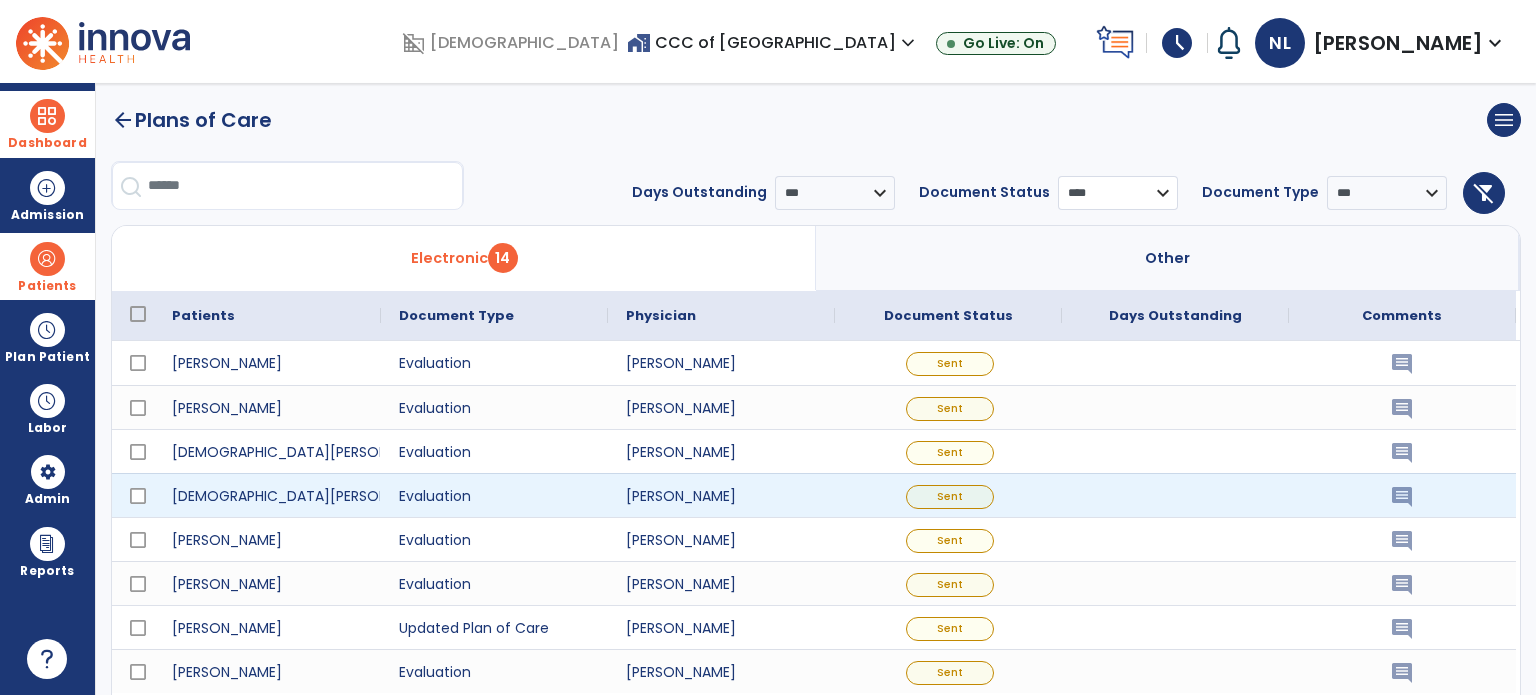 scroll, scrollTop: 72, scrollLeft: 0, axis: vertical 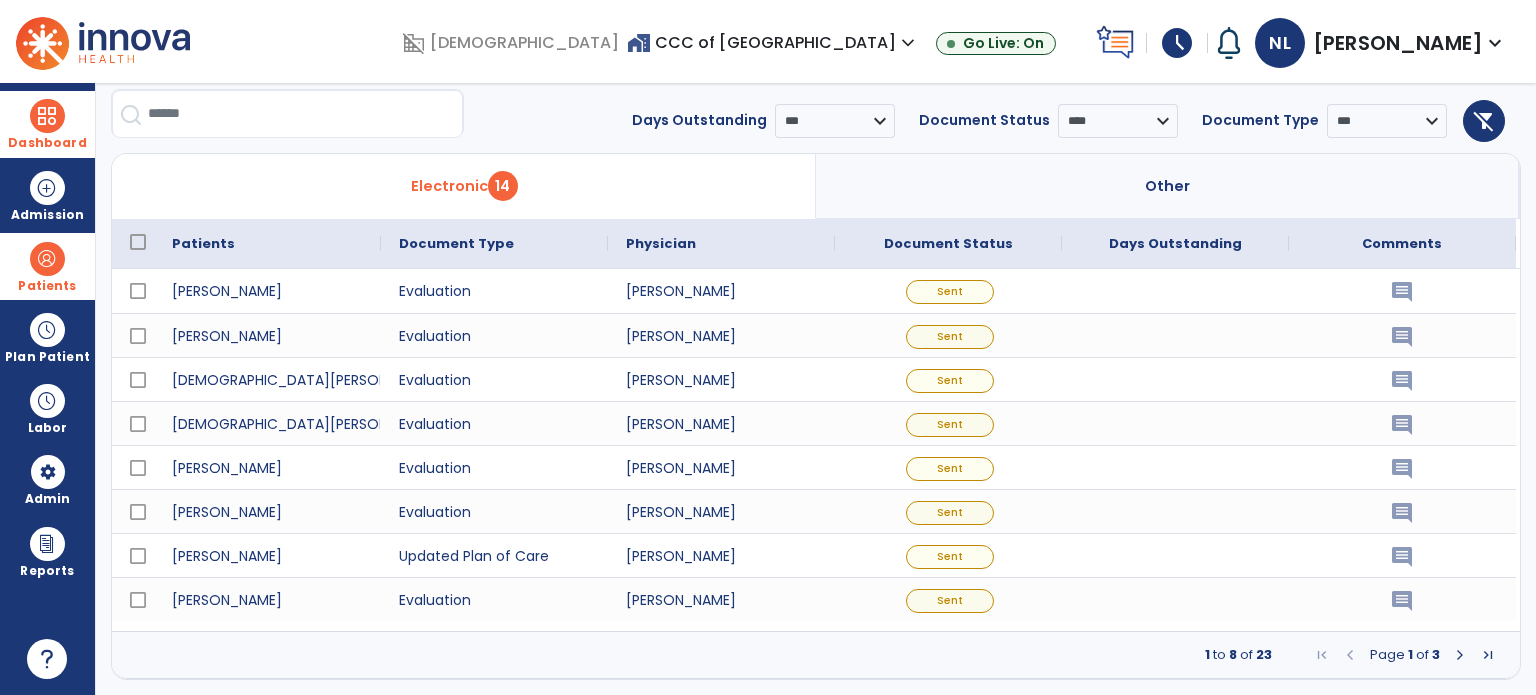 click at bounding box center (1460, 655) 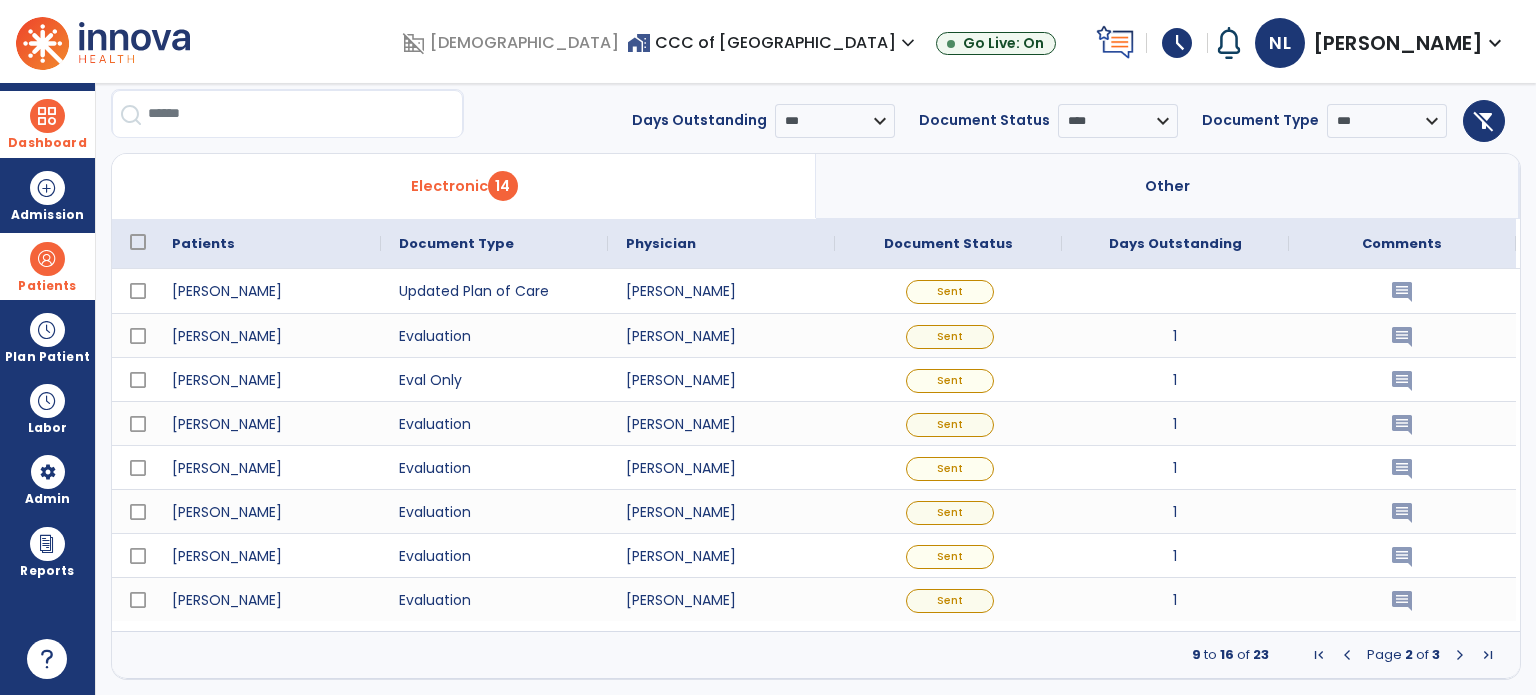 click at bounding box center (1460, 655) 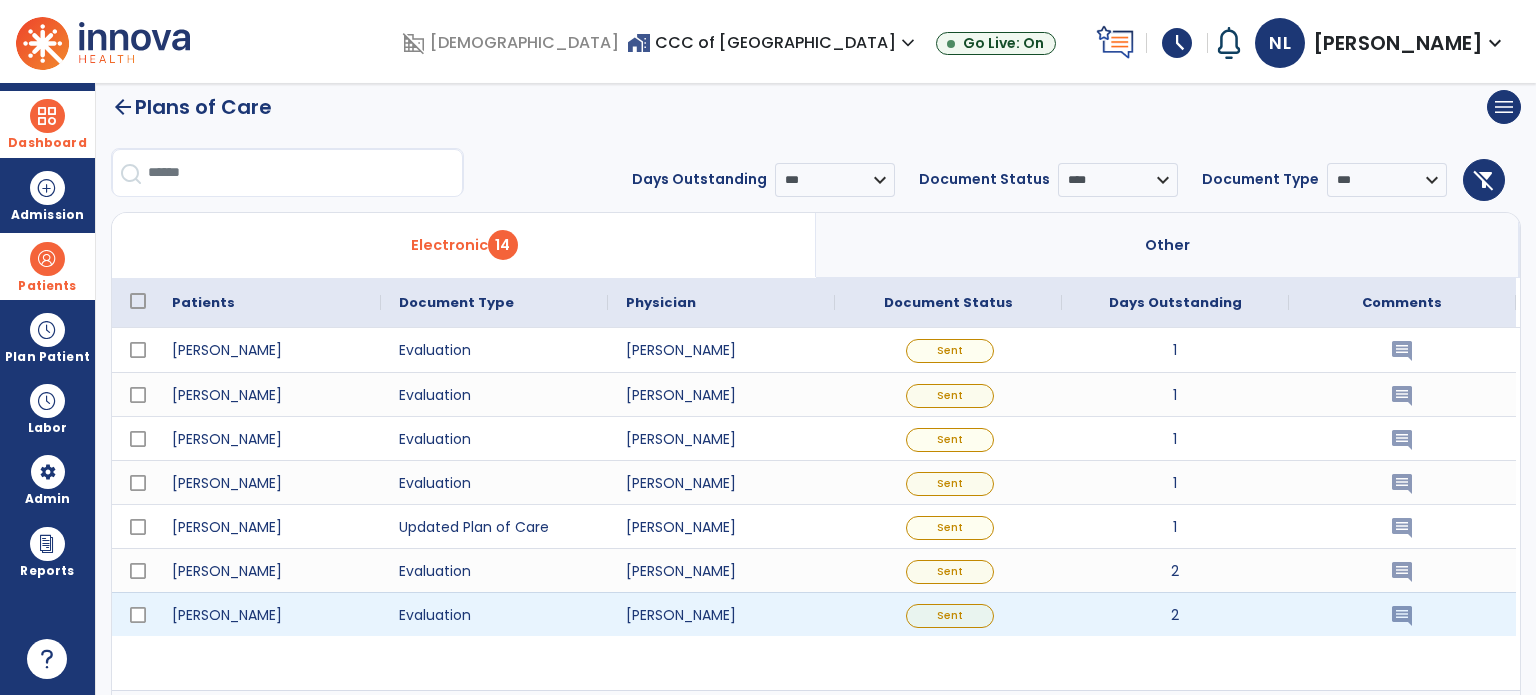 scroll, scrollTop: 0, scrollLeft: 0, axis: both 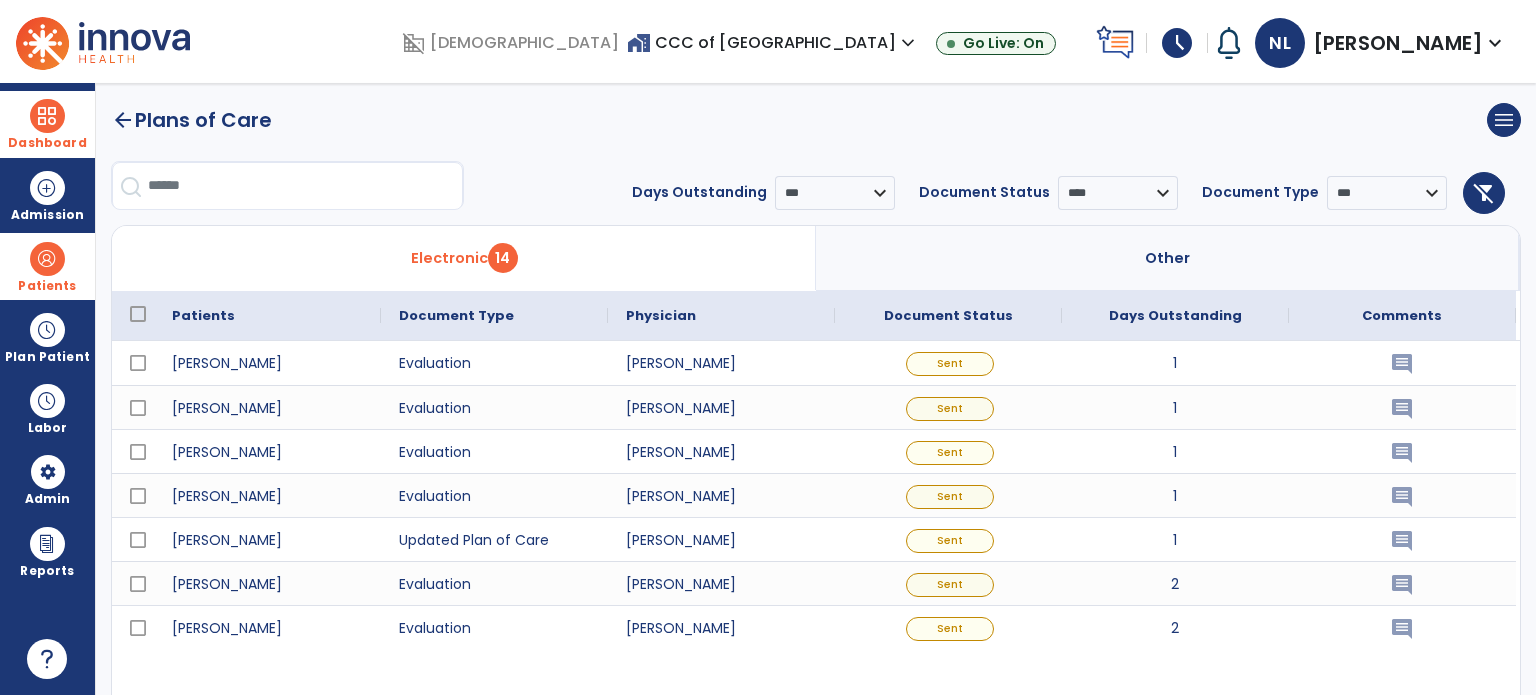 click on "Other" at bounding box center (1168, 258) 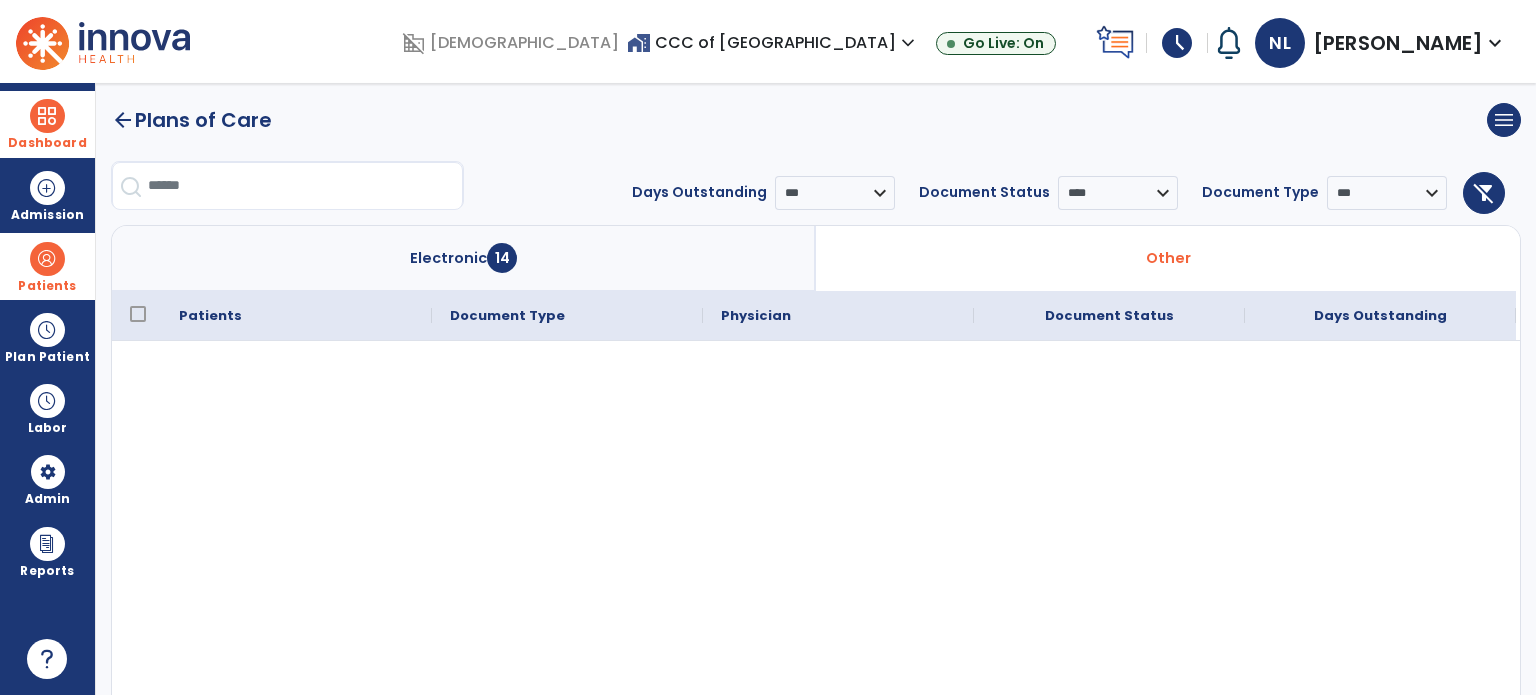 click on "Patients" at bounding box center (47, 266) 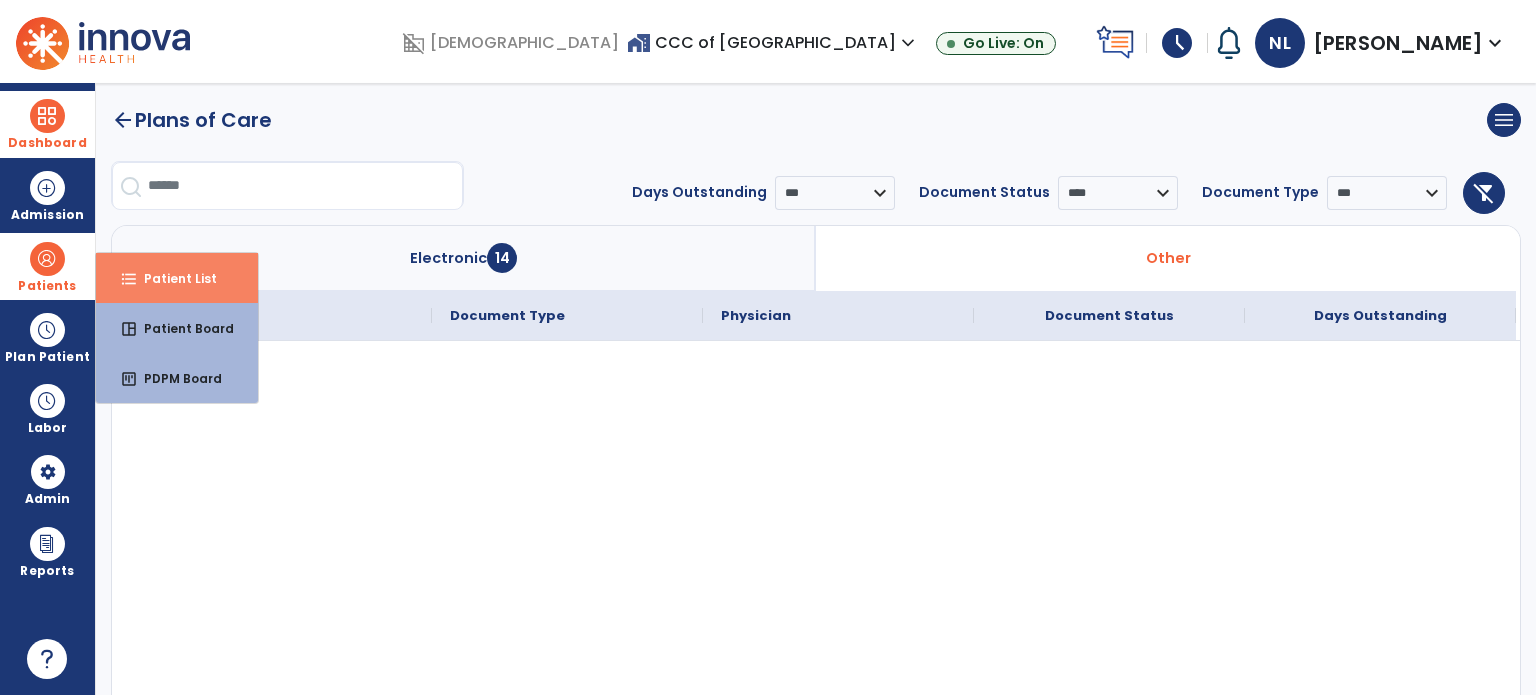 click on "format_list_bulleted  Patient List" at bounding box center (177, 278) 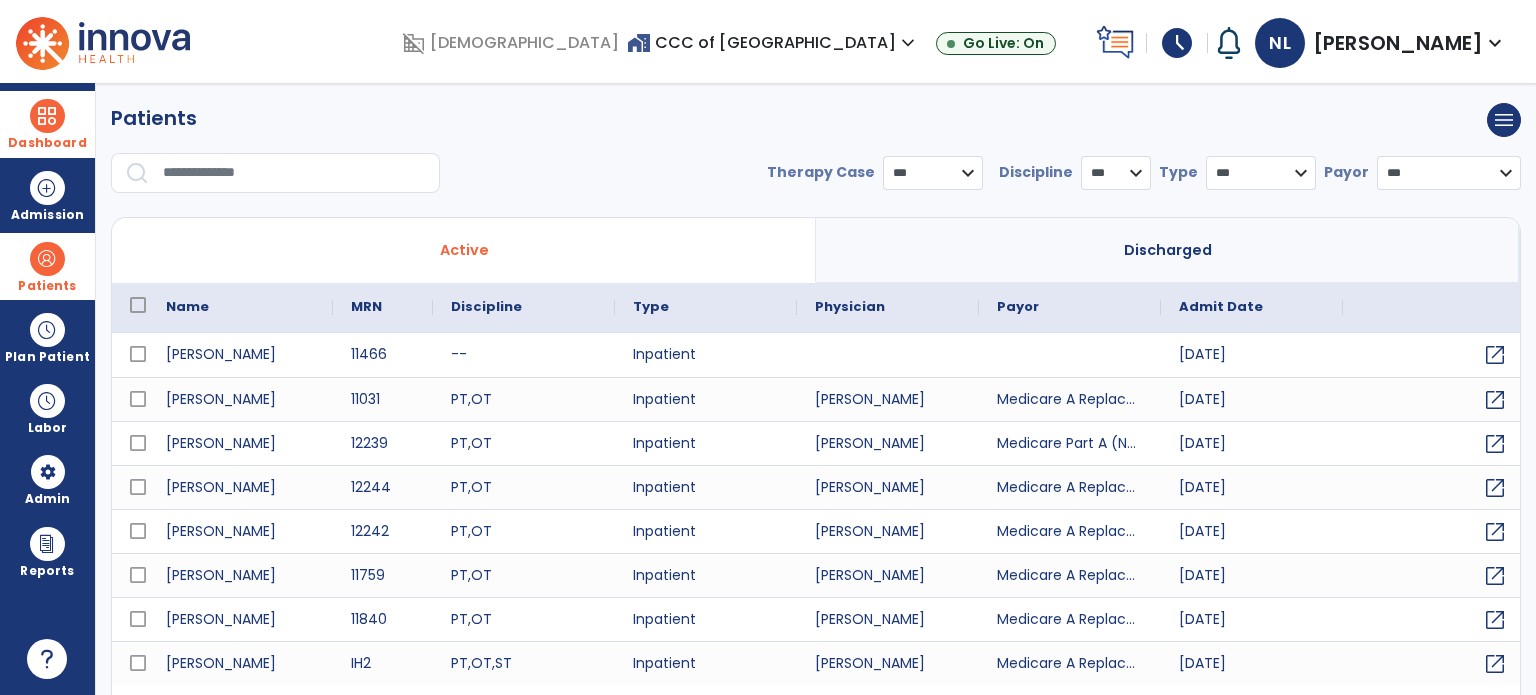 select on "***" 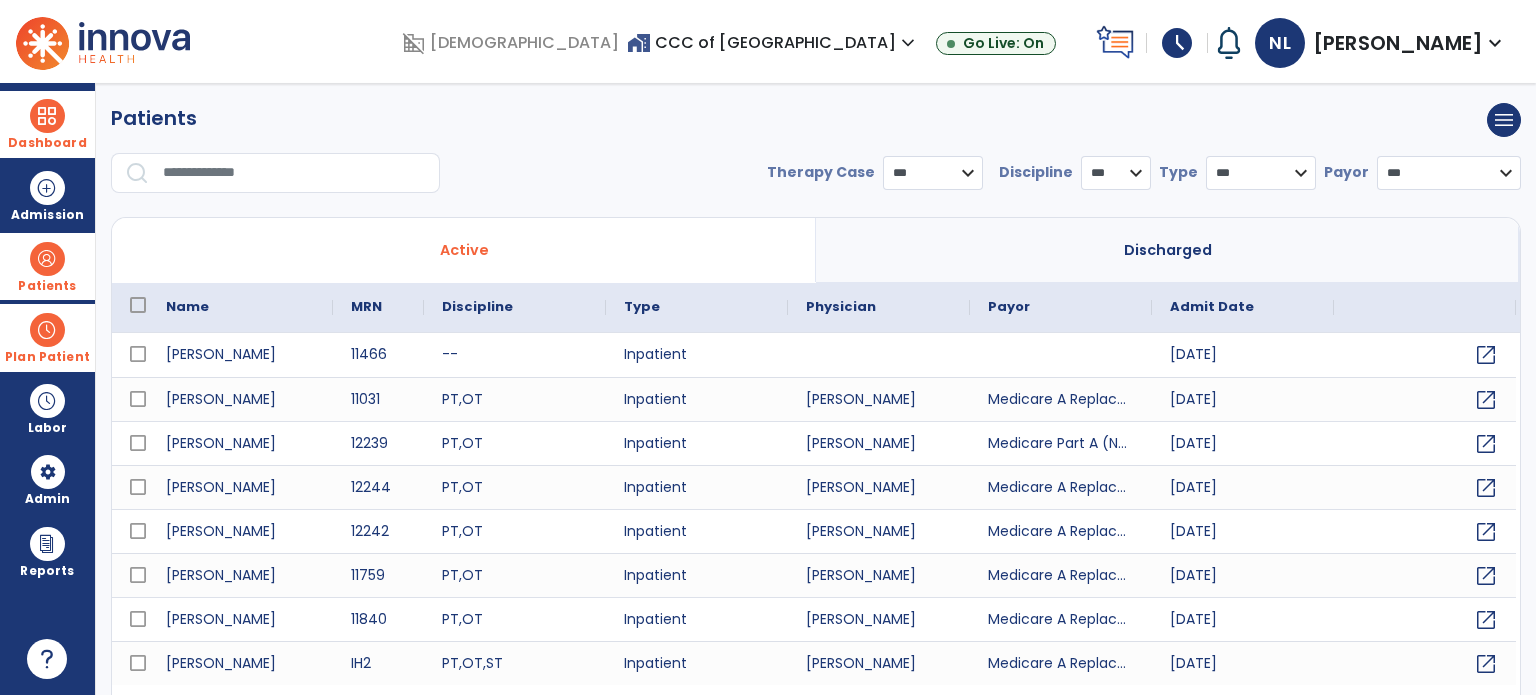 click on "Plan Patient" at bounding box center [47, 266] 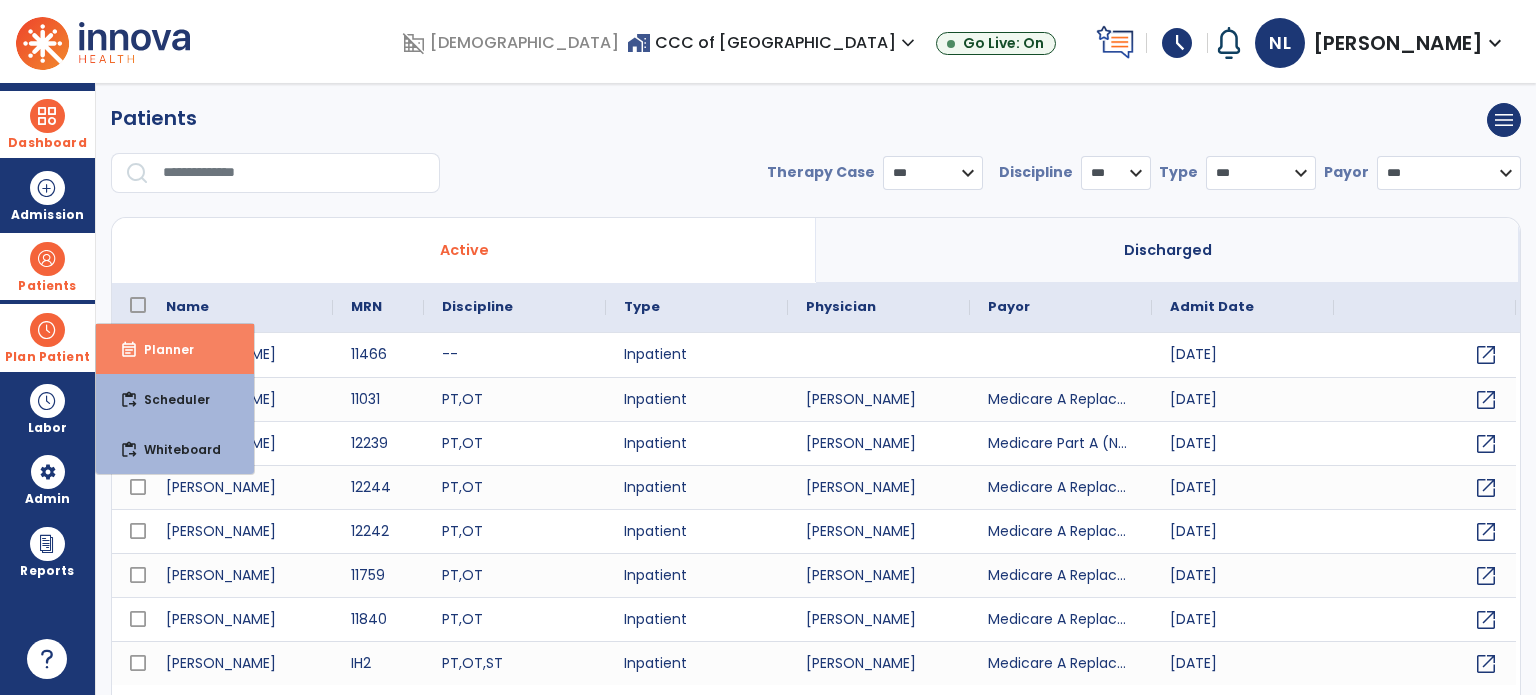 click on "Planner" at bounding box center [161, 349] 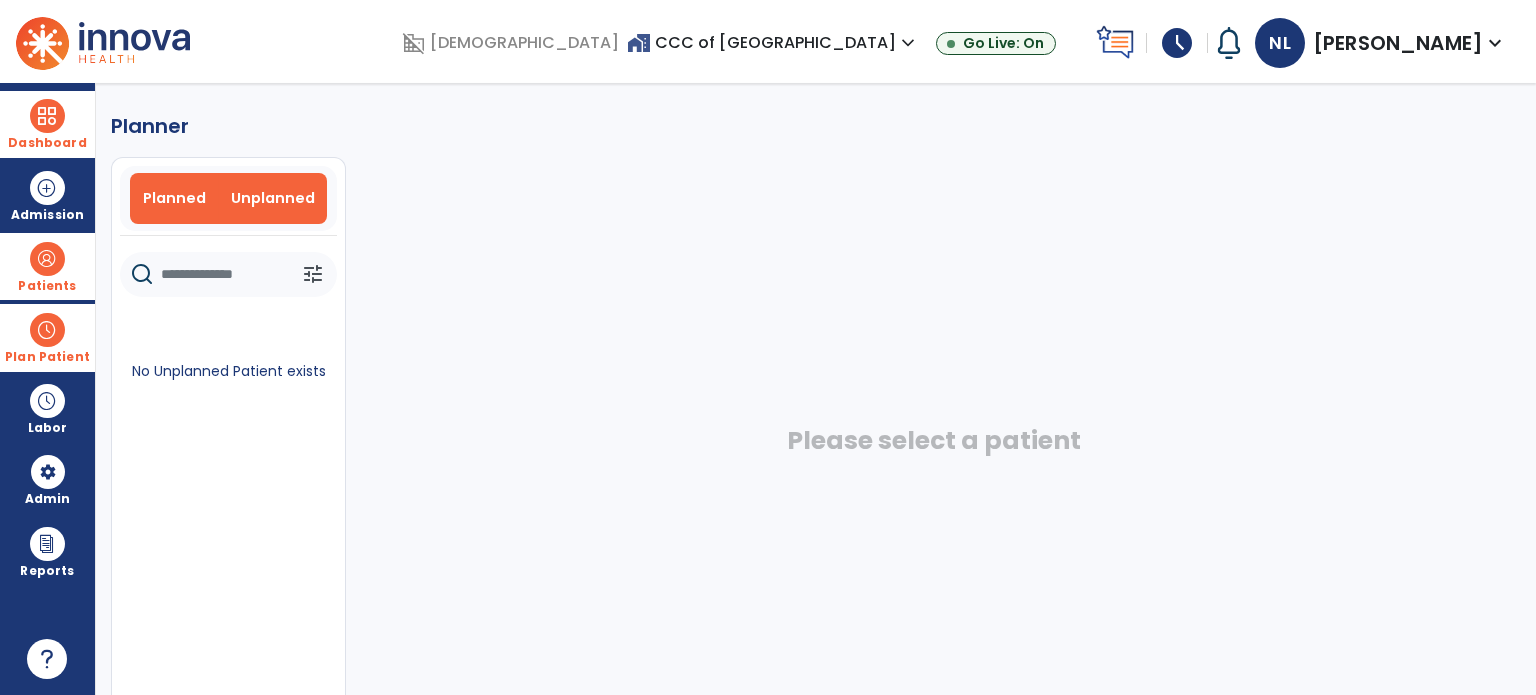 click on "Planned" at bounding box center (174, 198) 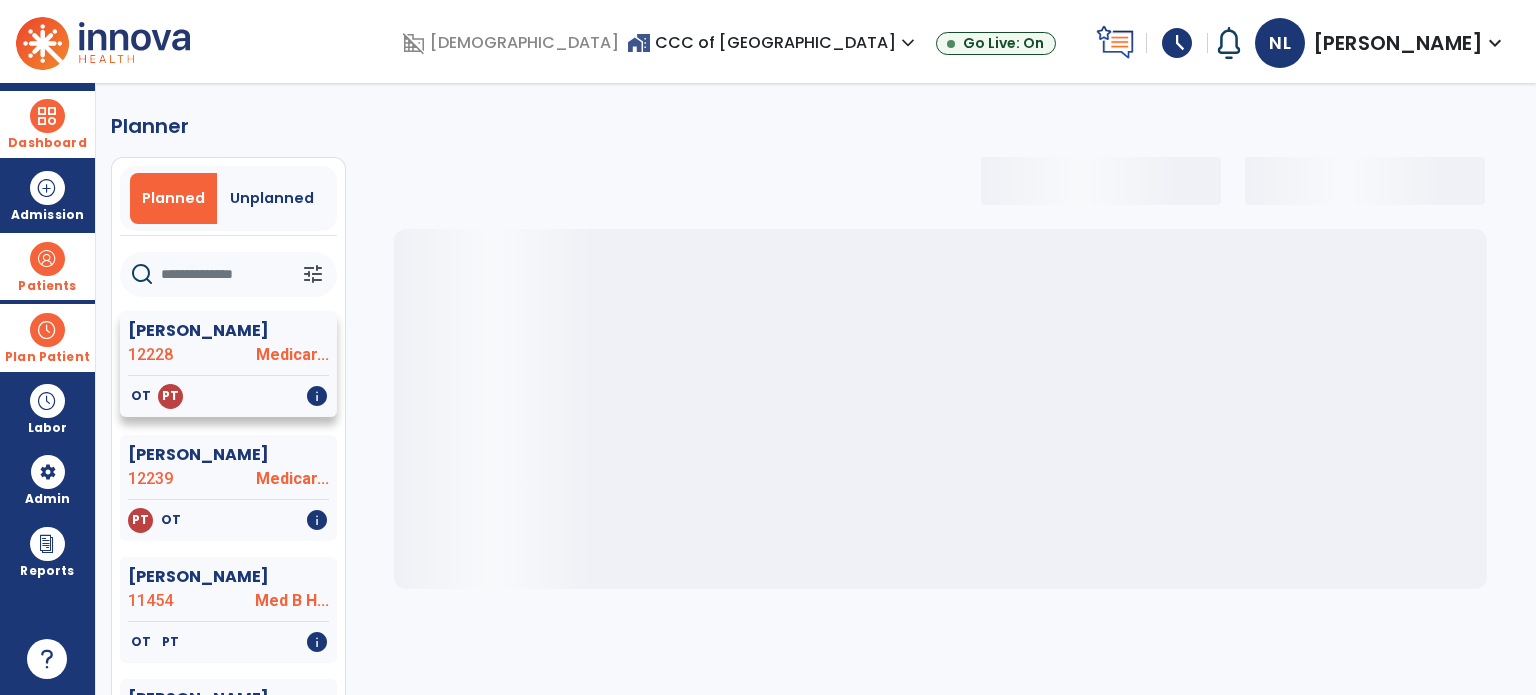 click on "12228" 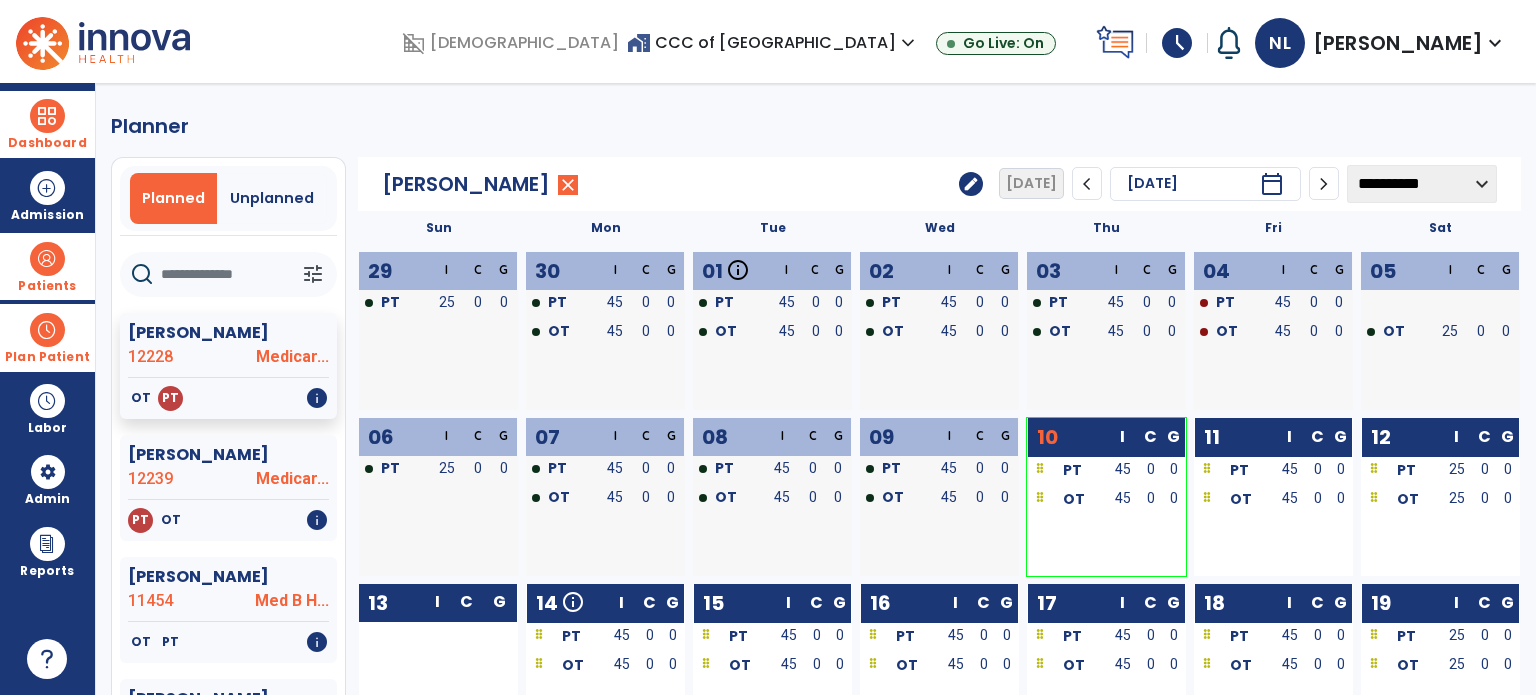click on "edit" 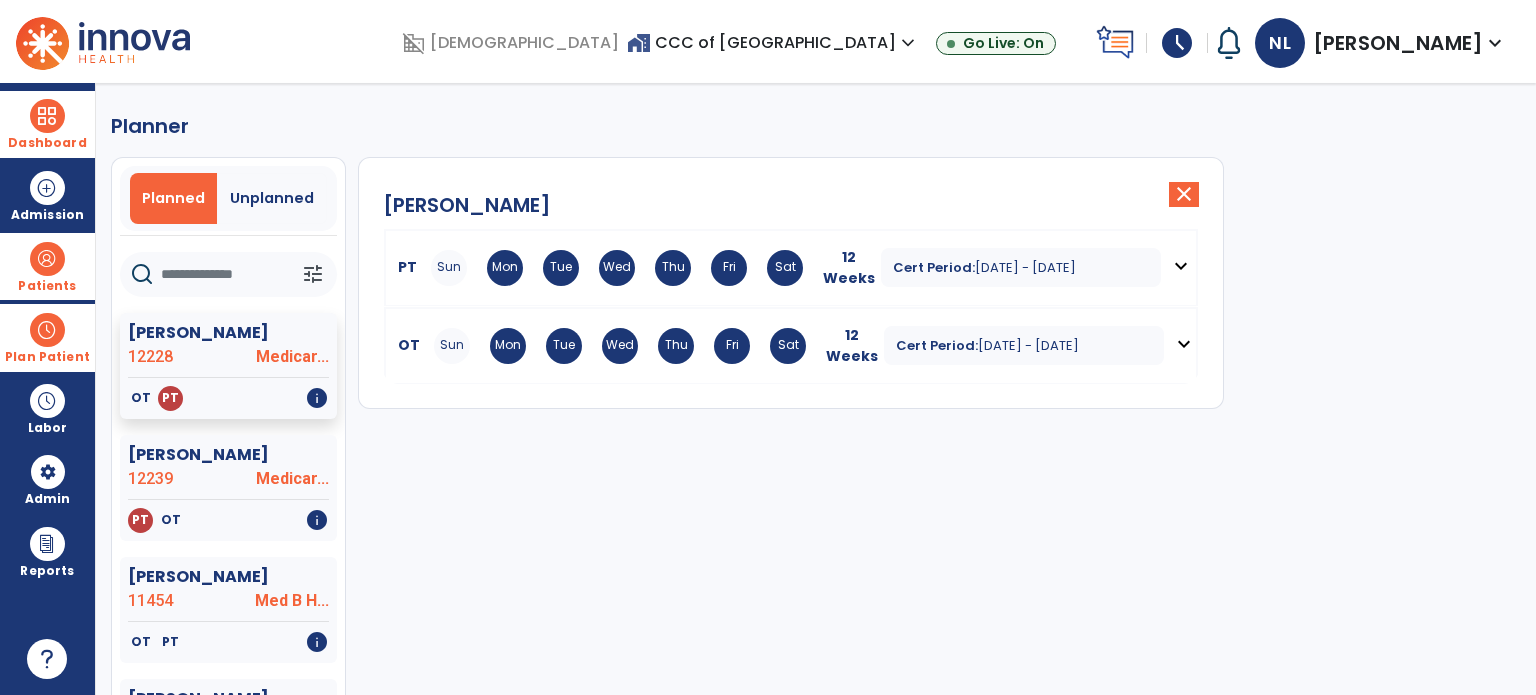 click on "expand_more" at bounding box center (1181, 266) 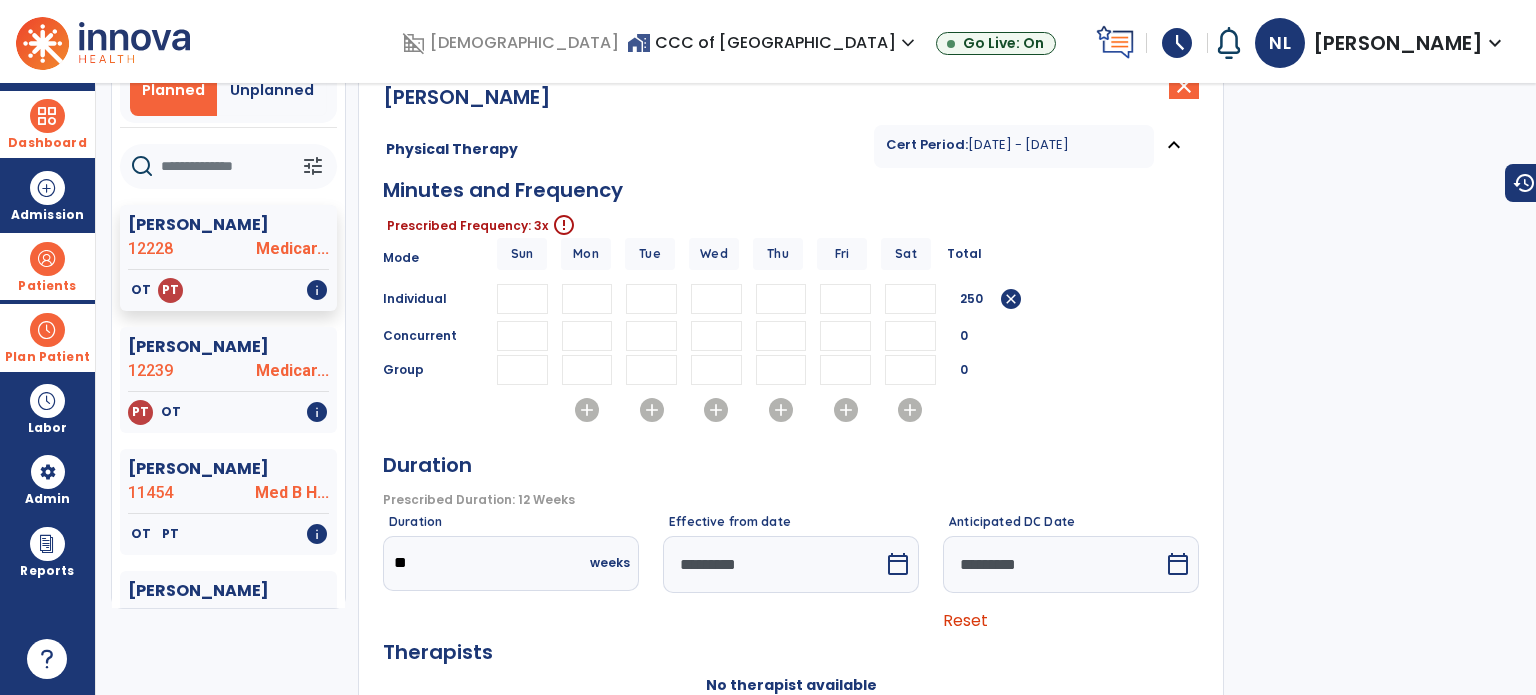 scroll, scrollTop: 0, scrollLeft: 0, axis: both 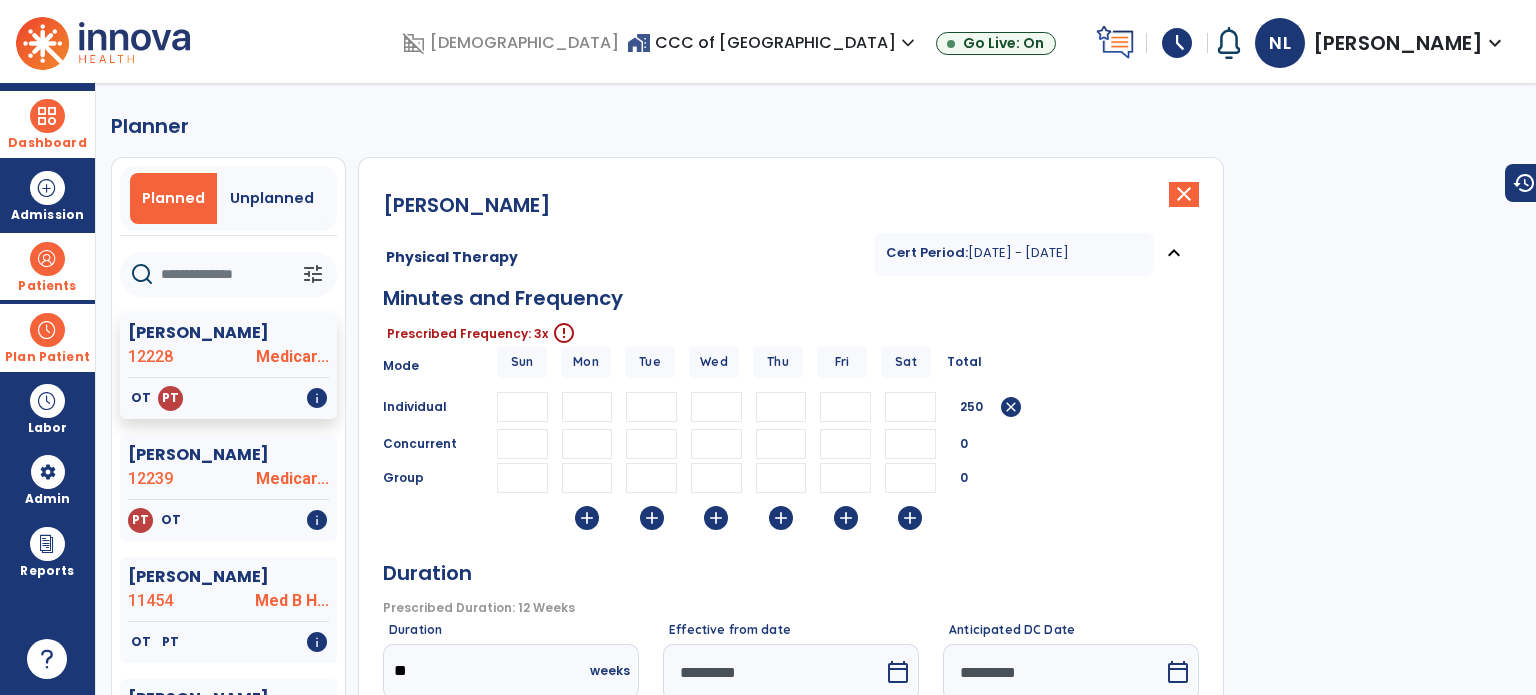 click on "**" at bounding box center (587, 407) 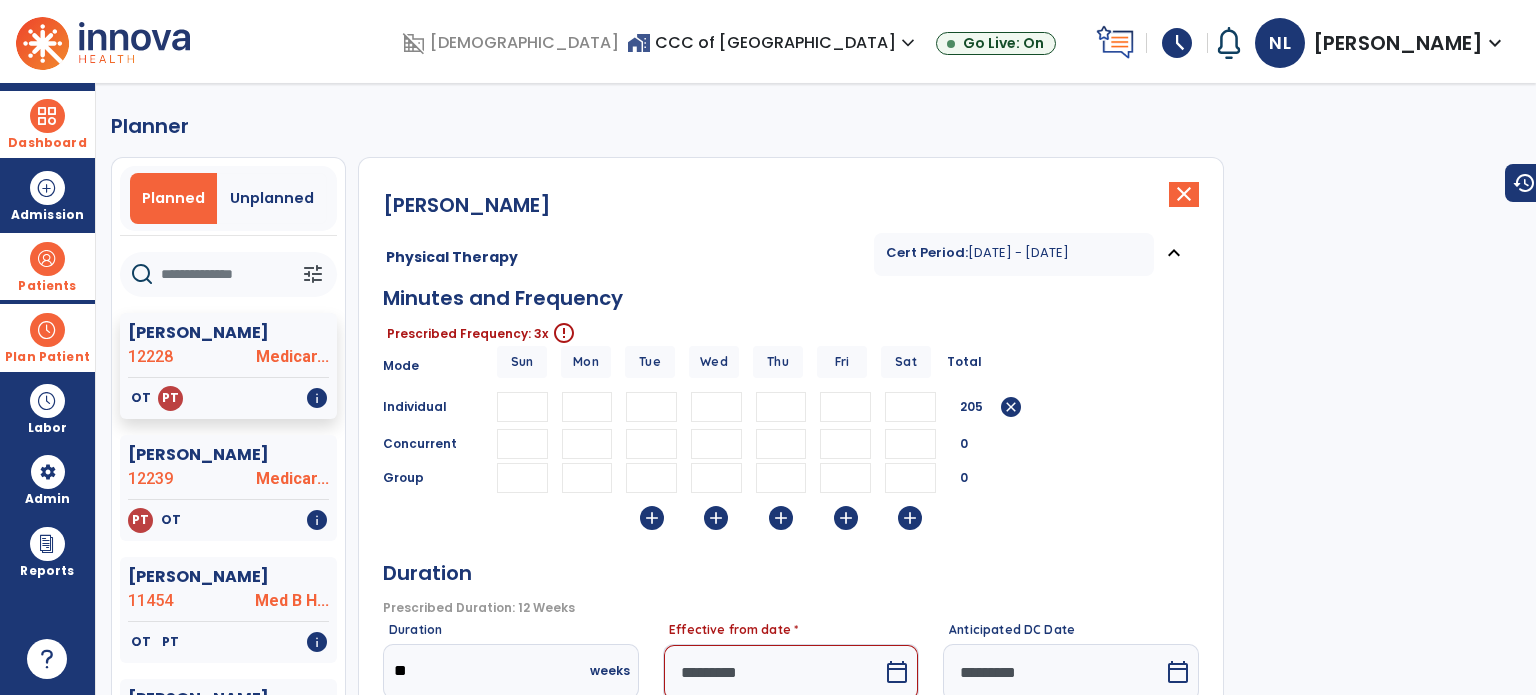 type 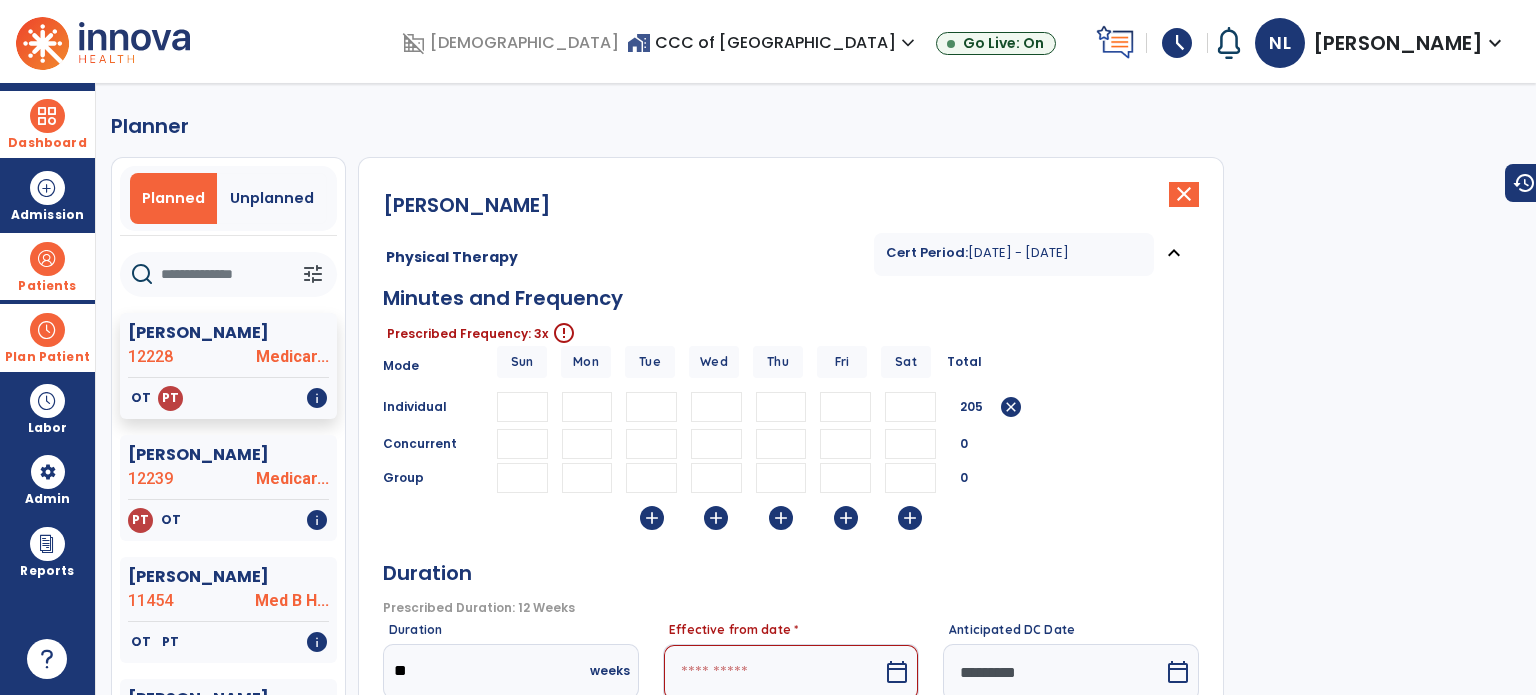type 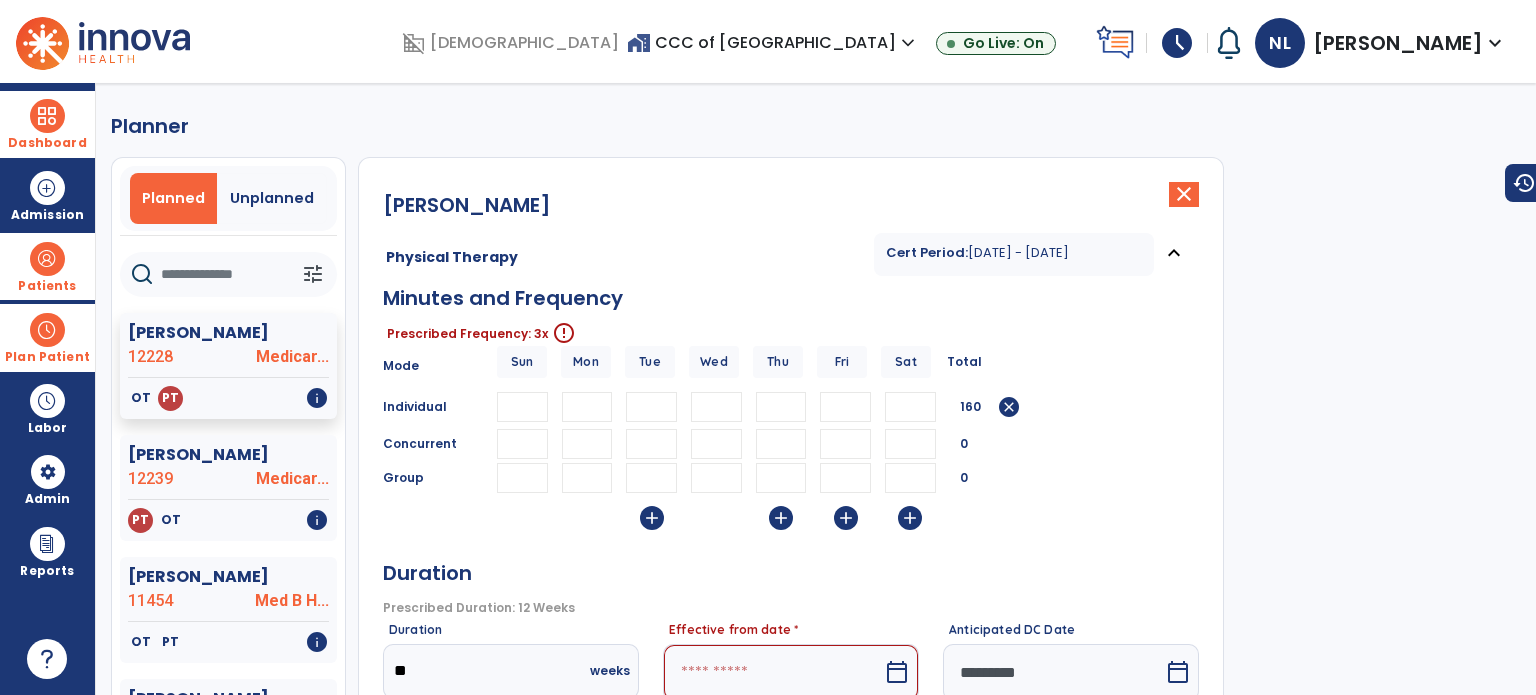 type 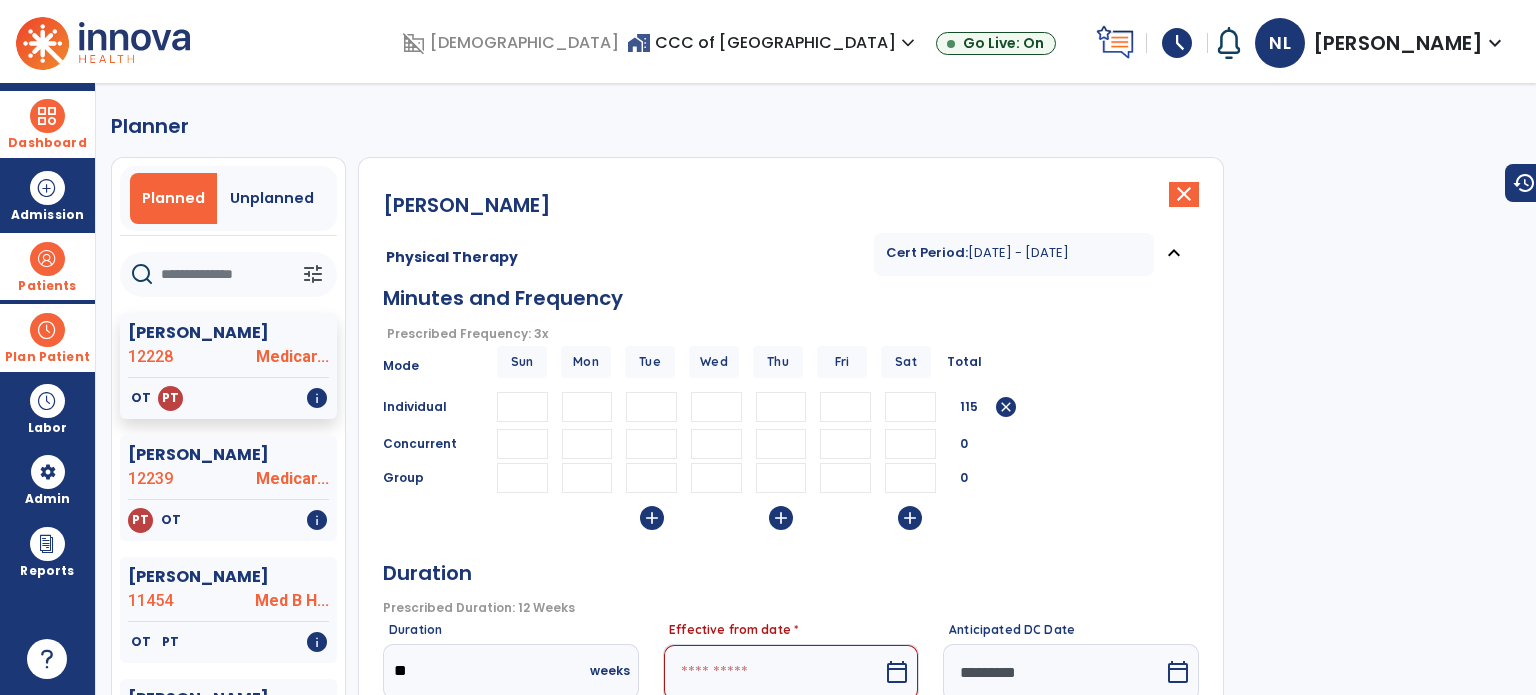 type 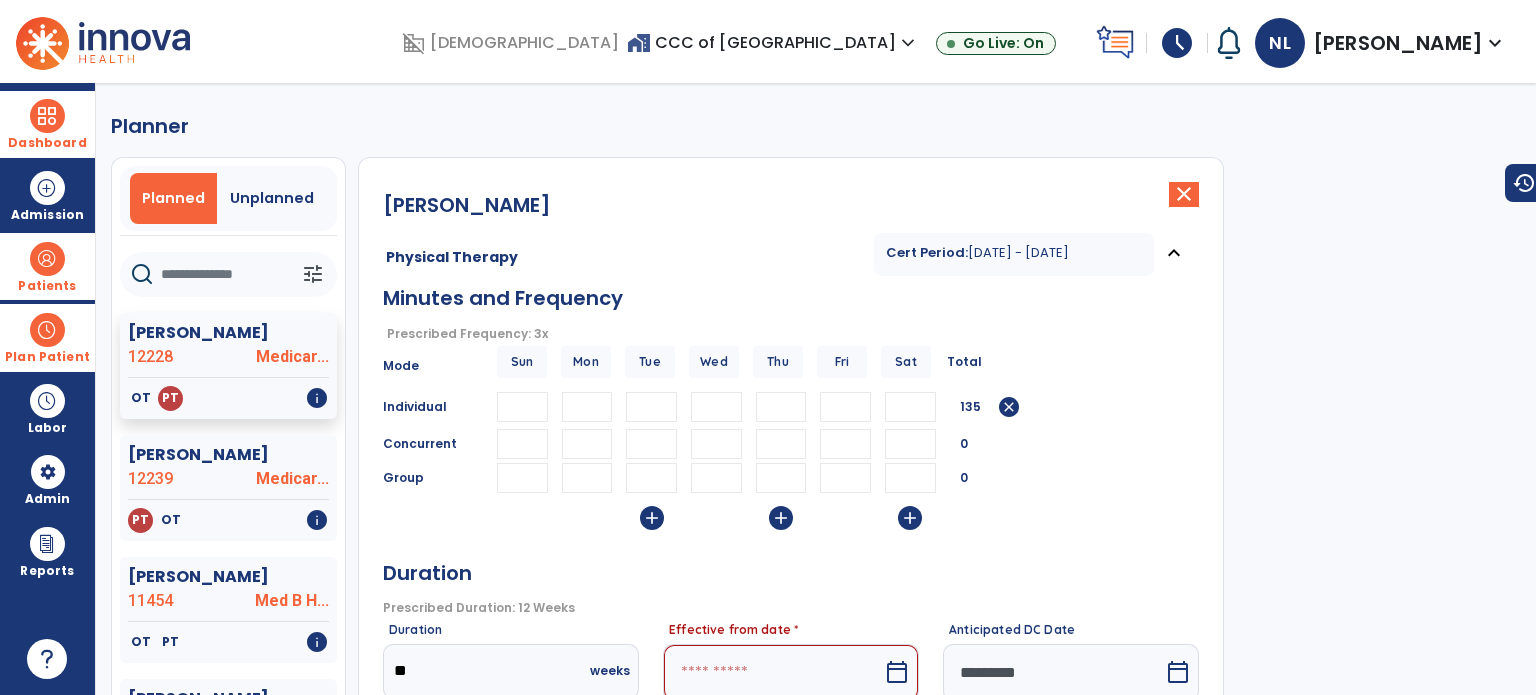 scroll, scrollTop: 300, scrollLeft: 0, axis: vertical 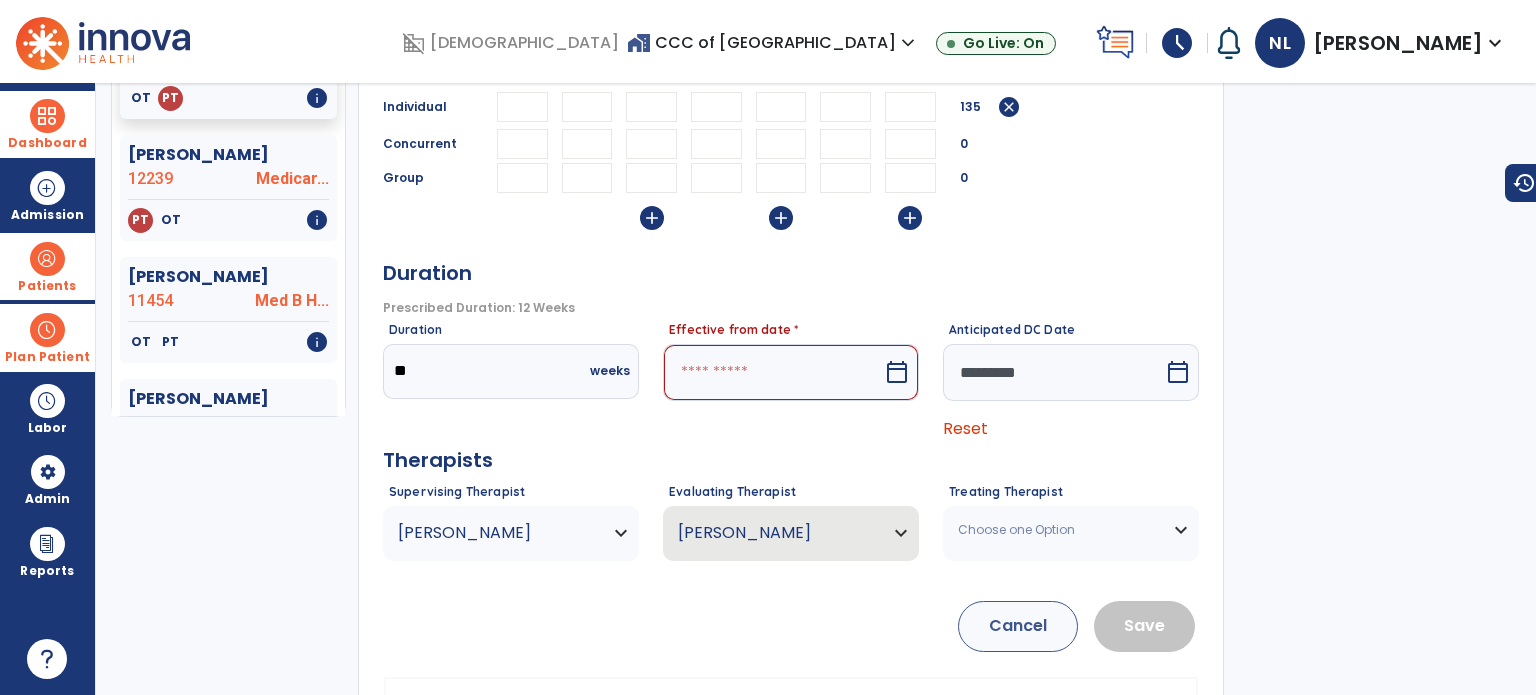 type on "**" 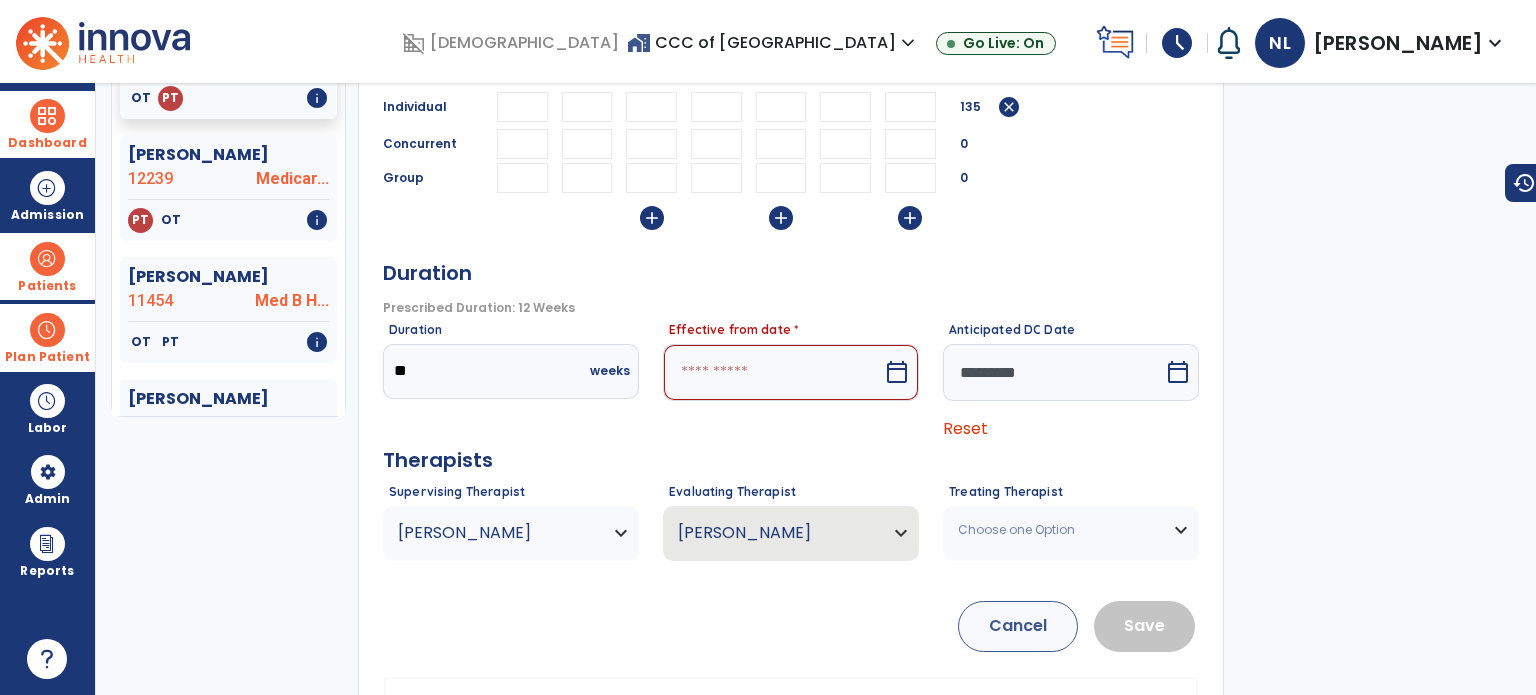 click at bounding box center (773, 372) 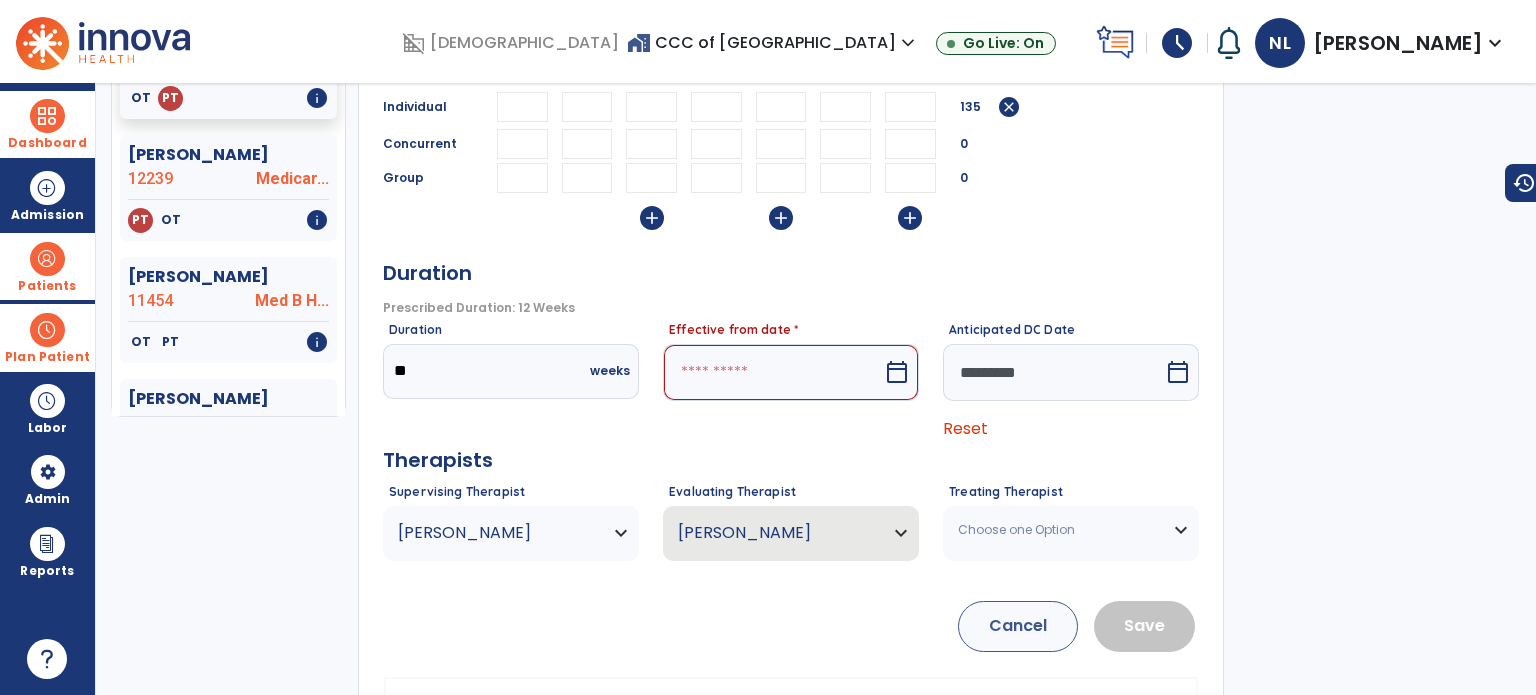 select on "*" 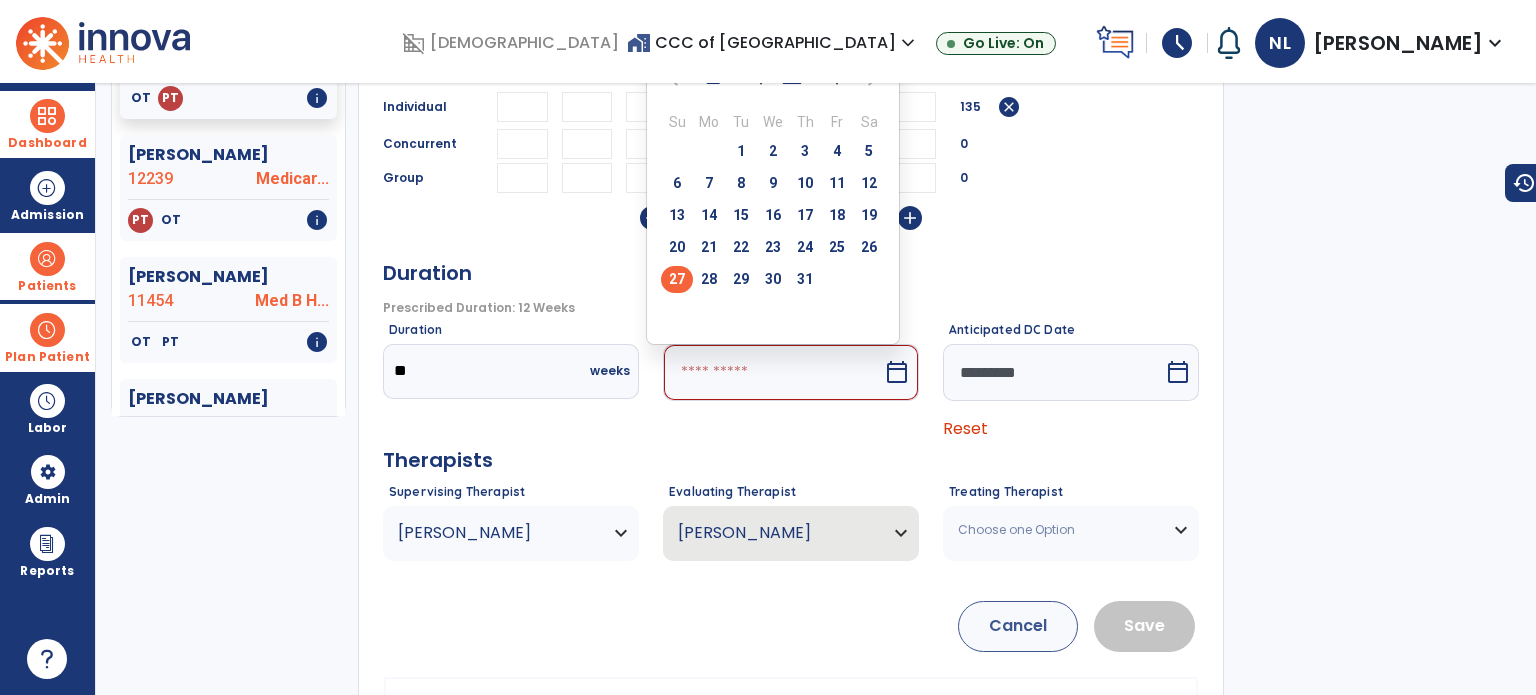 scroll, scrollTop: 200, scrollLeft: 0, axis: vertical 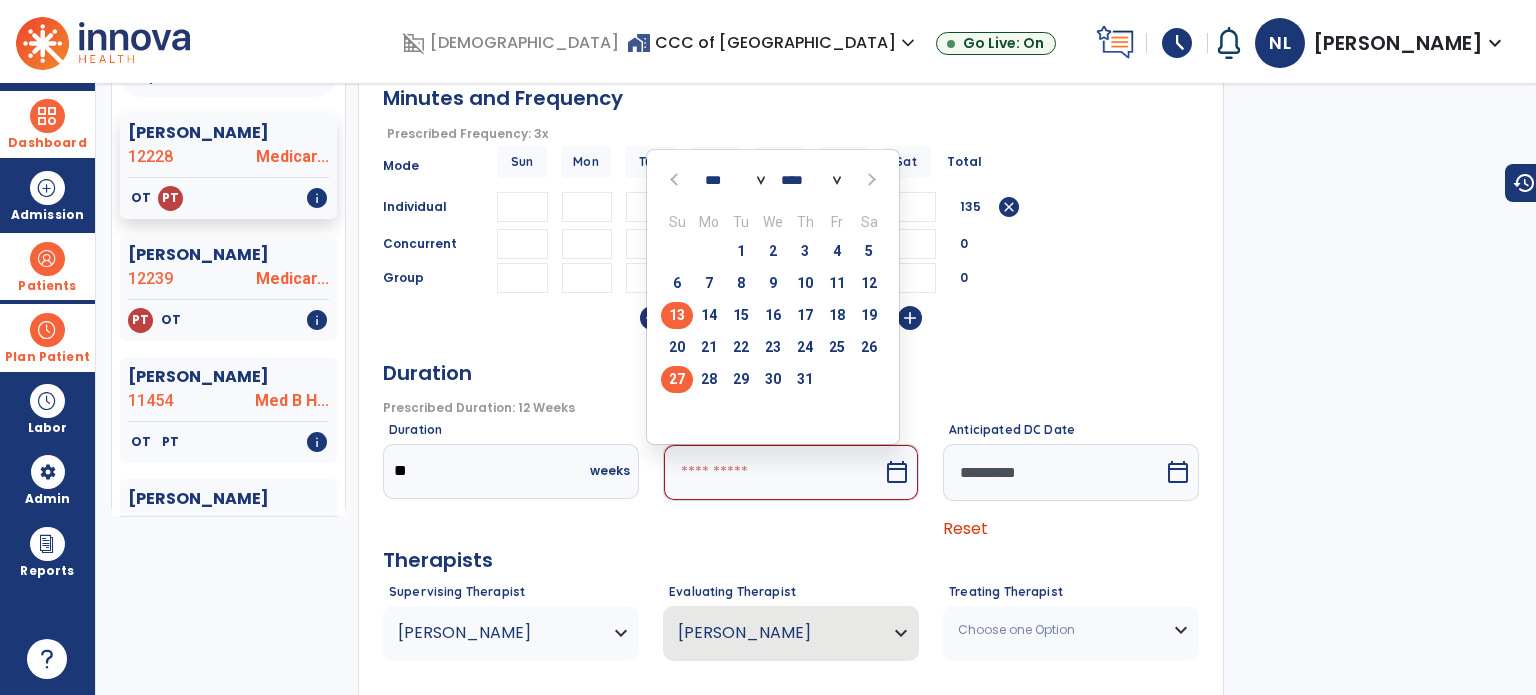 click on "13" at bounding box center [677, 315] 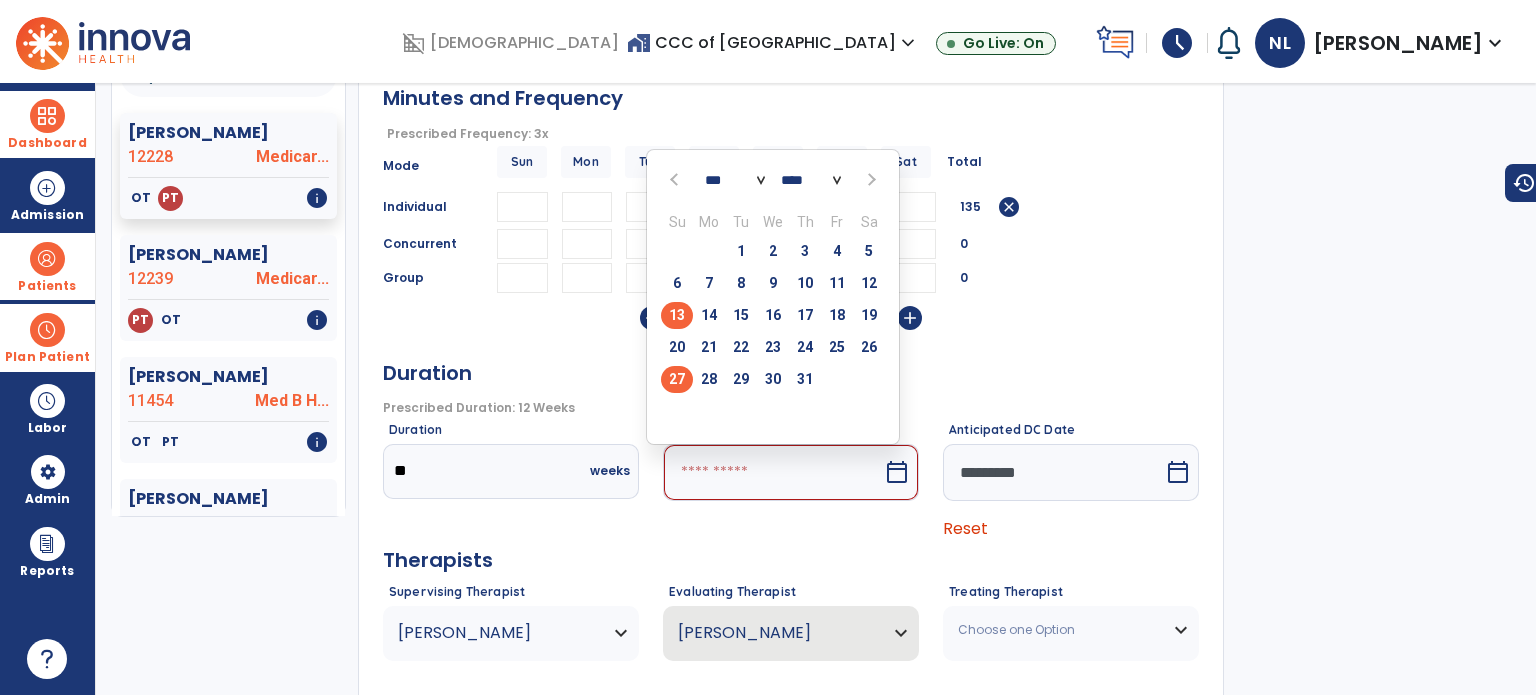 type on "*********" 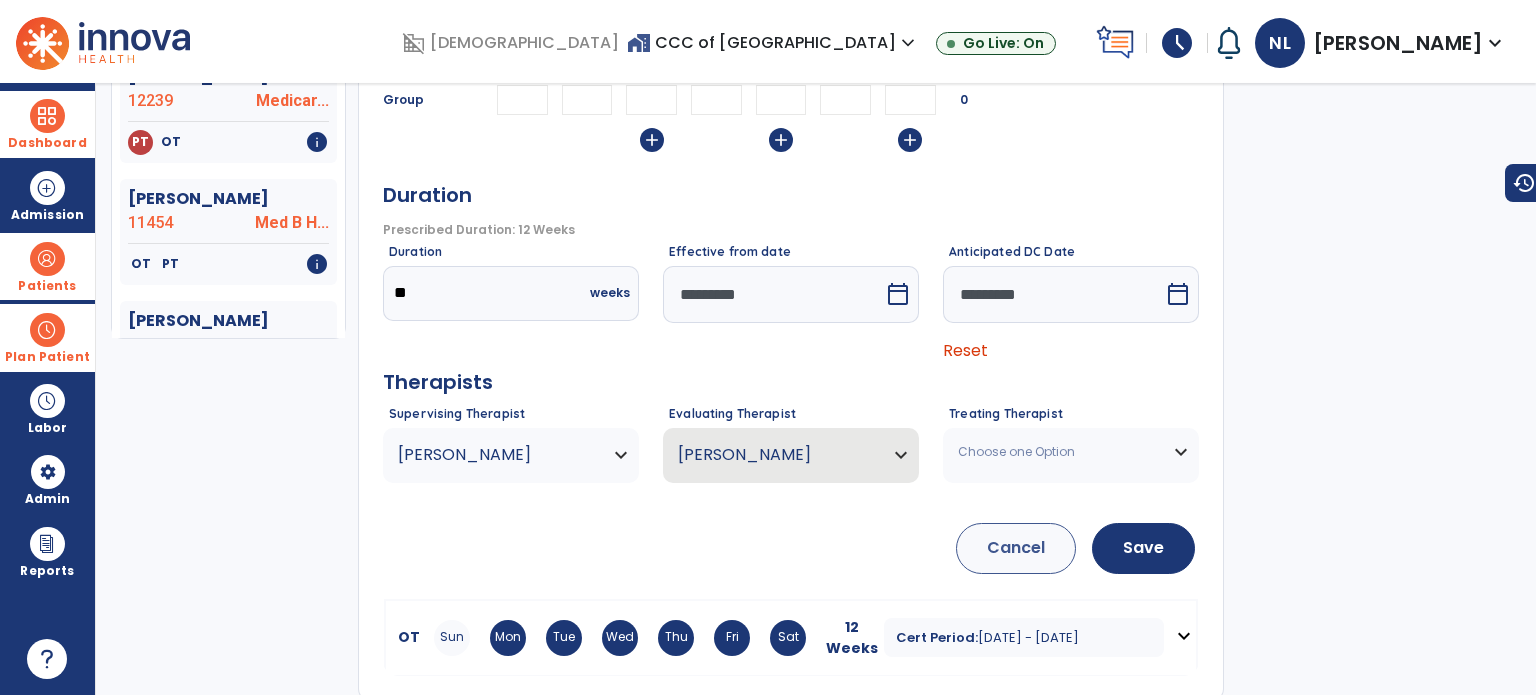 scroll, scrollTop: 380, scrollLeft: 0, axis: vertical 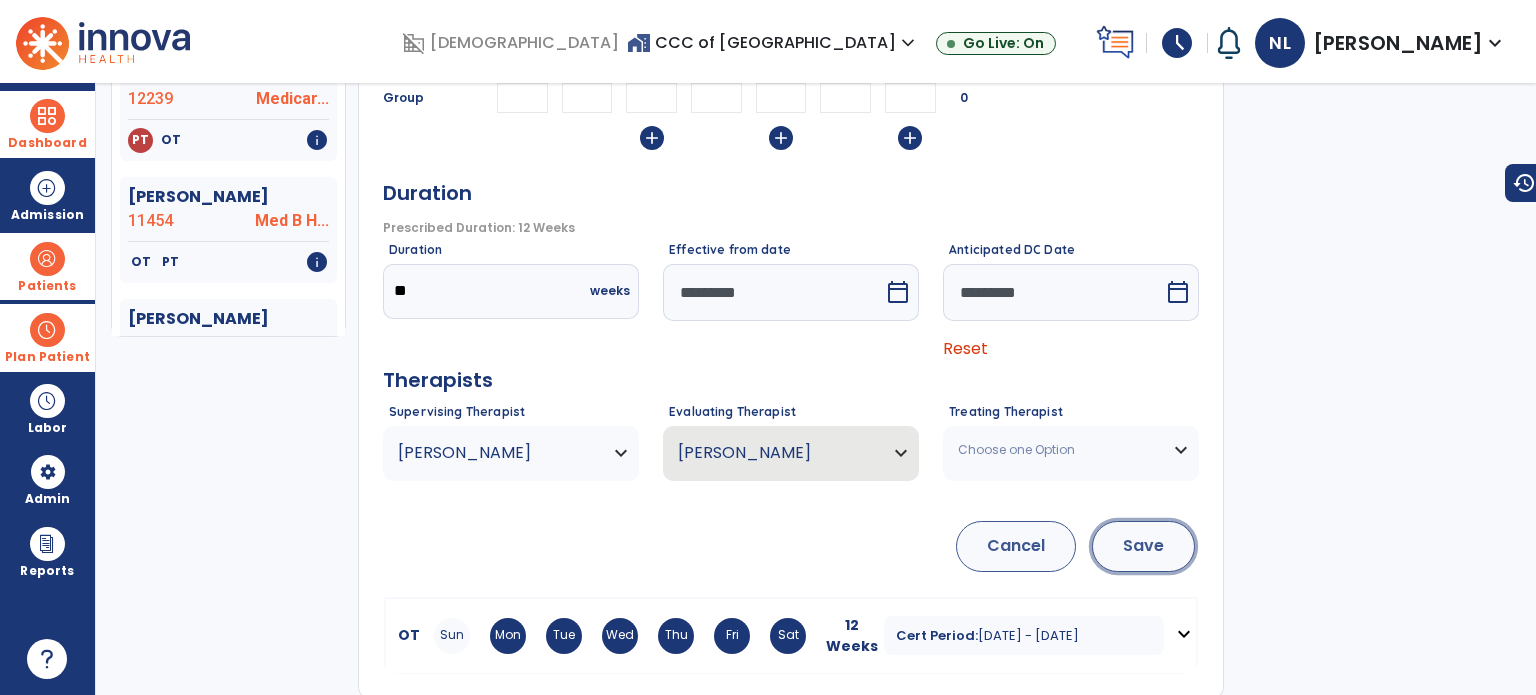 click on "Save" at bounding box center [1143, 546] 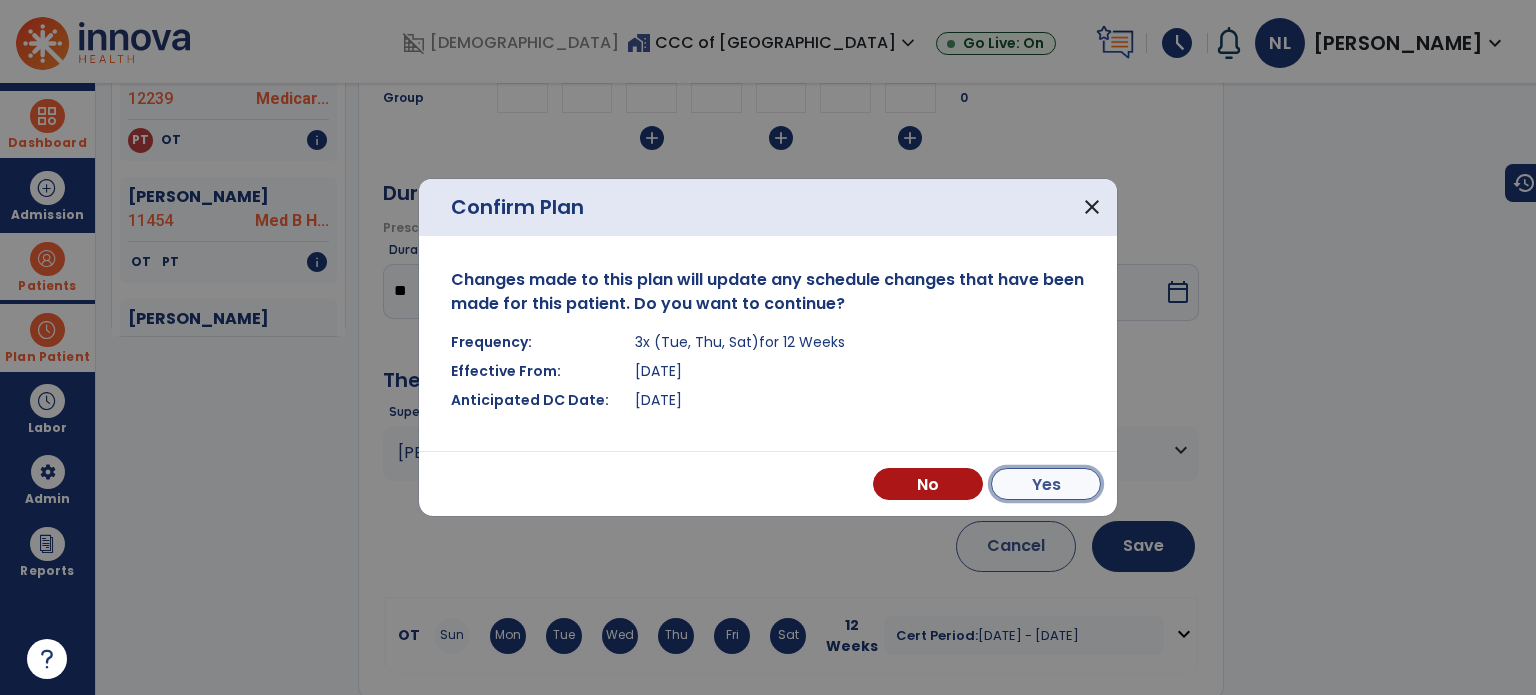 click on "Yes" at bounding box center [1046, 484] 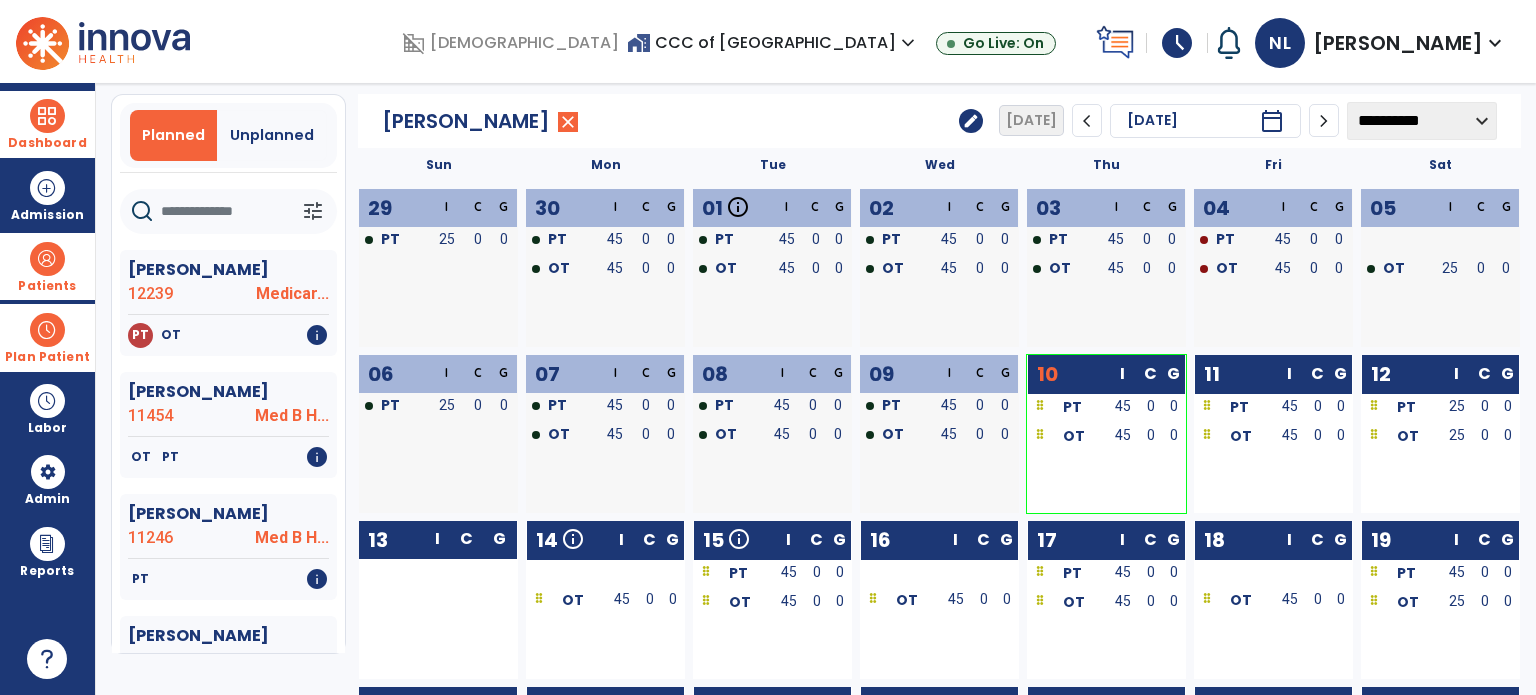 scroll, scrollTop: 0, scrollLeft: 0, axis: both 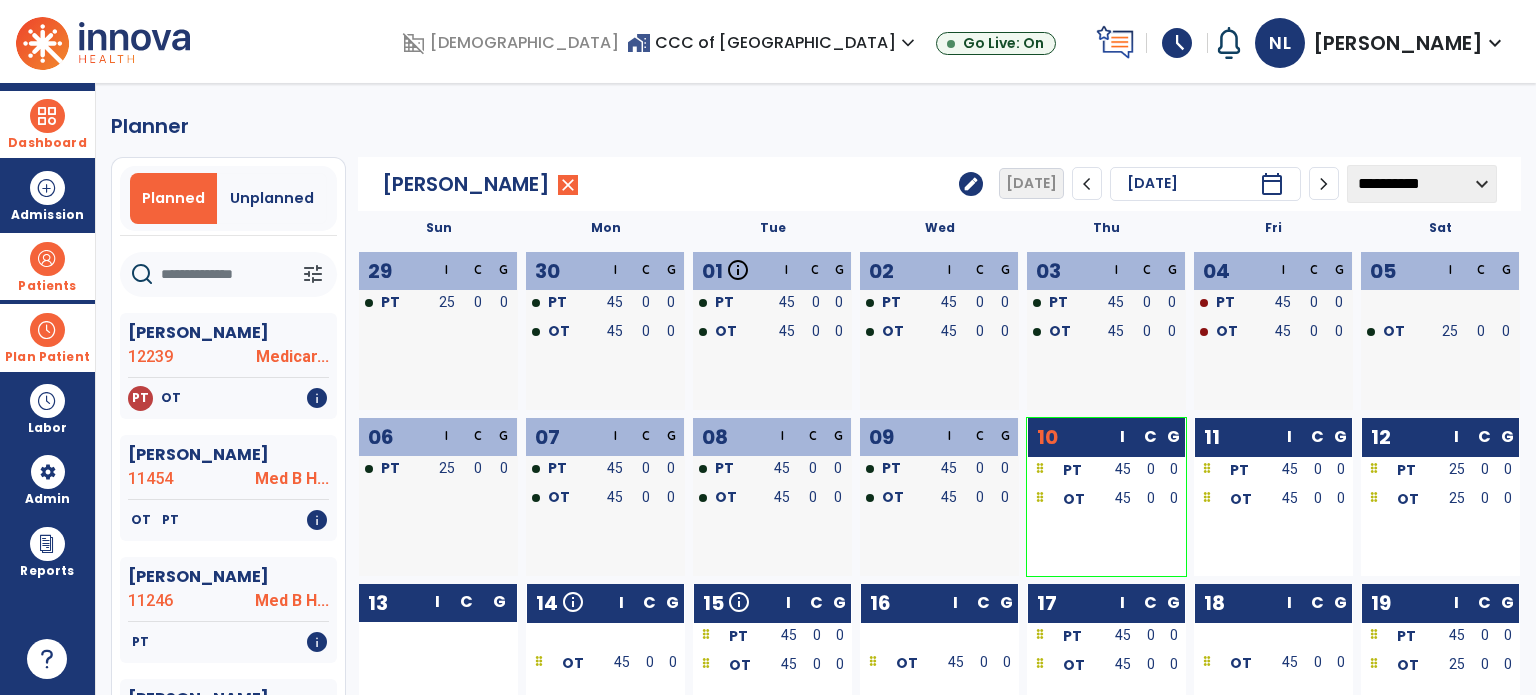 click on "**********" 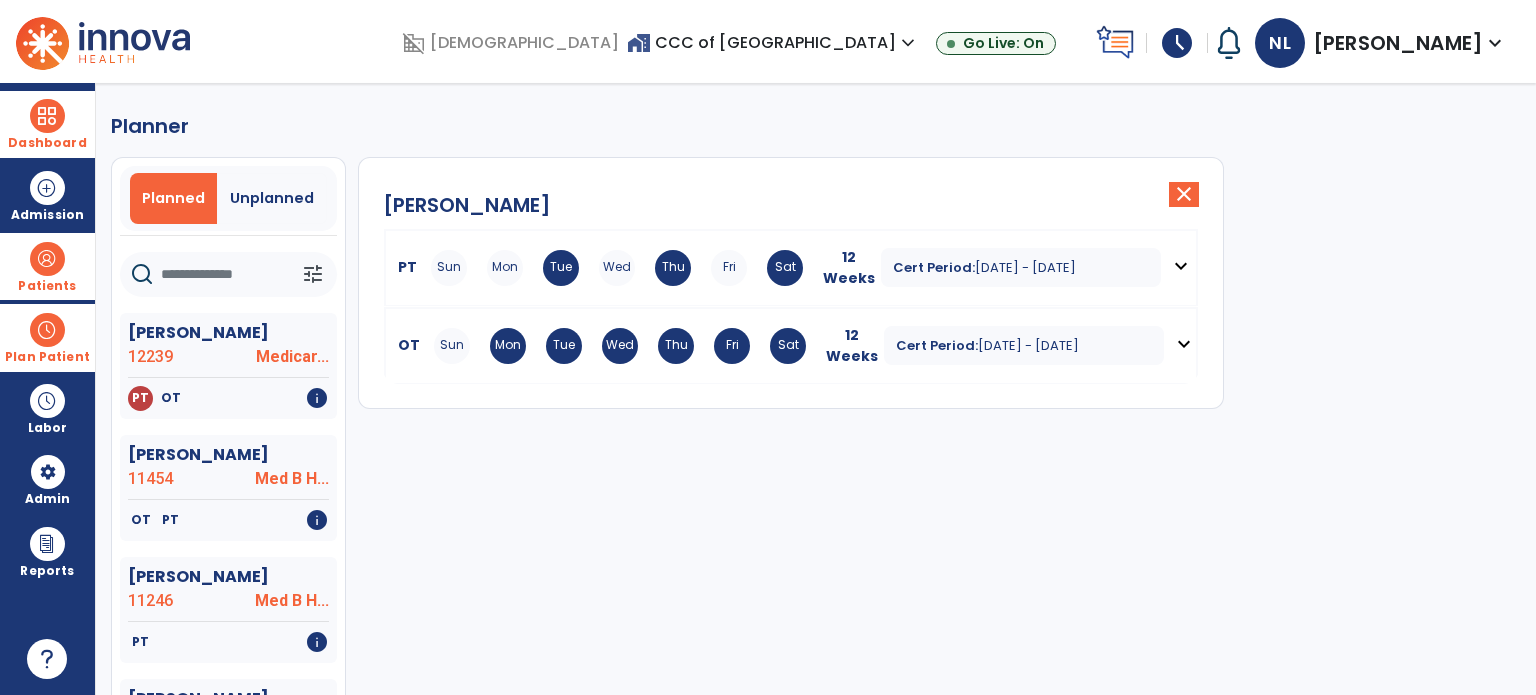 click on "expand_more" at bounding box center [1181, 266] 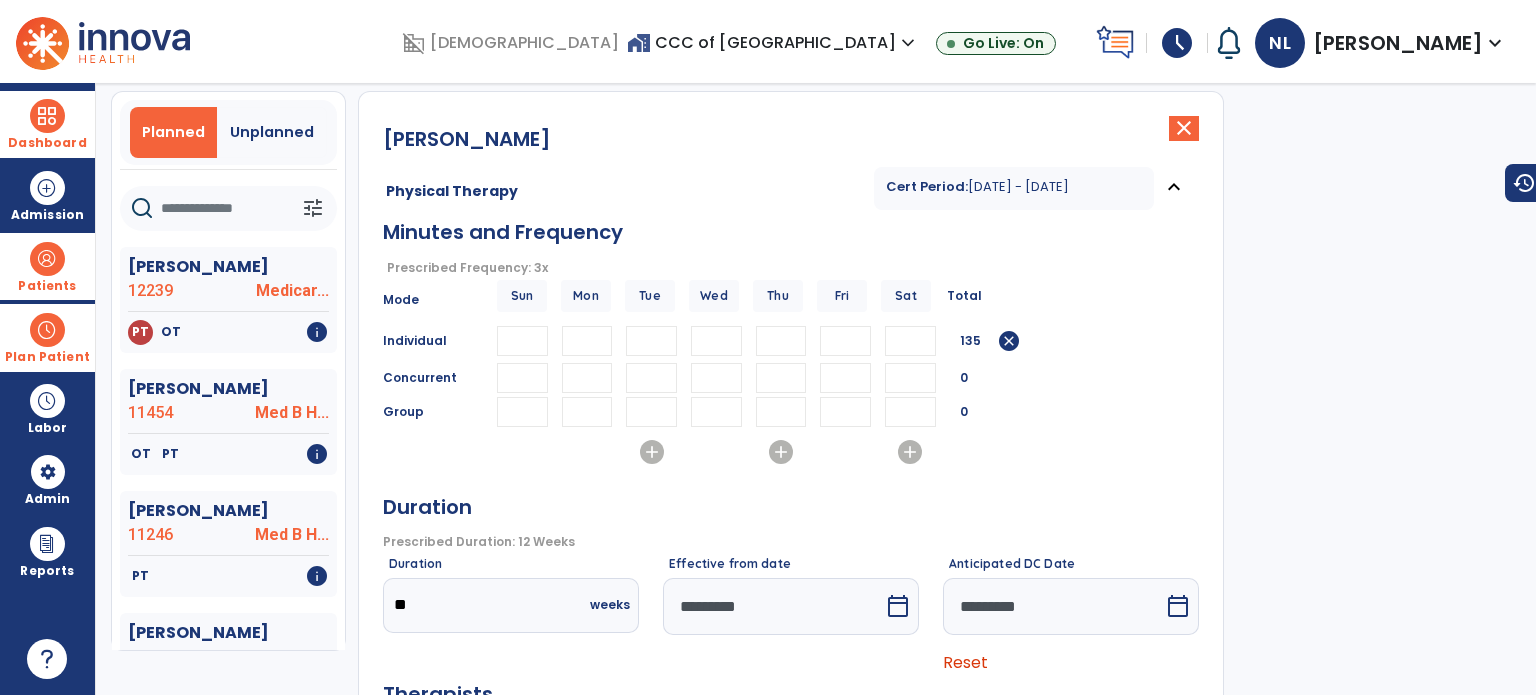 scroll, scrollTop: 100, scrollLeft: 0, axis: vertical 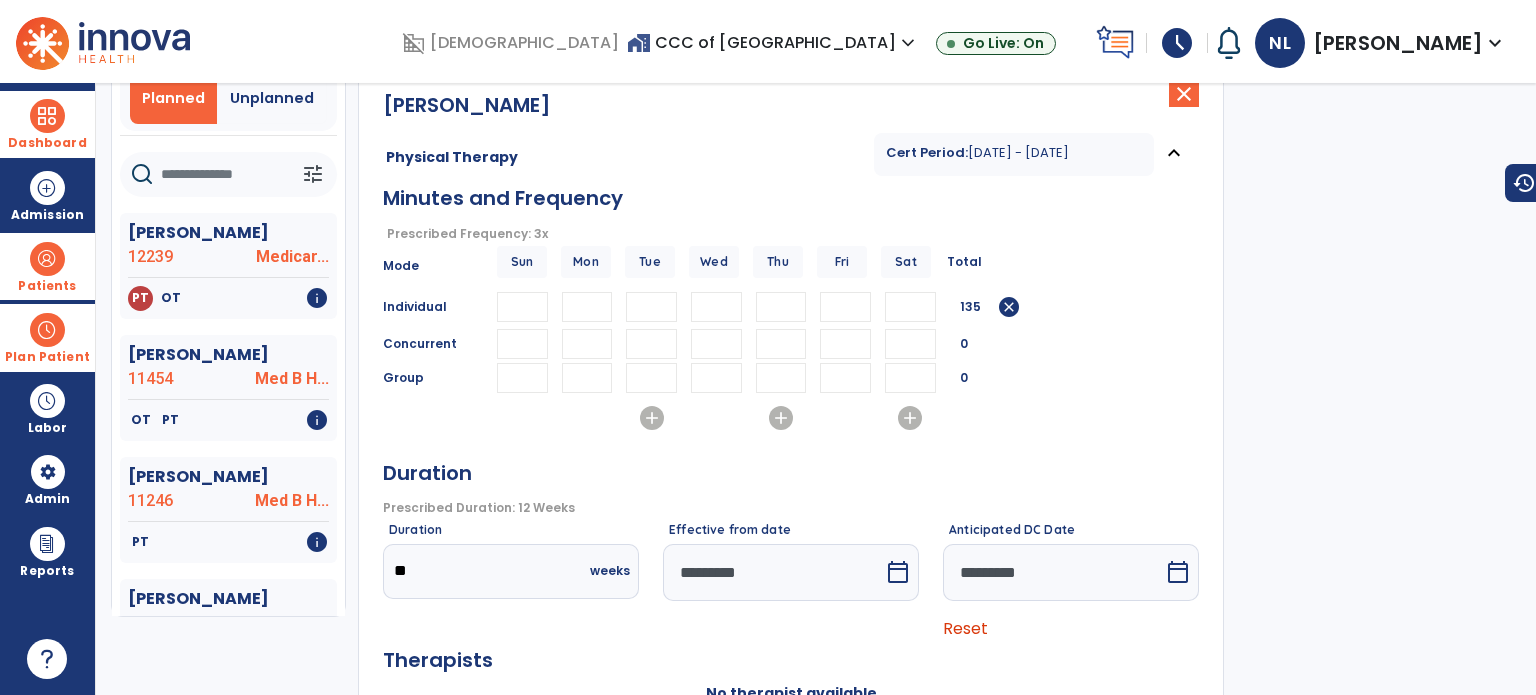 click on "calendar_today" at bounding box center (898, 572) 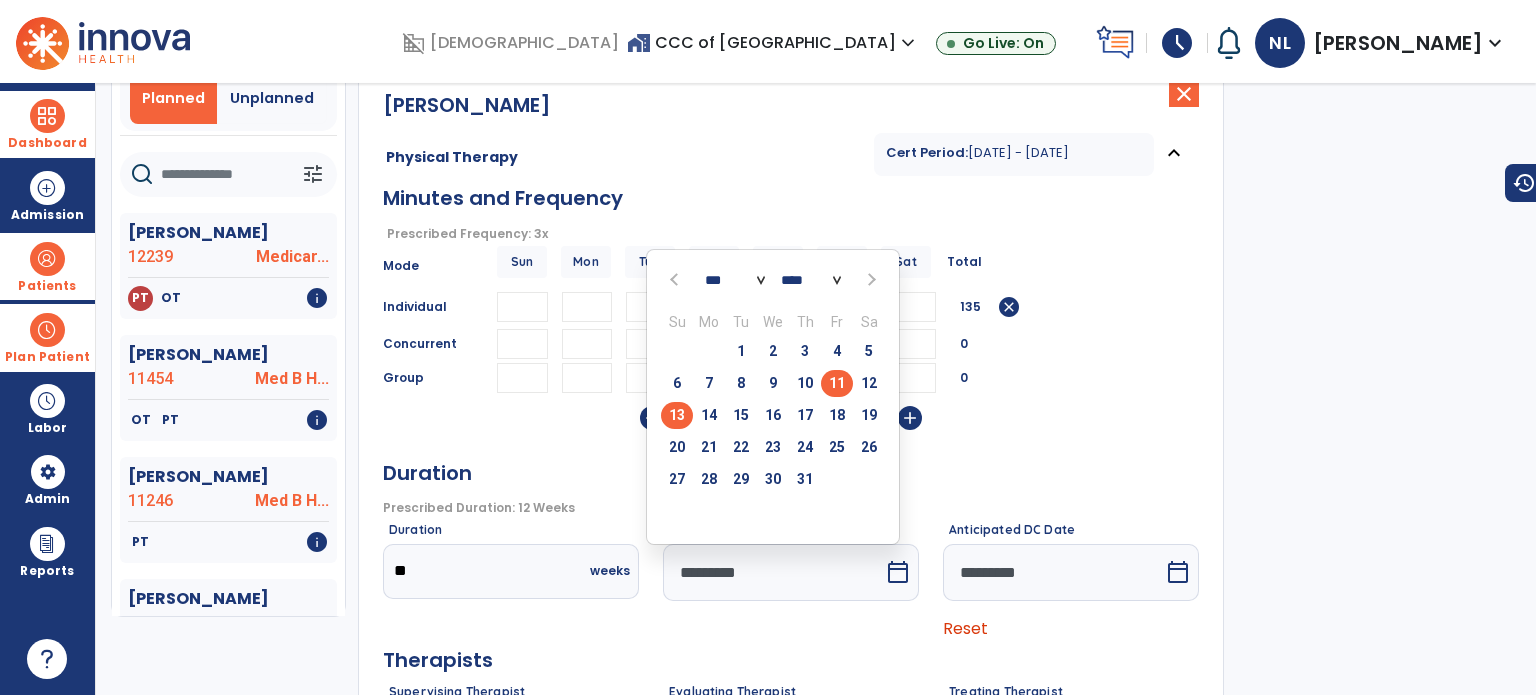 click on "11" at bounding box center [837, 383] 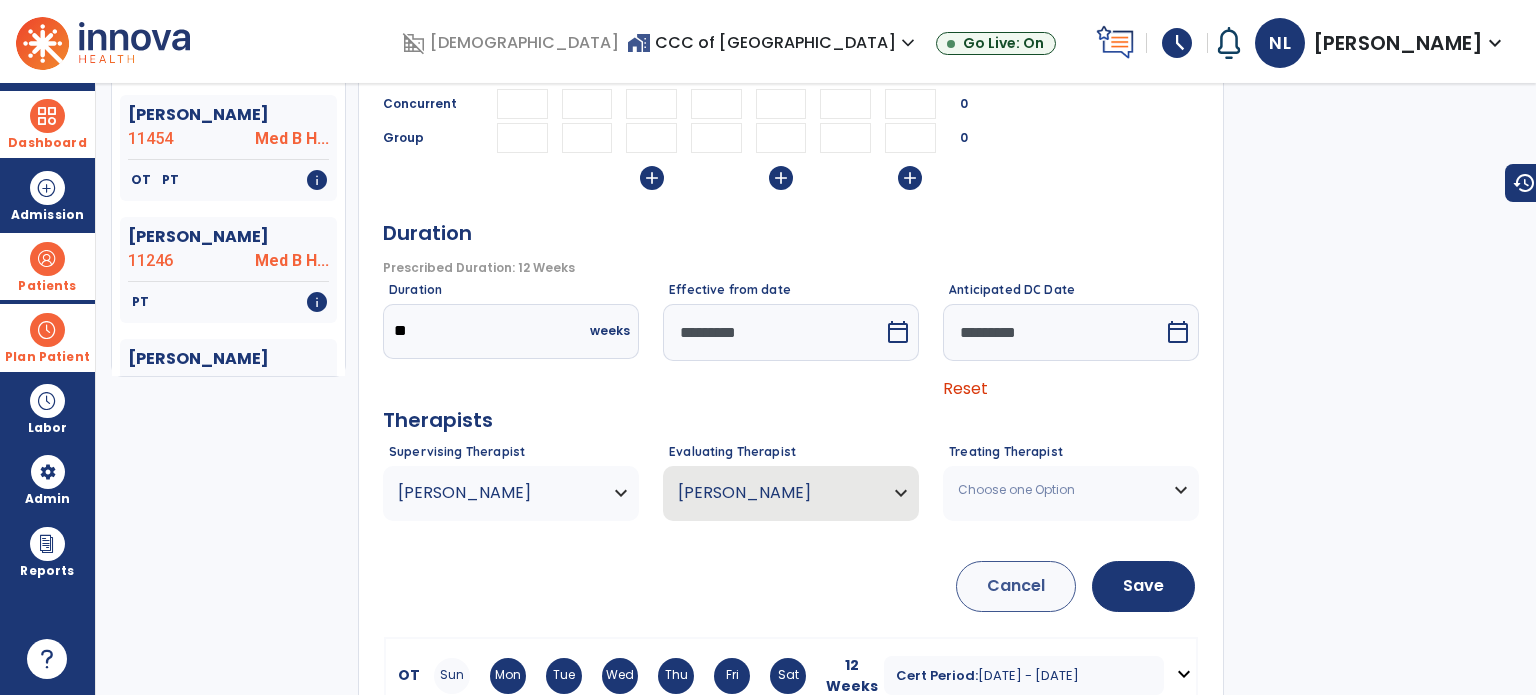 scroll, scrollTop: 380, scrollLeft: 0, axis: vertical 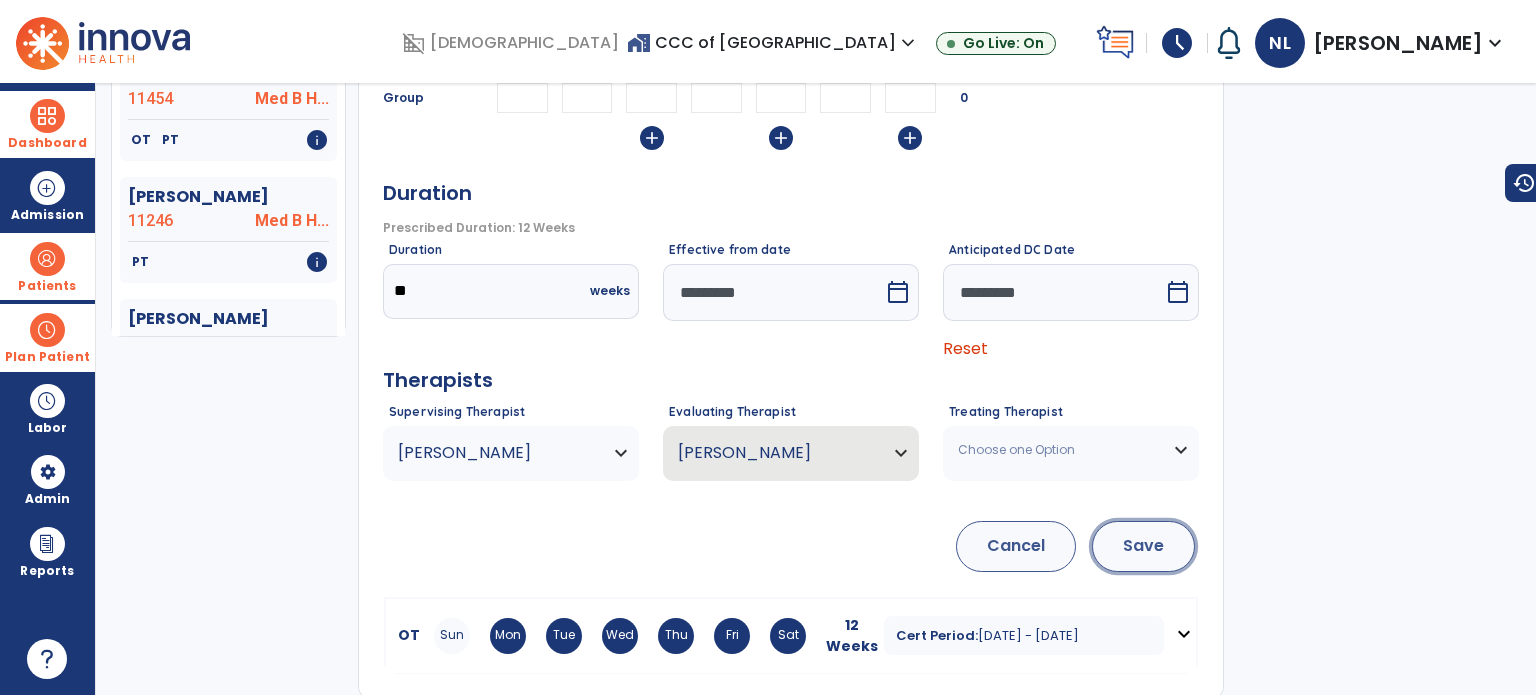 click on "Save" at bounding box center [1143, 546] 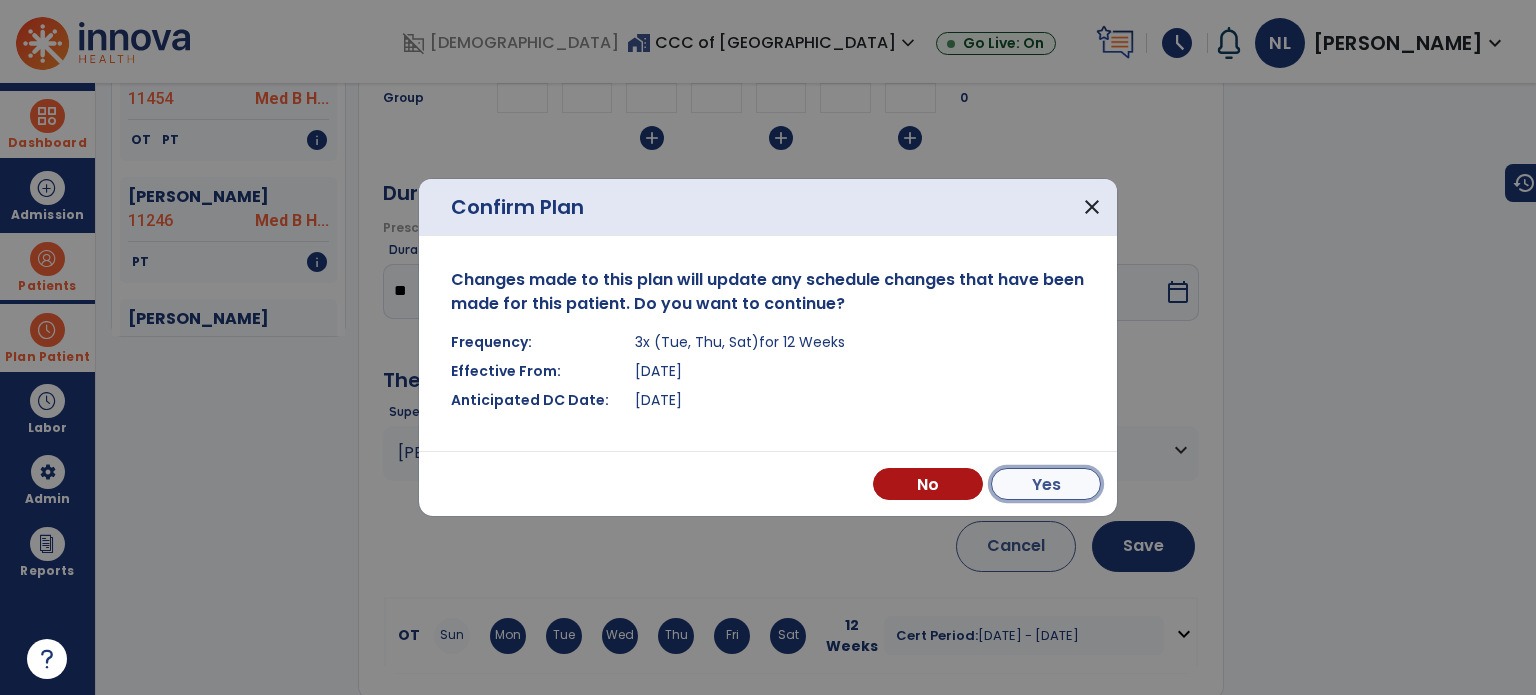 click on "Yes" at bounding box center [1046, 484] 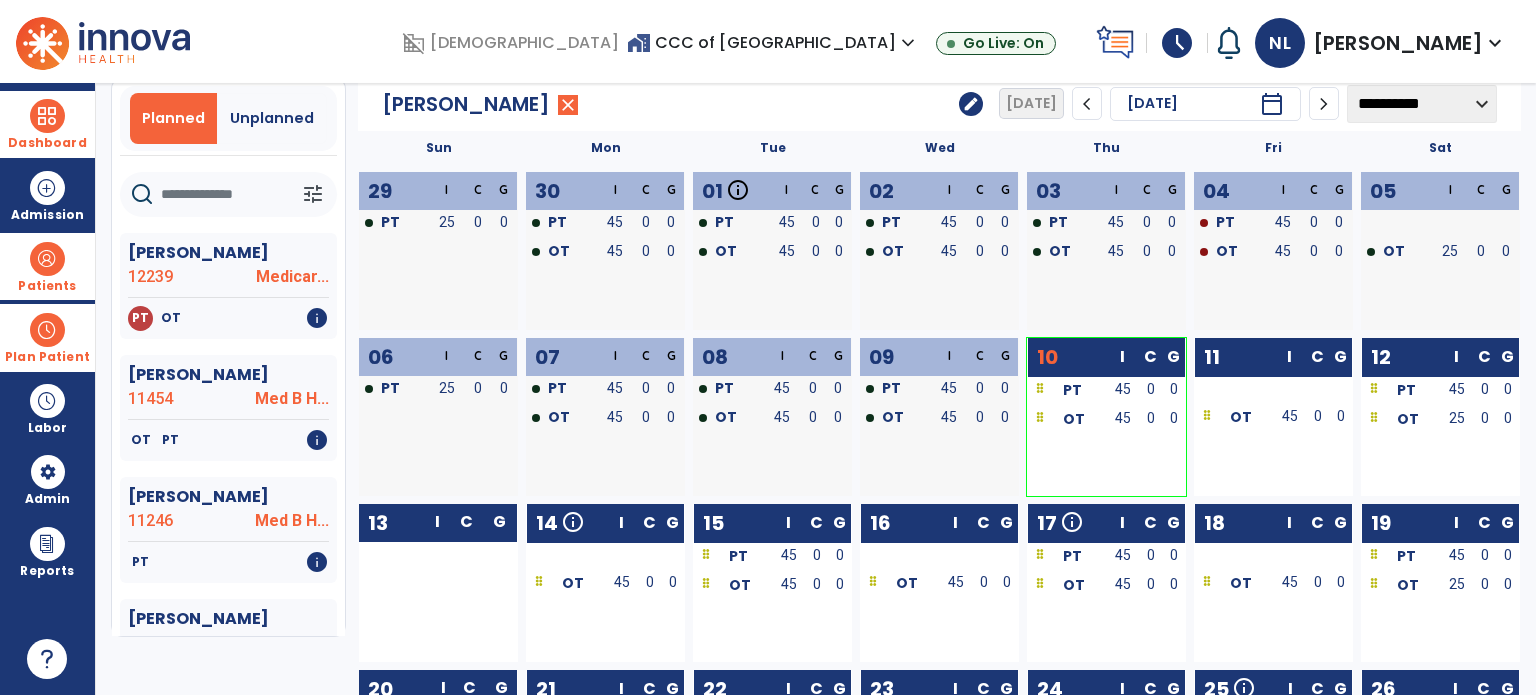 scroll, scrollTop: 200, scrollLeft: 0, axis: vertical 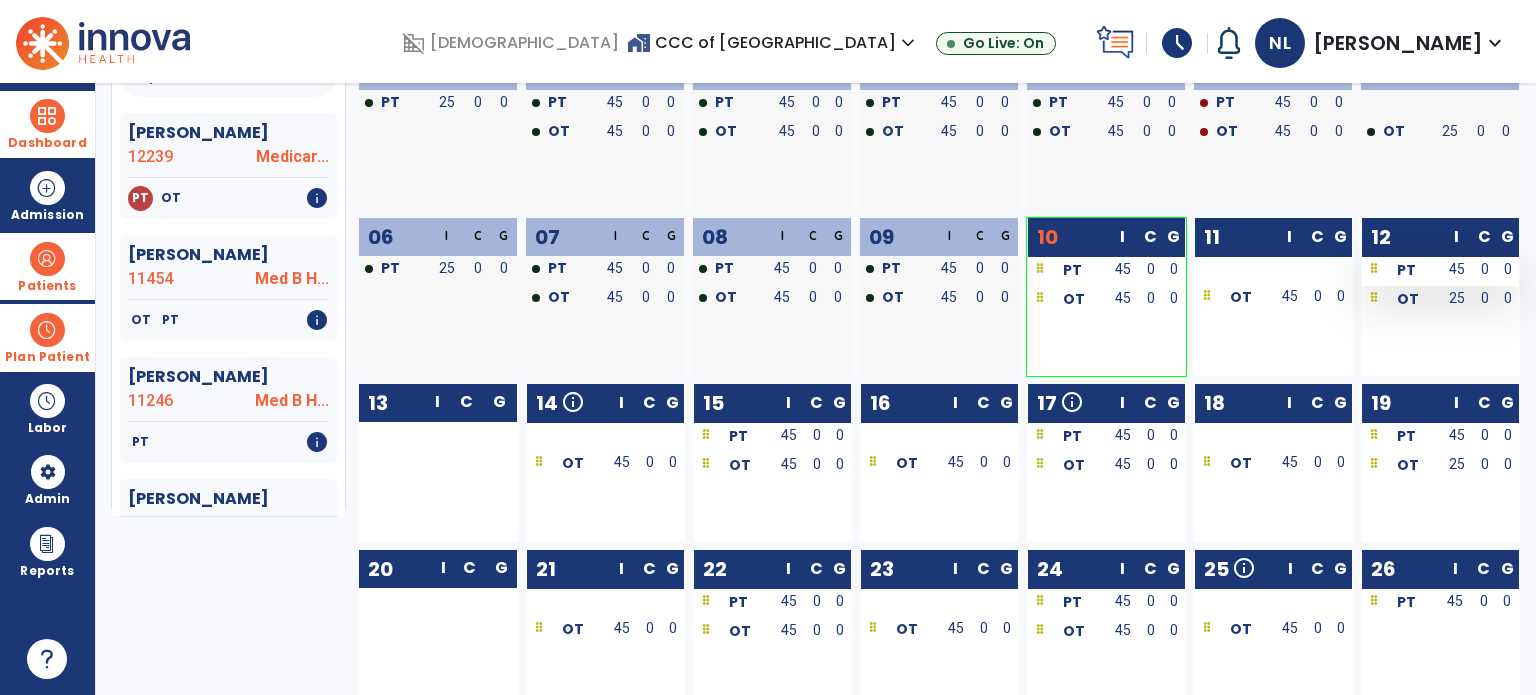 click on "45" at bounding box center [1457, 271] 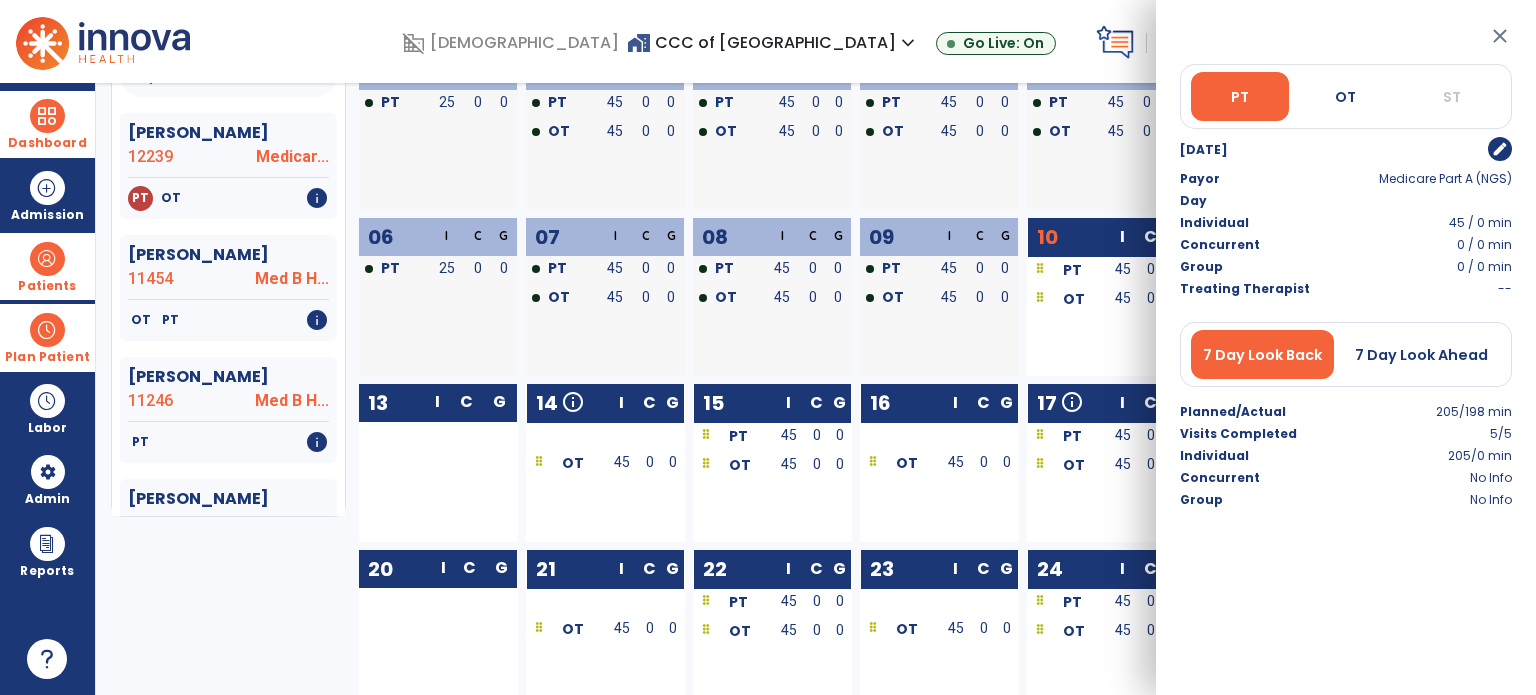 click on "edit" at bounding box center [1500, 149] 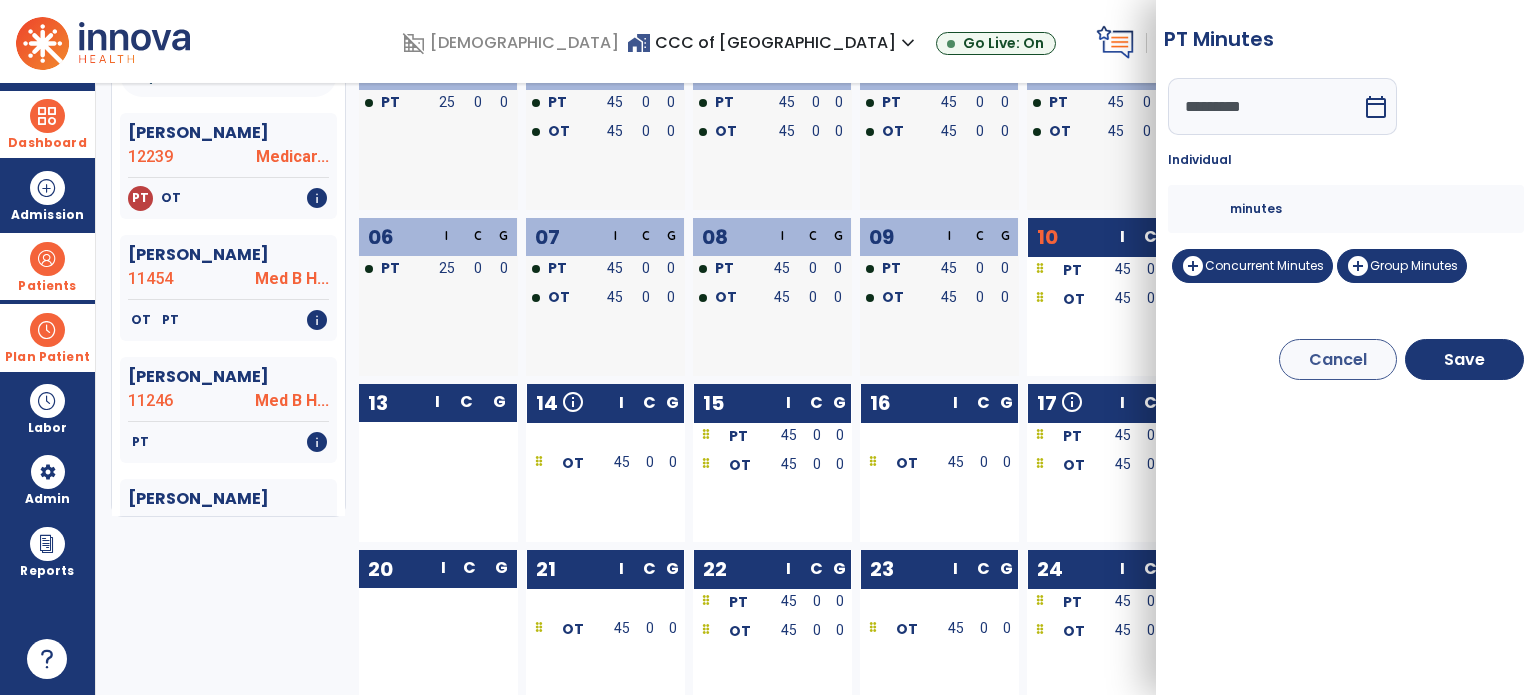 drag, startPoint x: 1208, startPoint y: 207, endPoint x: 1102, endPoint y: 225, distance: 107.51744 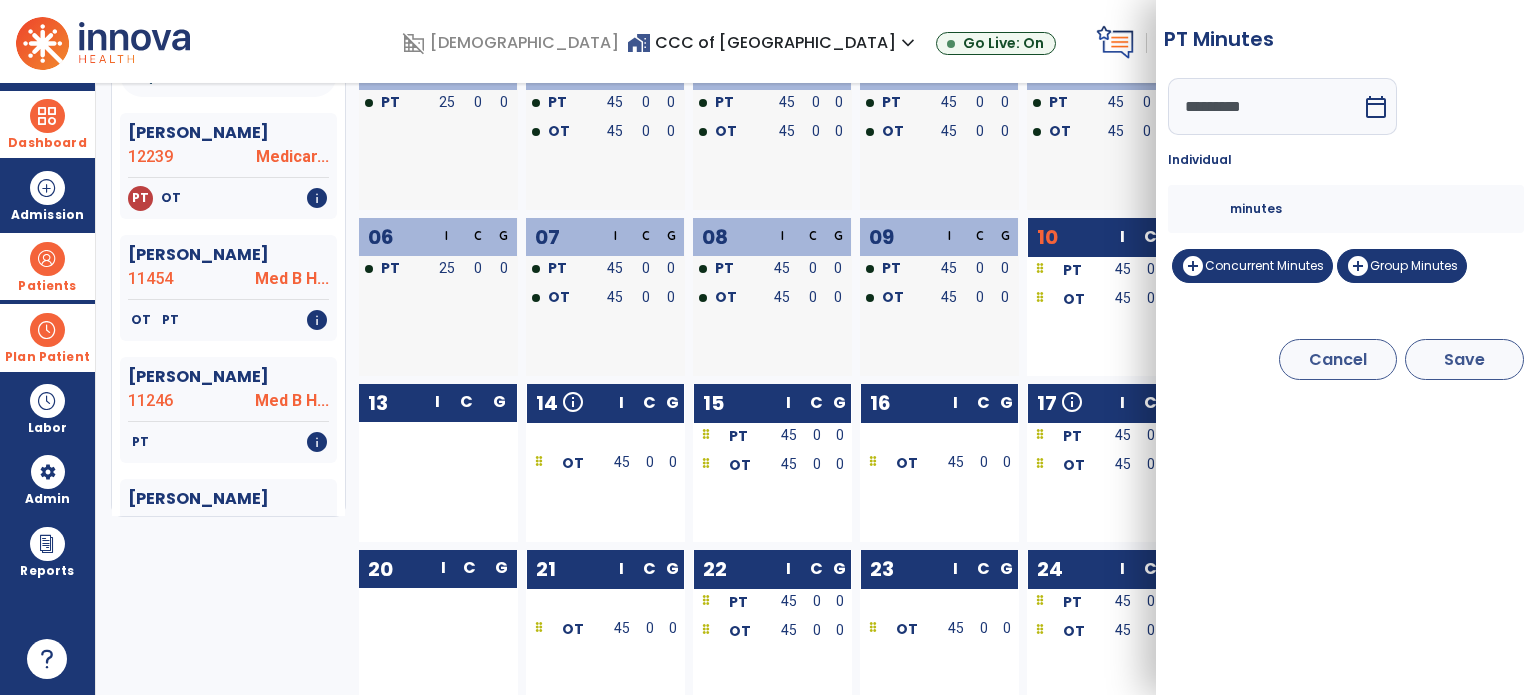 type on "*" 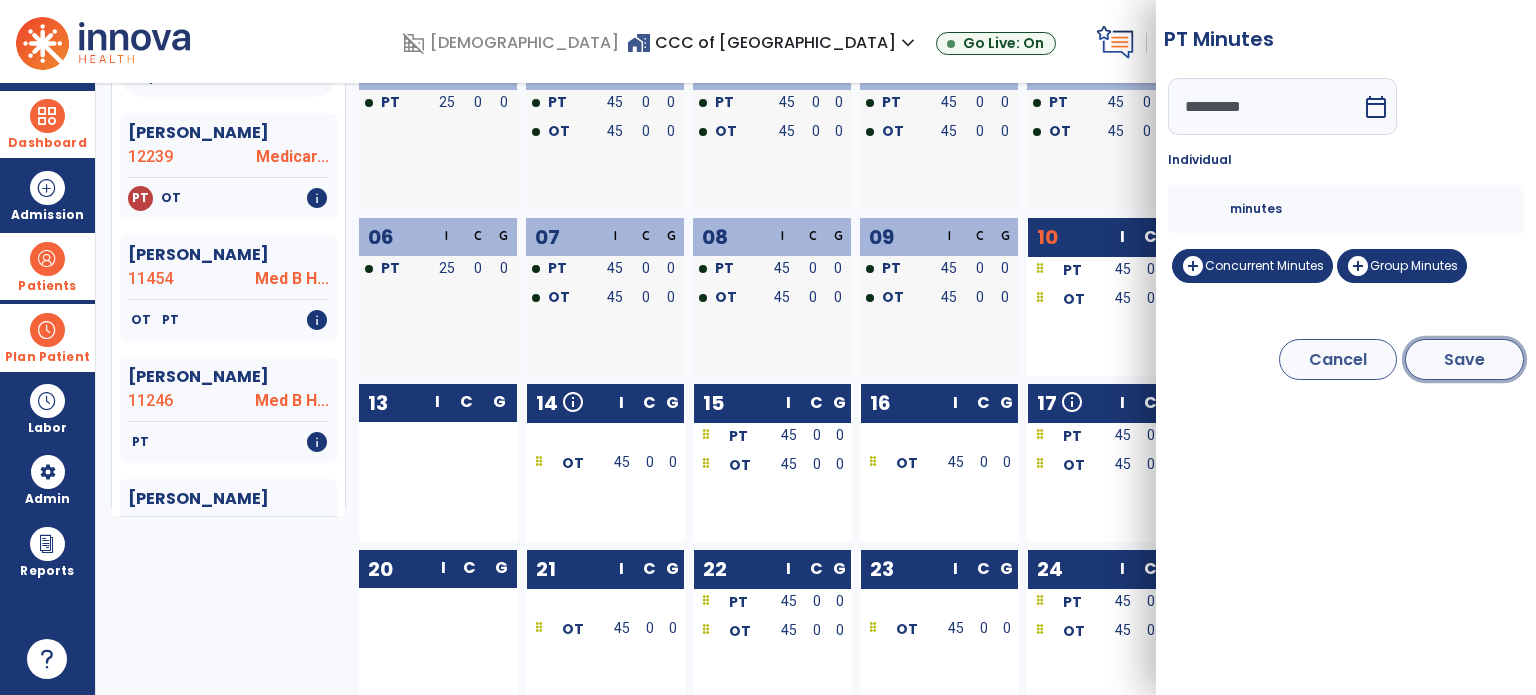 click on "Save" at bounding box center [1464, 359] 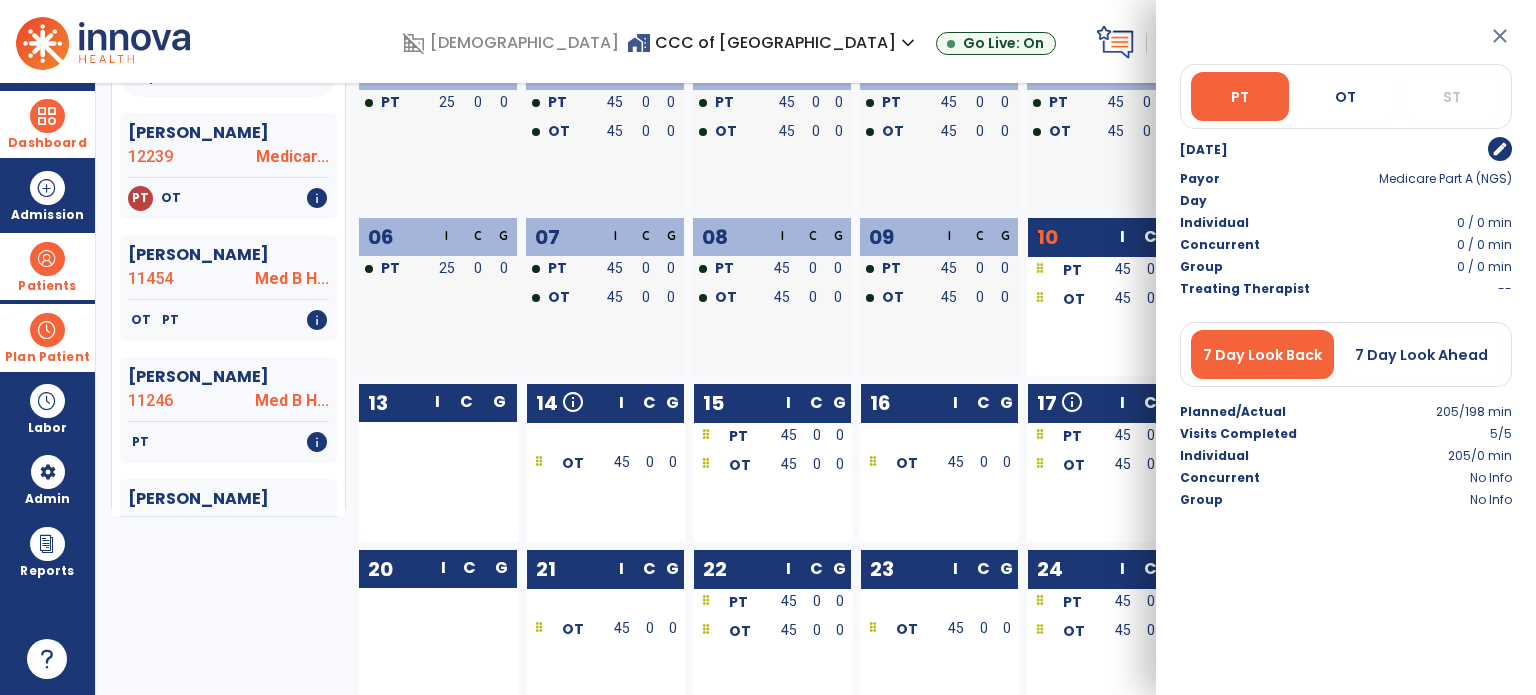 click on "close" at bounding box center [1500, 36] 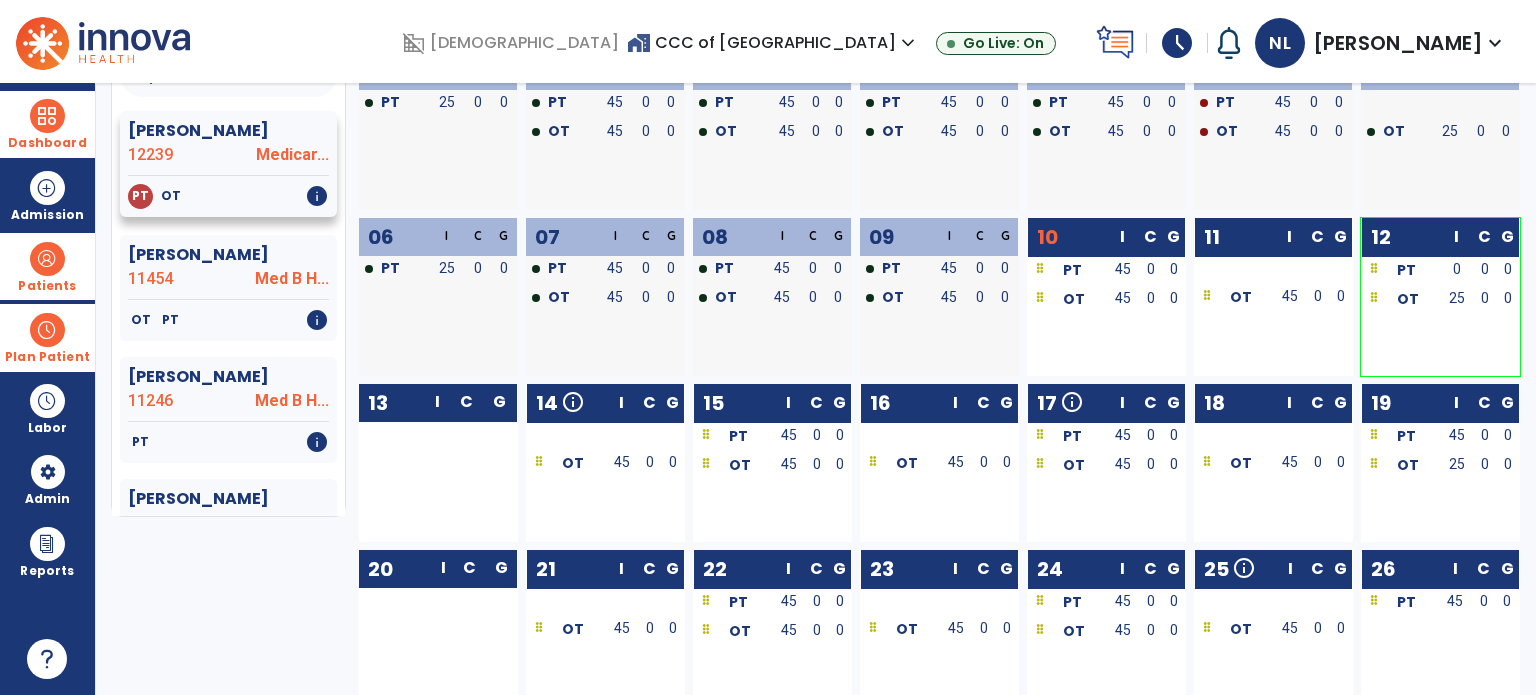 click on "[PERSON_NAME]  12239 Medicar..." 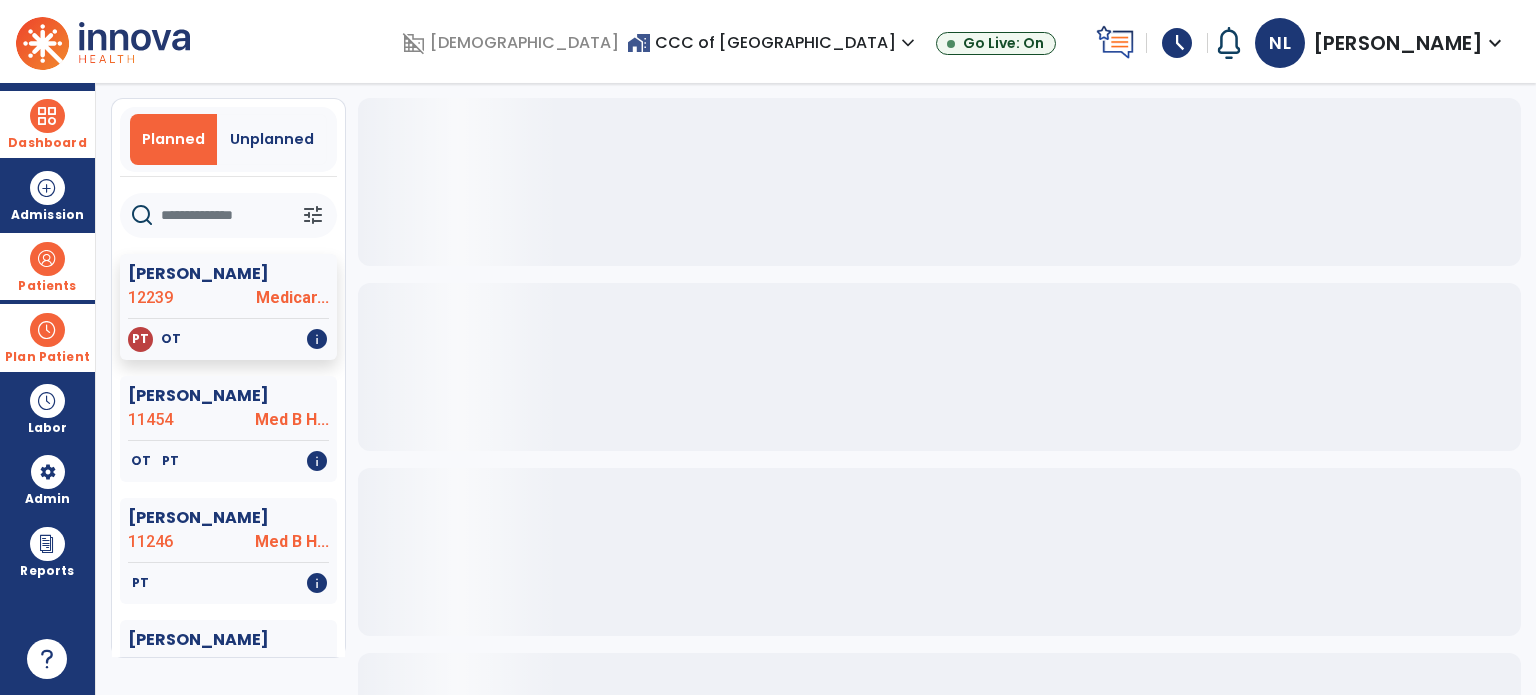 scroll, scrollTop: 0, scrollLeft: 0, axis: both 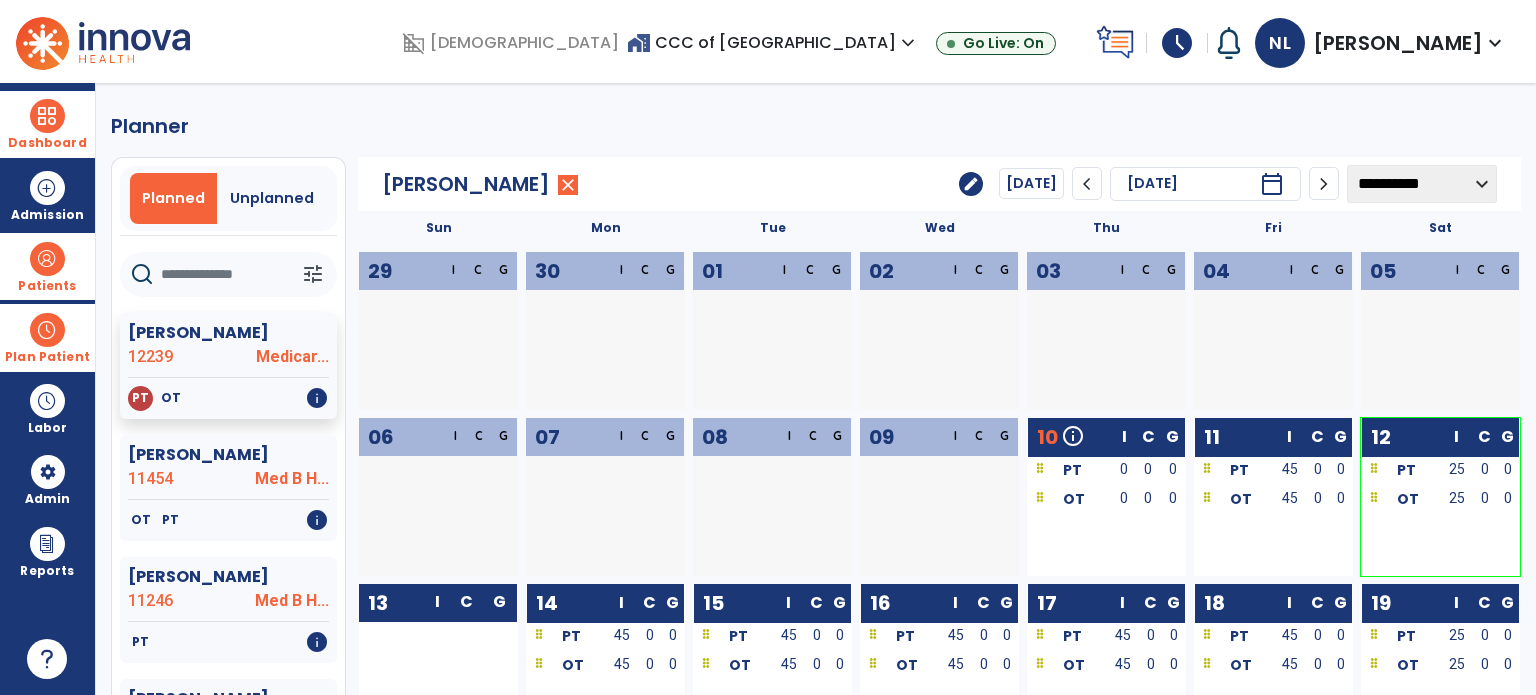 click on "edit" 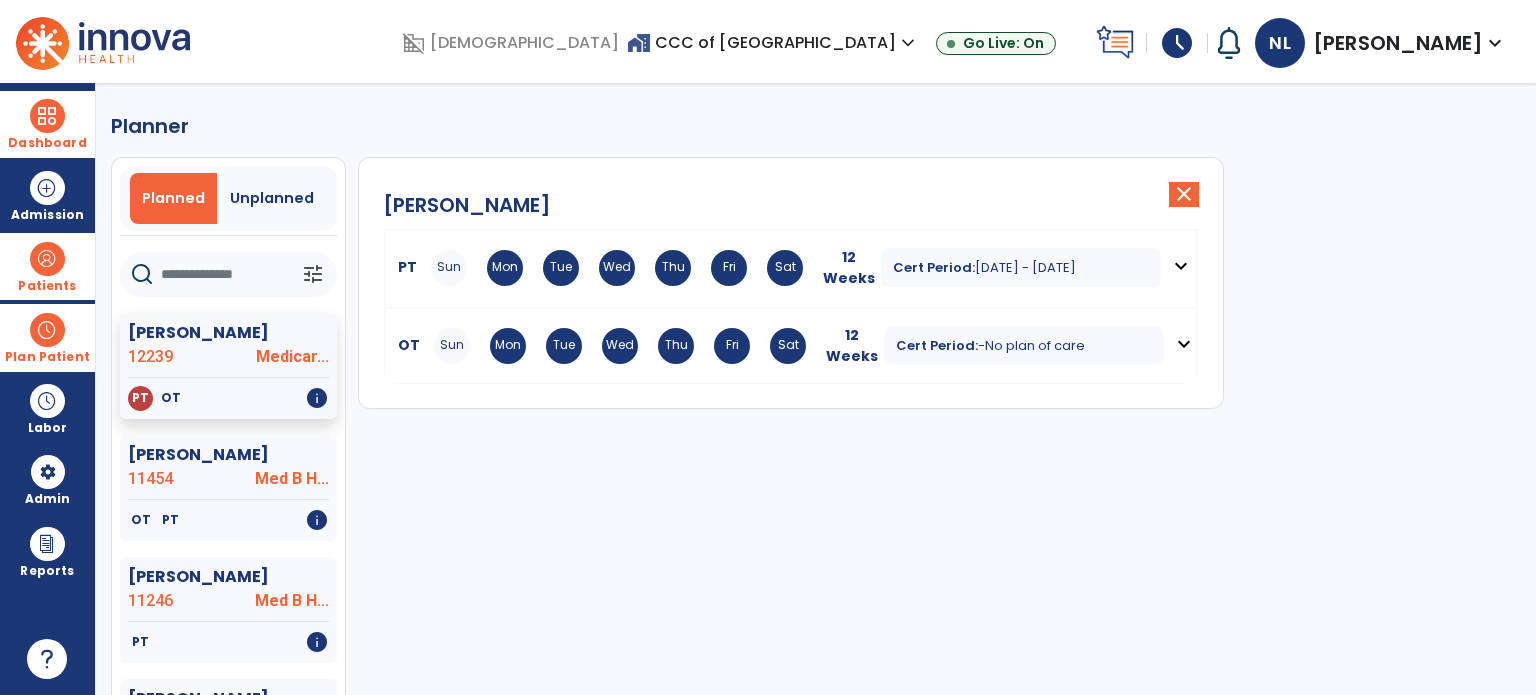 click on "expand_more" at bounding box center [1181, 266] 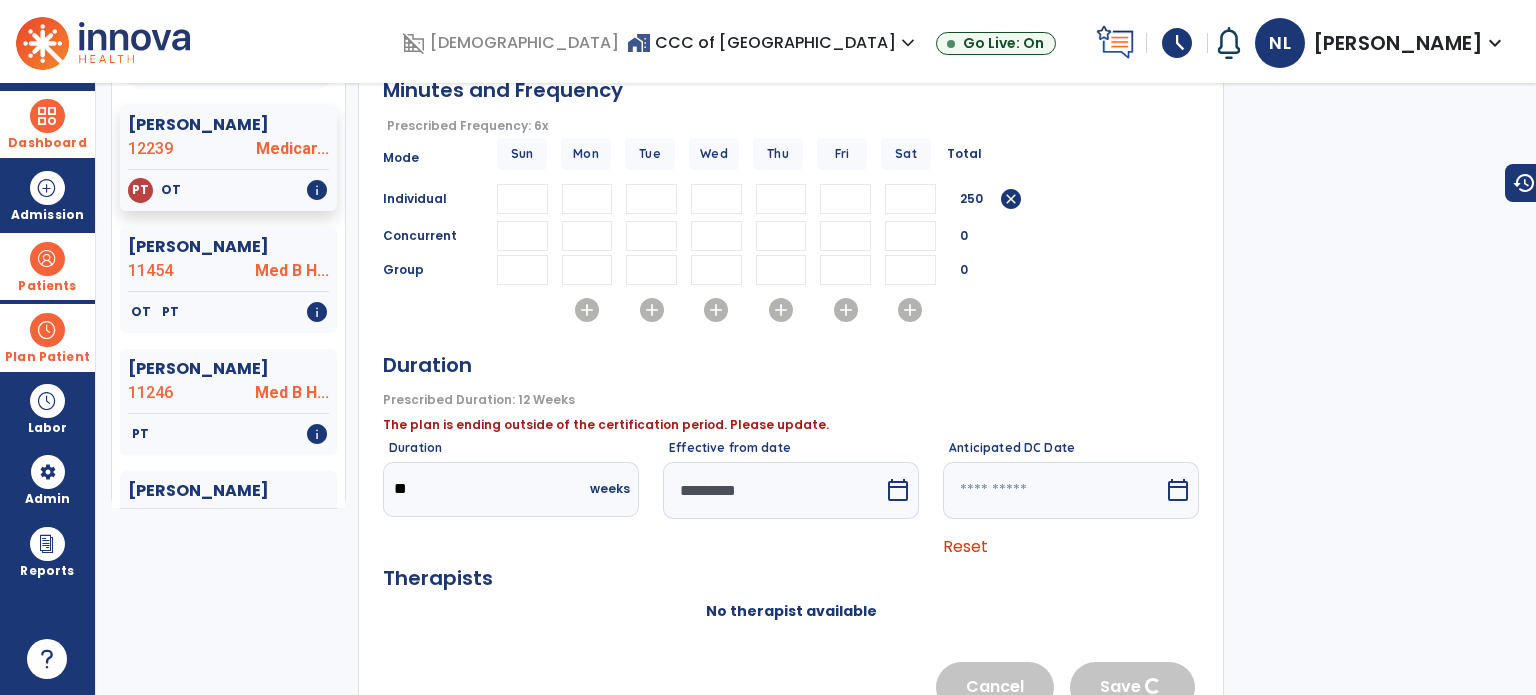 scroll, scrollTop: 300, scrollLeft: 0, axis: vertical 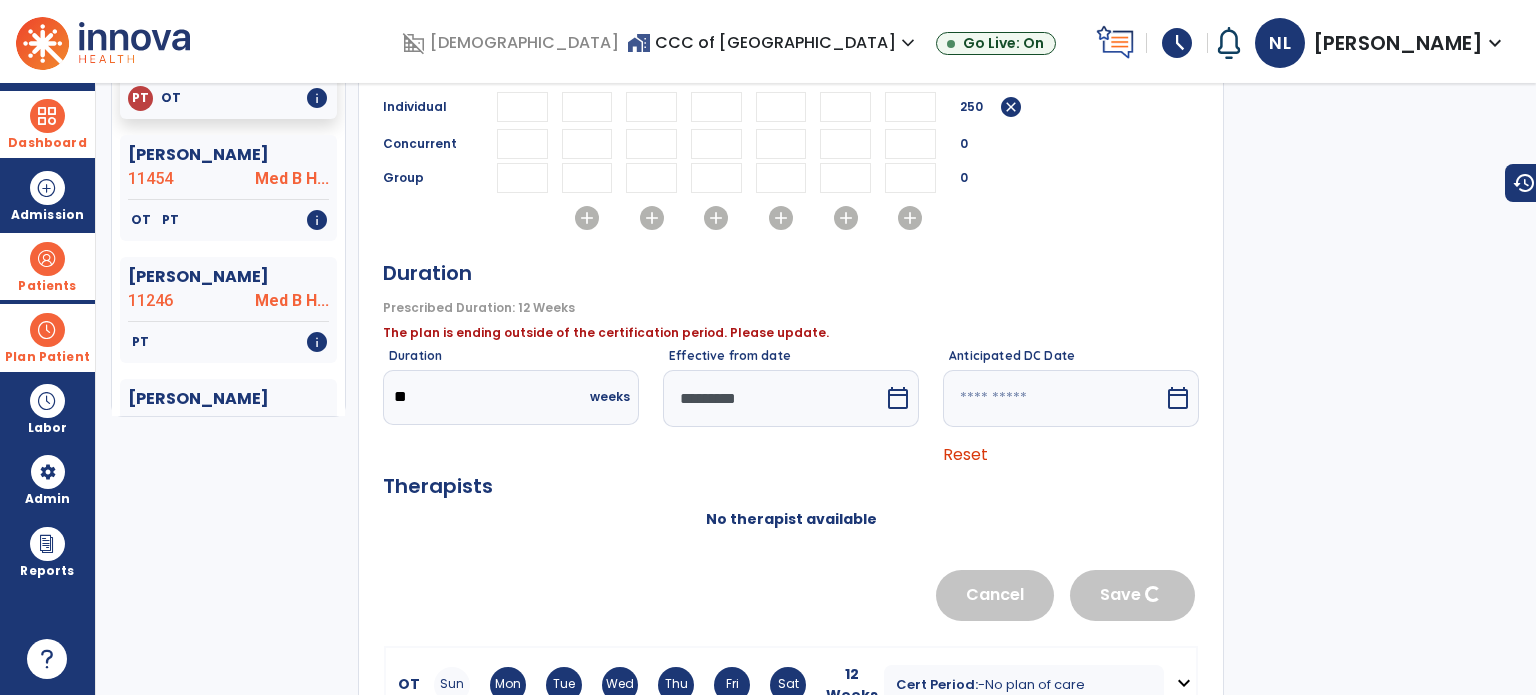 click on "*********" at bounding box center (773, 398) 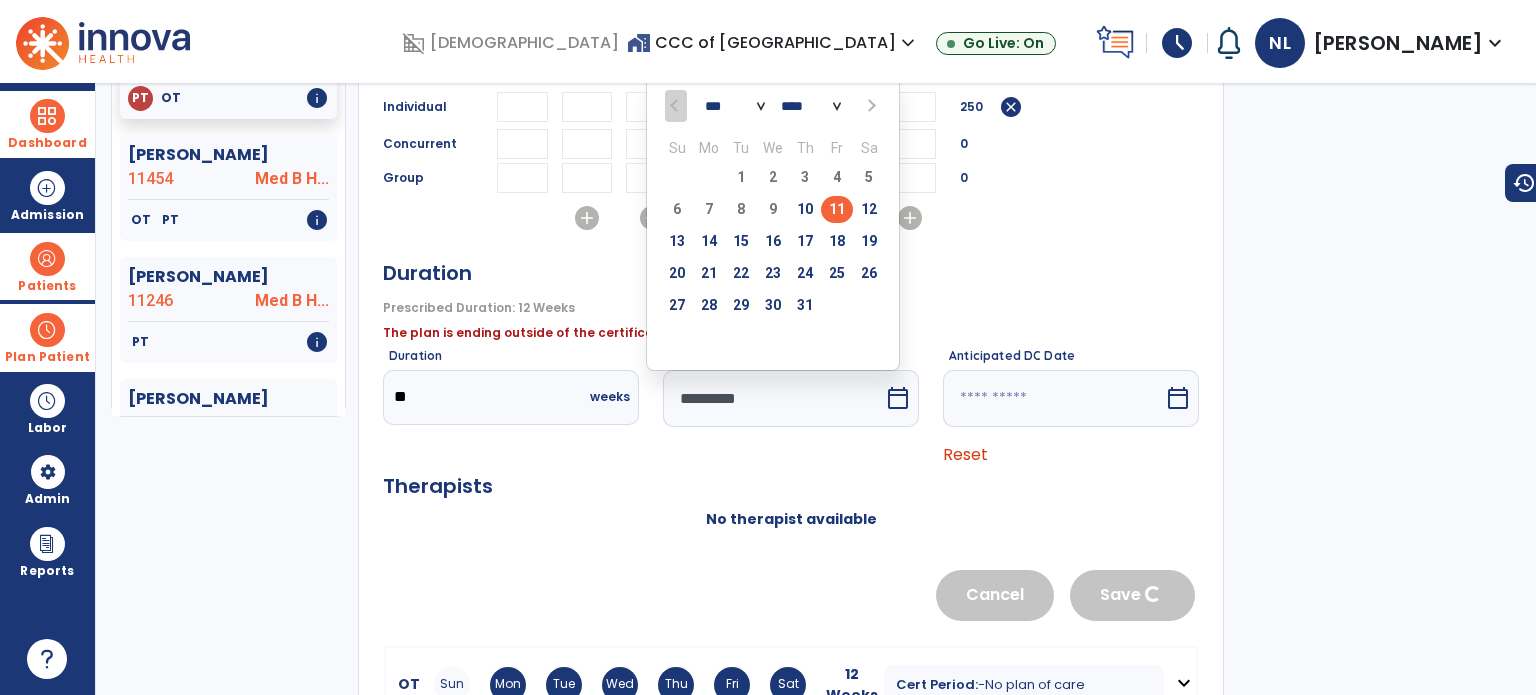 click on "11" at bounding box center [837, 209] 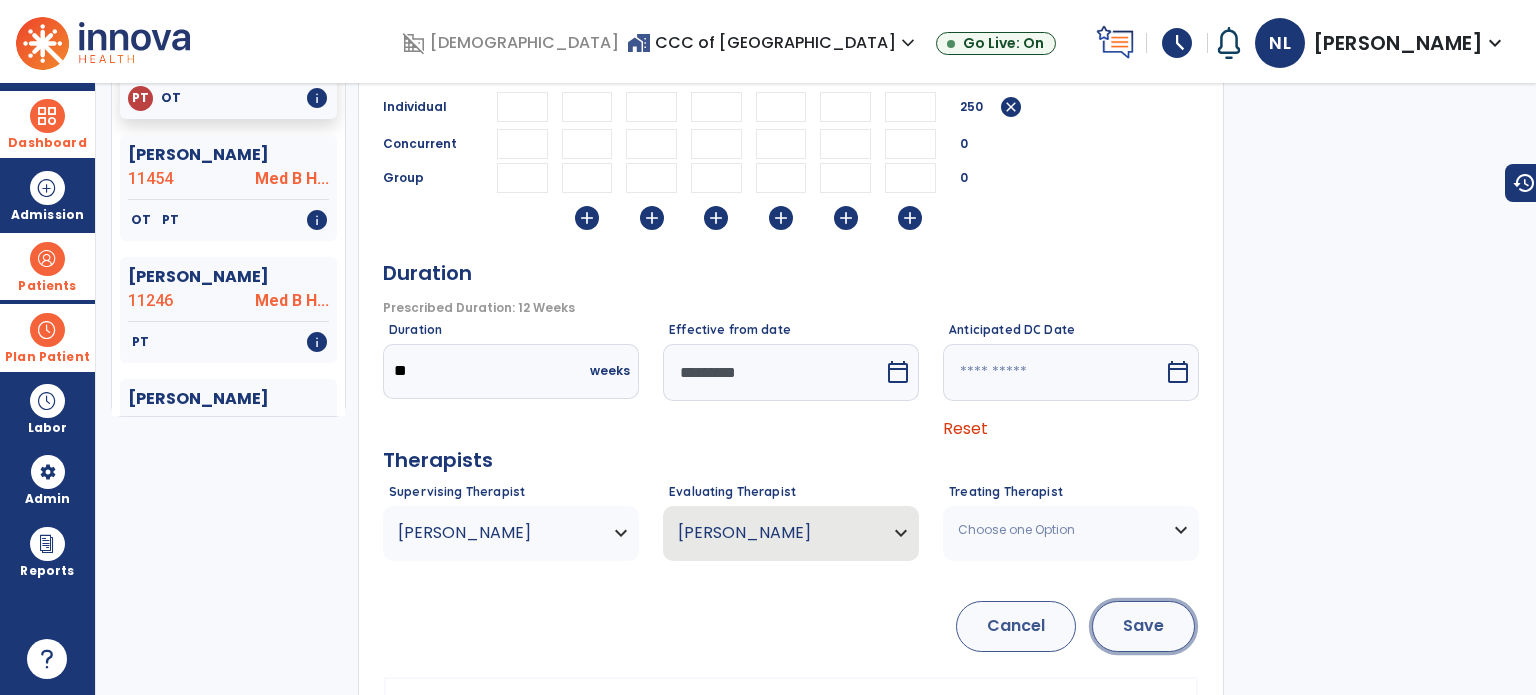 click on "Save" at bounding box center [1143, 626] 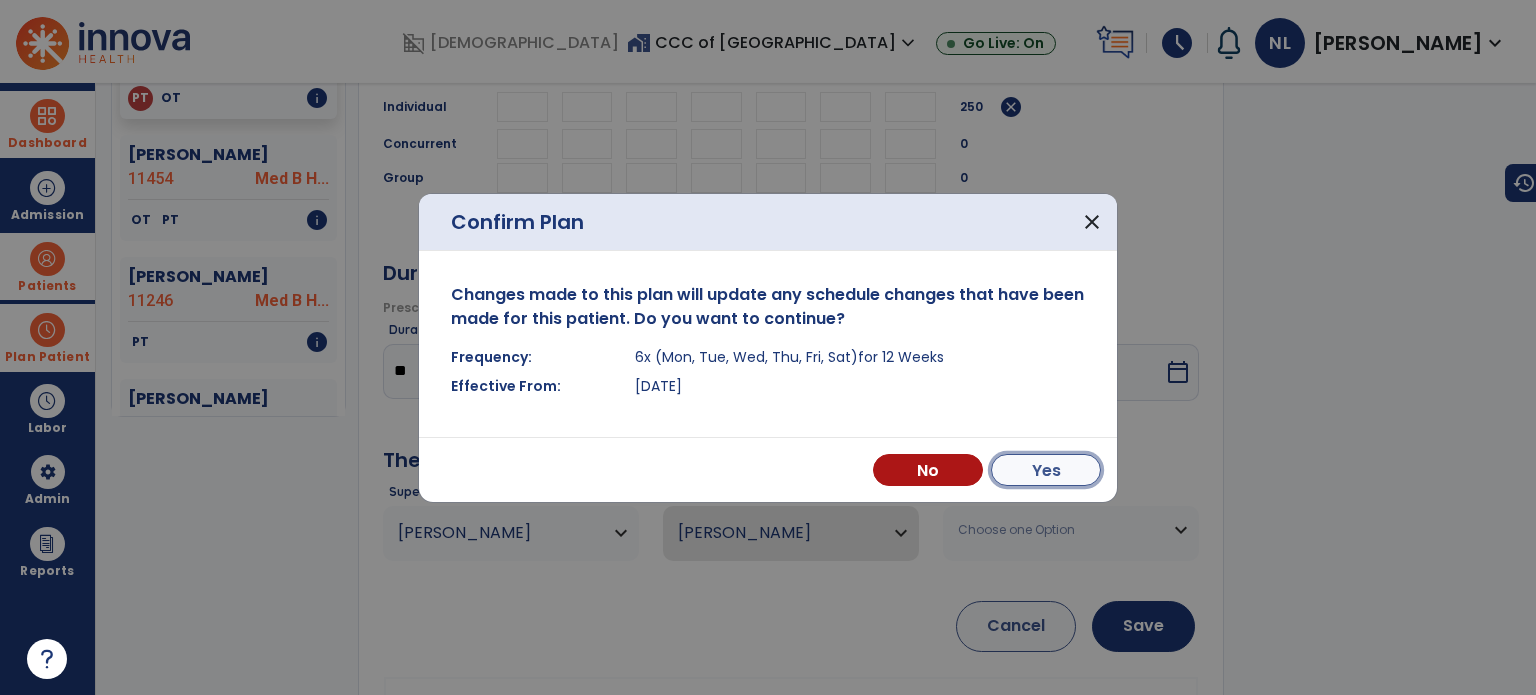 click on "Yes" at bounding box center (1046, 470) 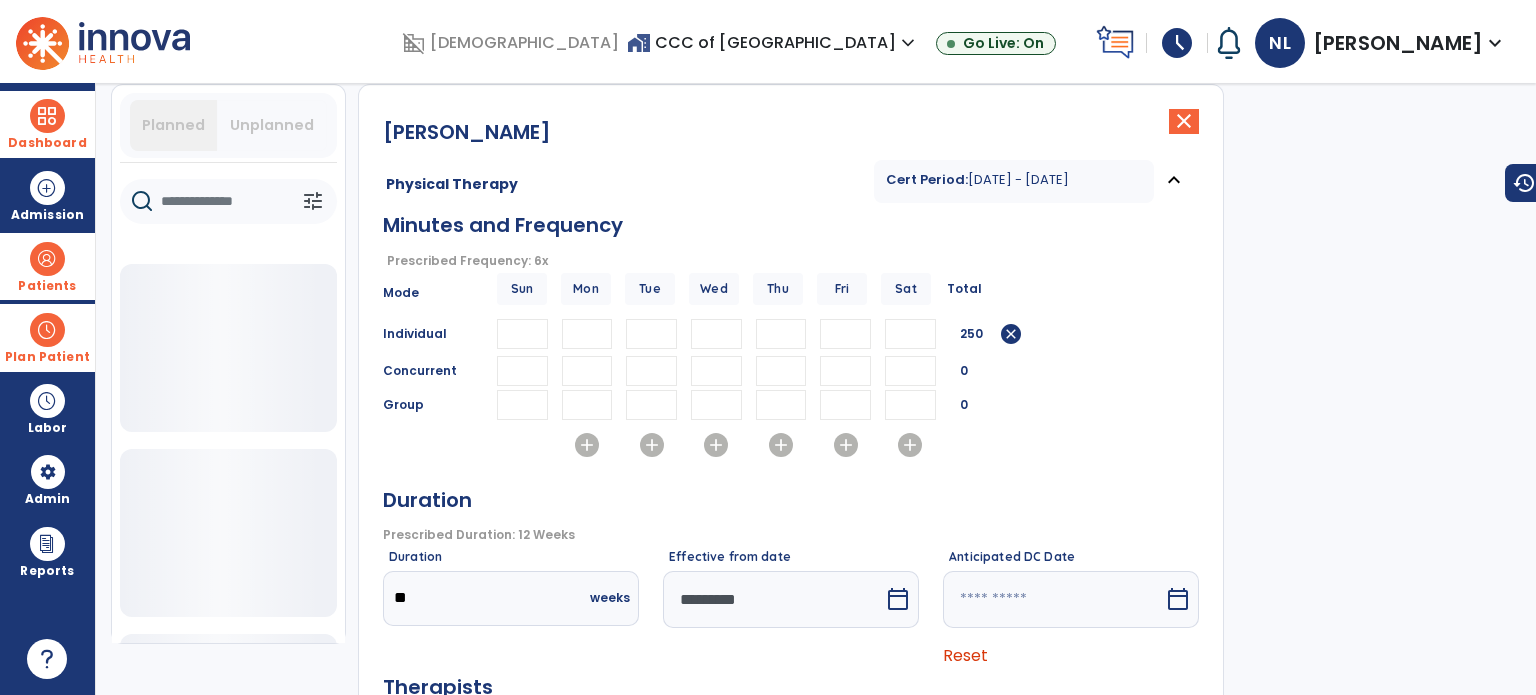 scroll, scrollTop: 0, scrollLeft: 0, axis: both 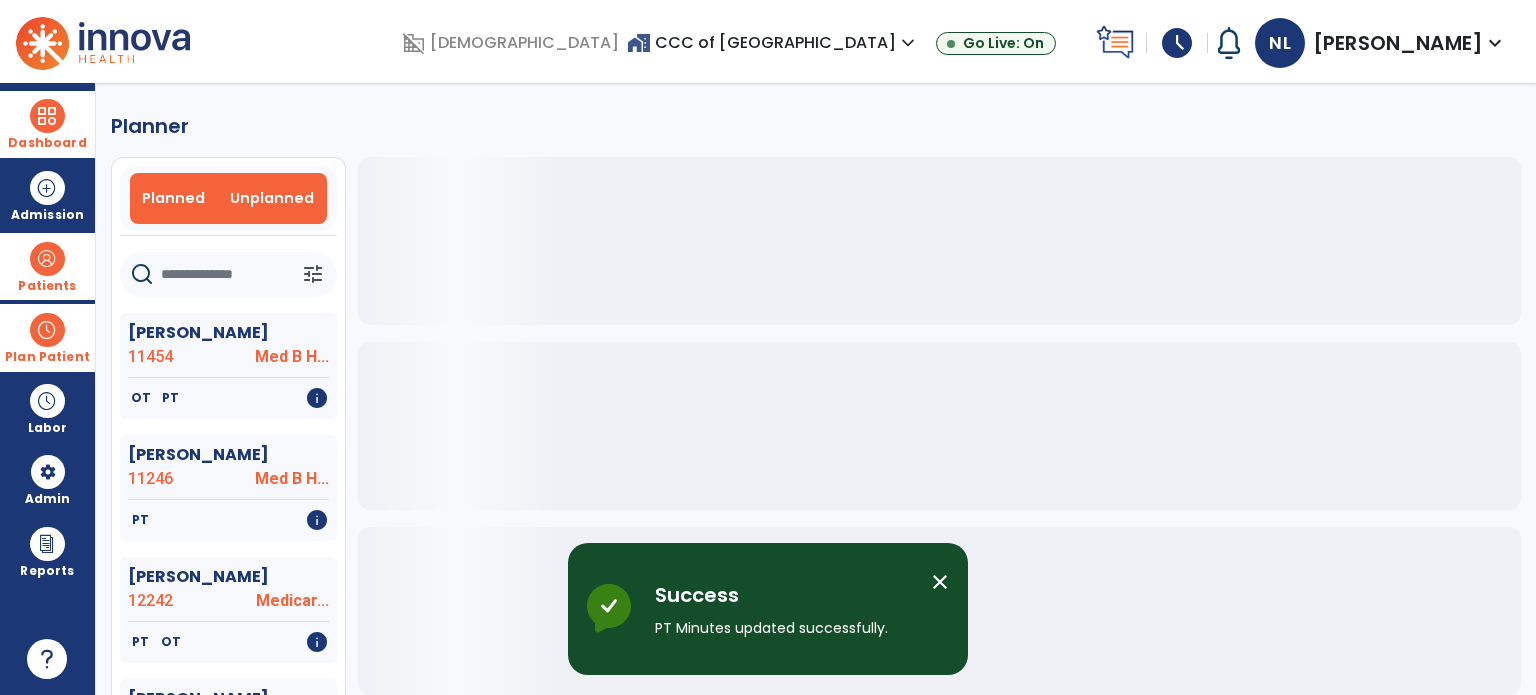 click on "Unplanned" at bounding box center [272, 198] 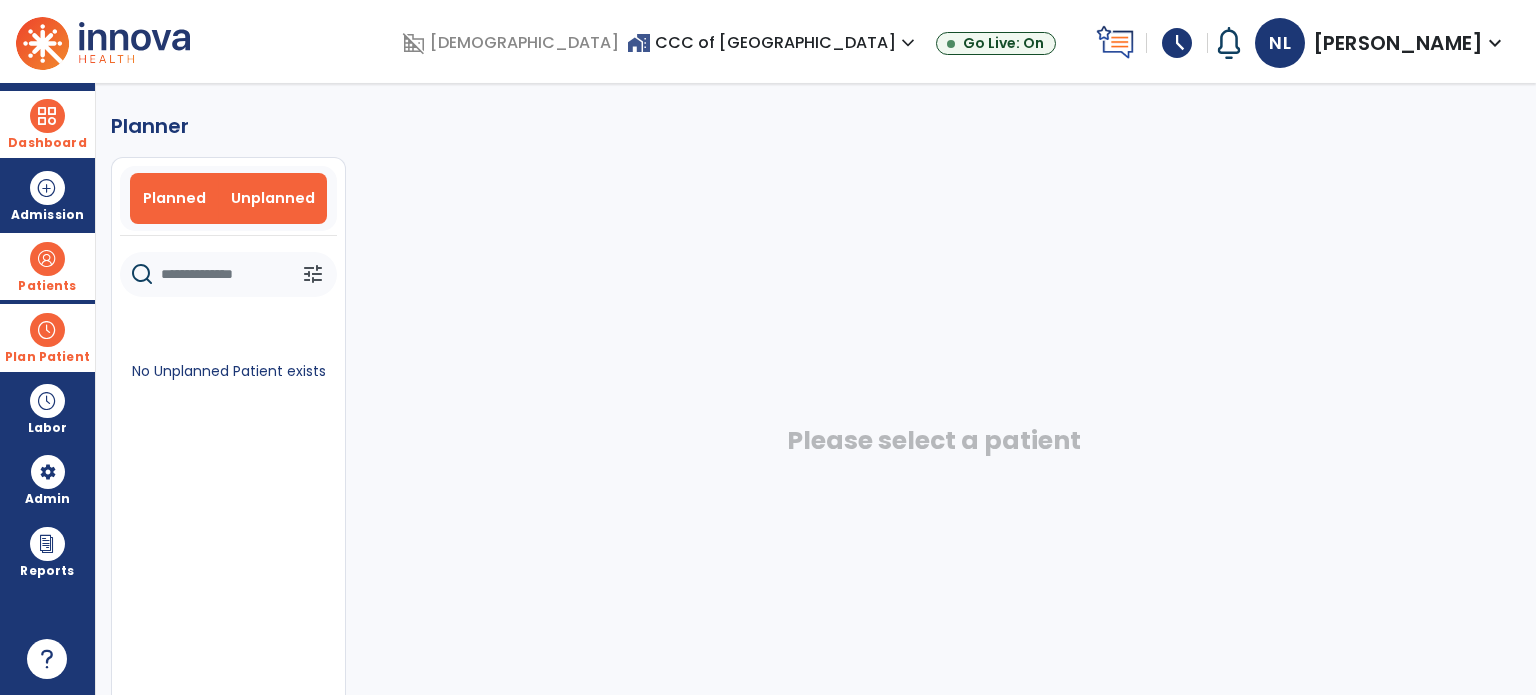 click on "Planned" at bounding box center (174, 198) 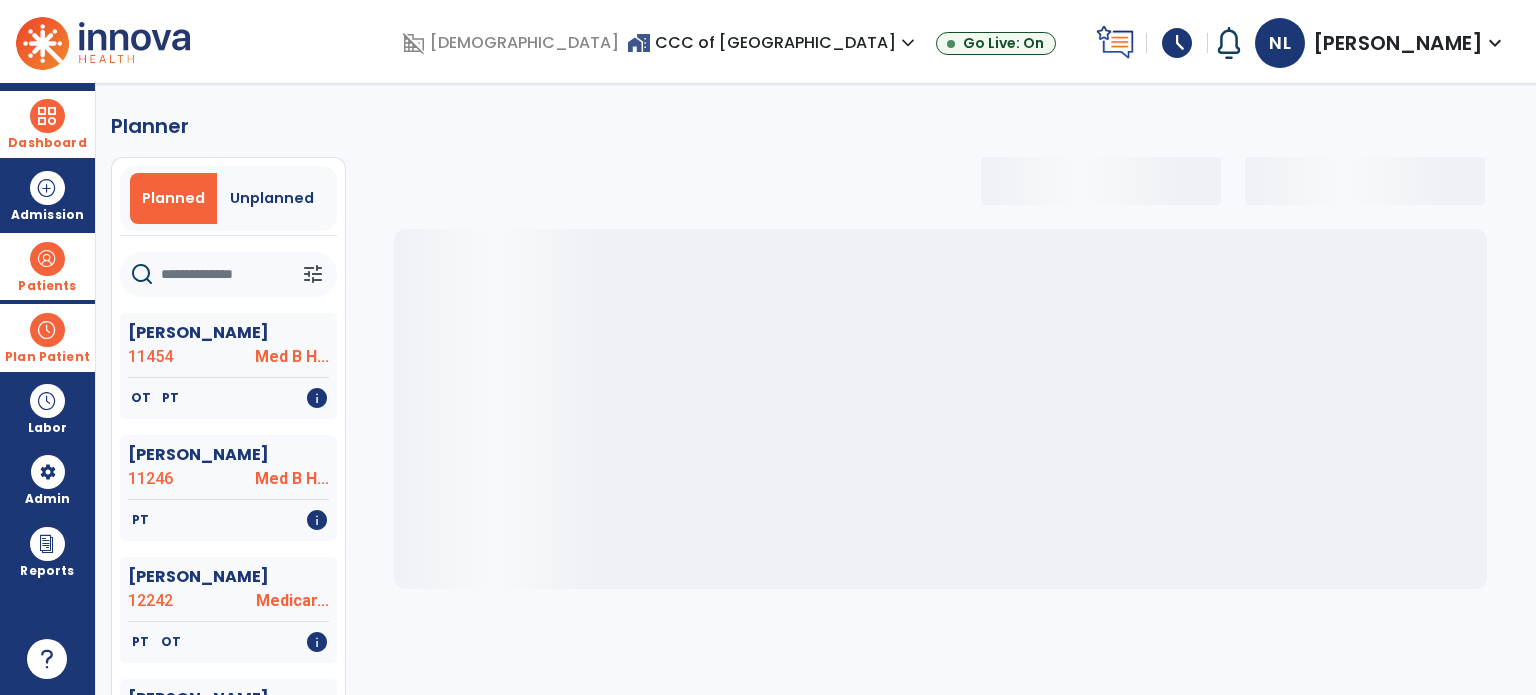 select on "***" 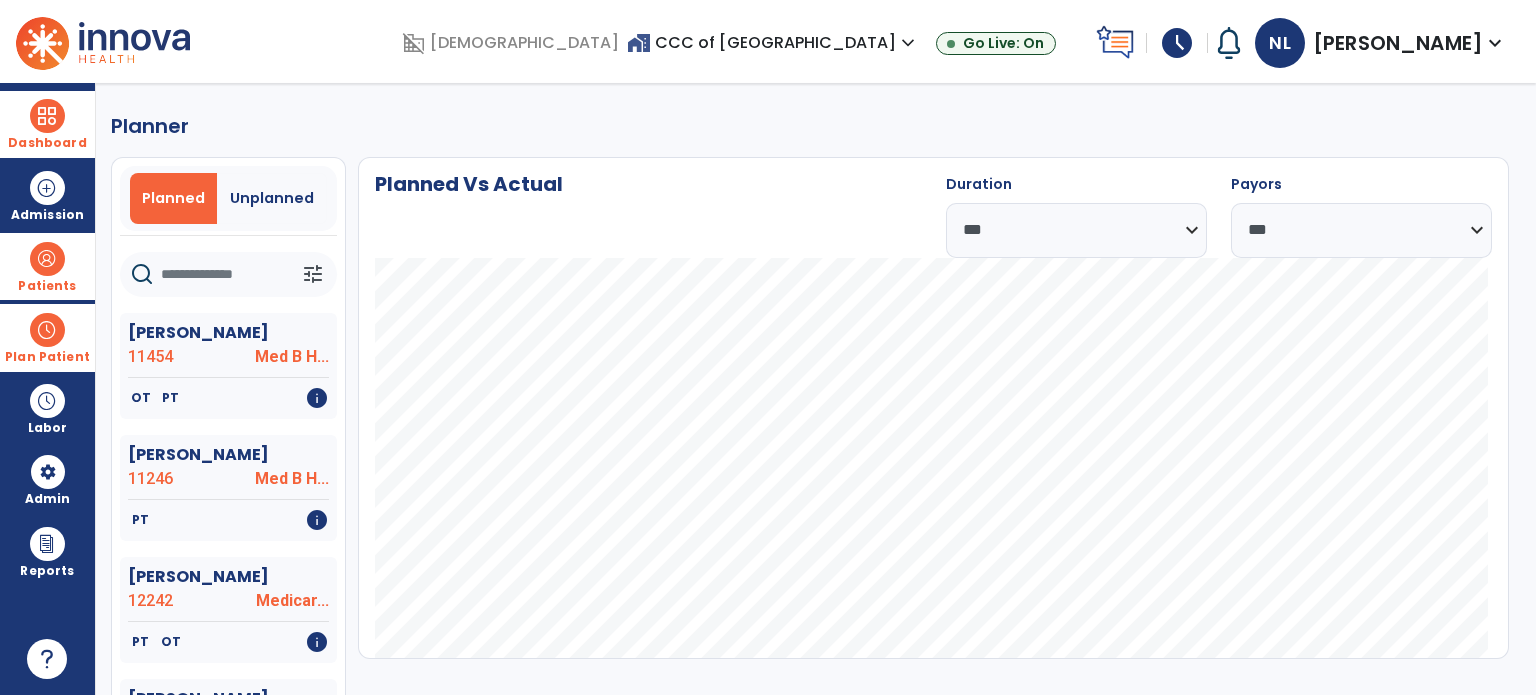 click at bounding box center [47, 259] 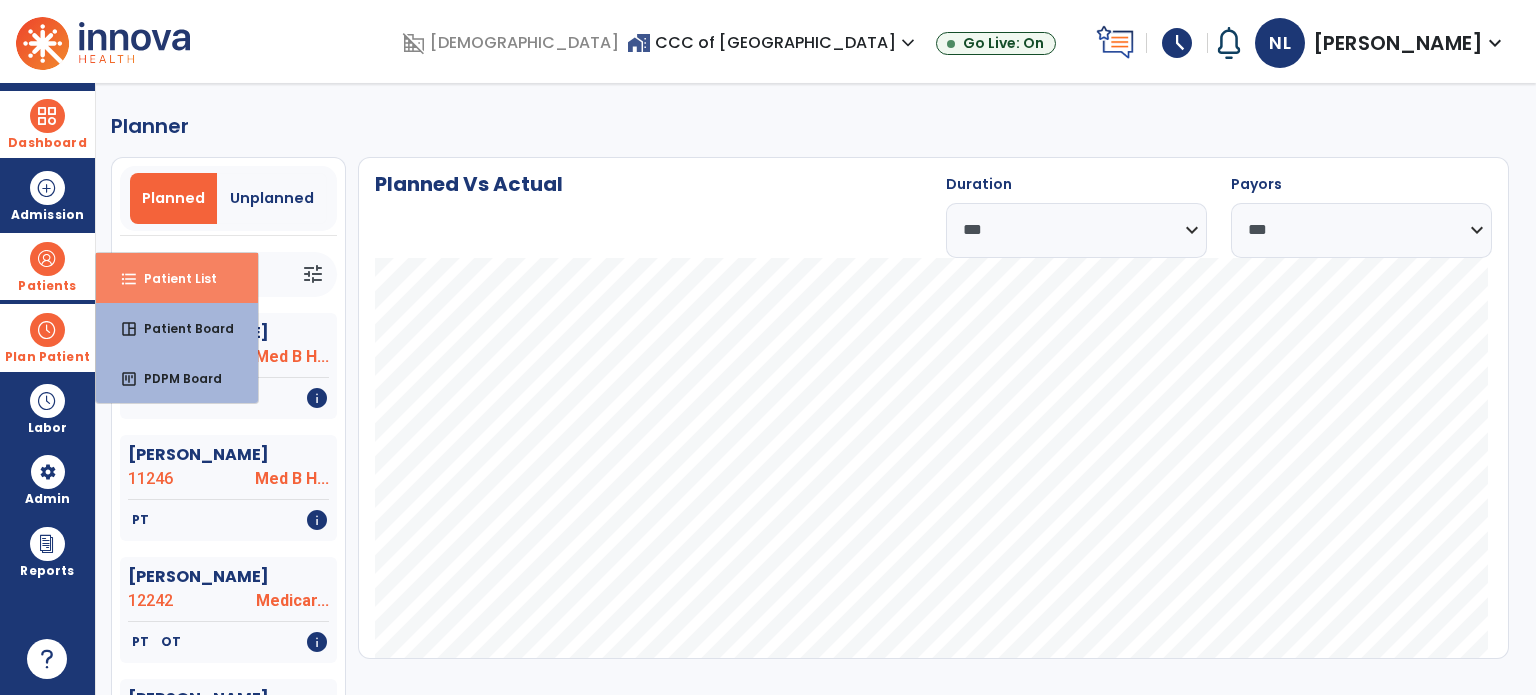 click on "format_list_bulleted  Patient List" at bounding box center (177, 278) 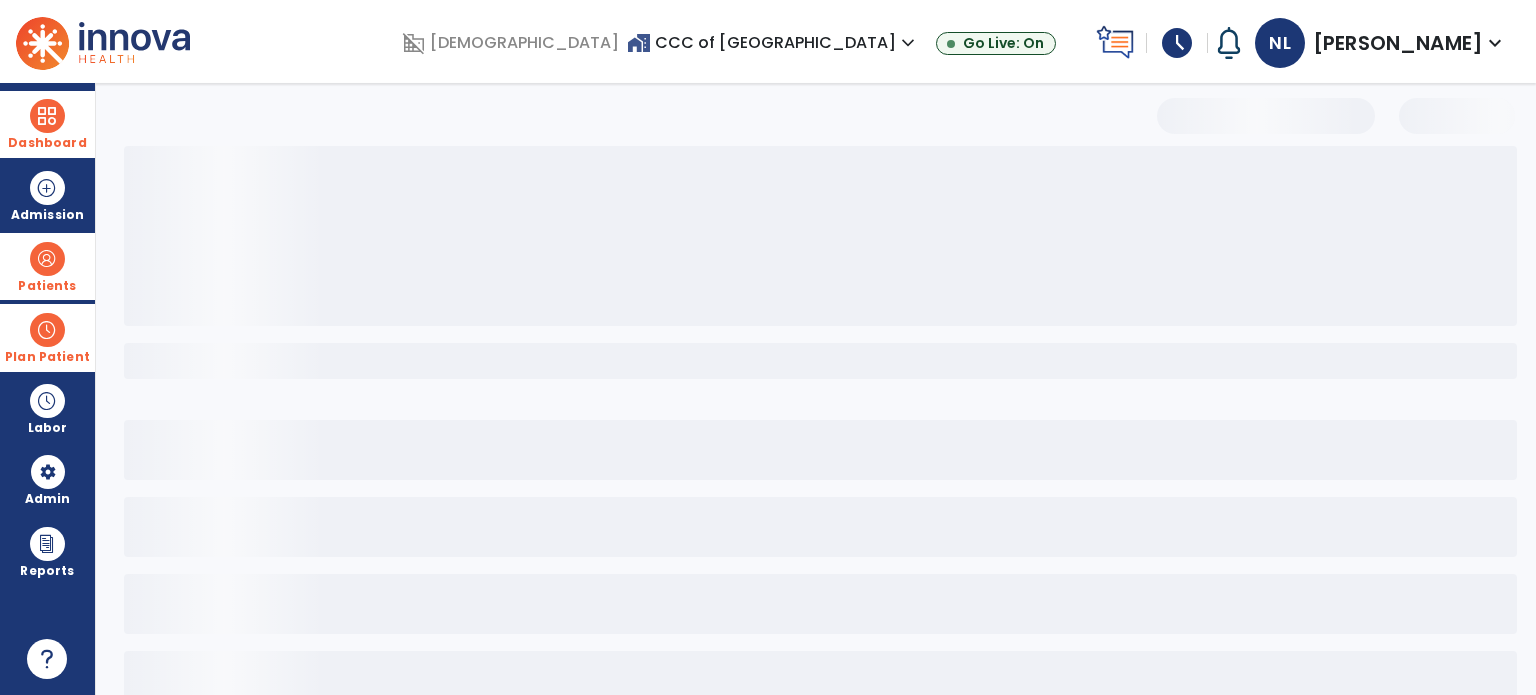select on "***" 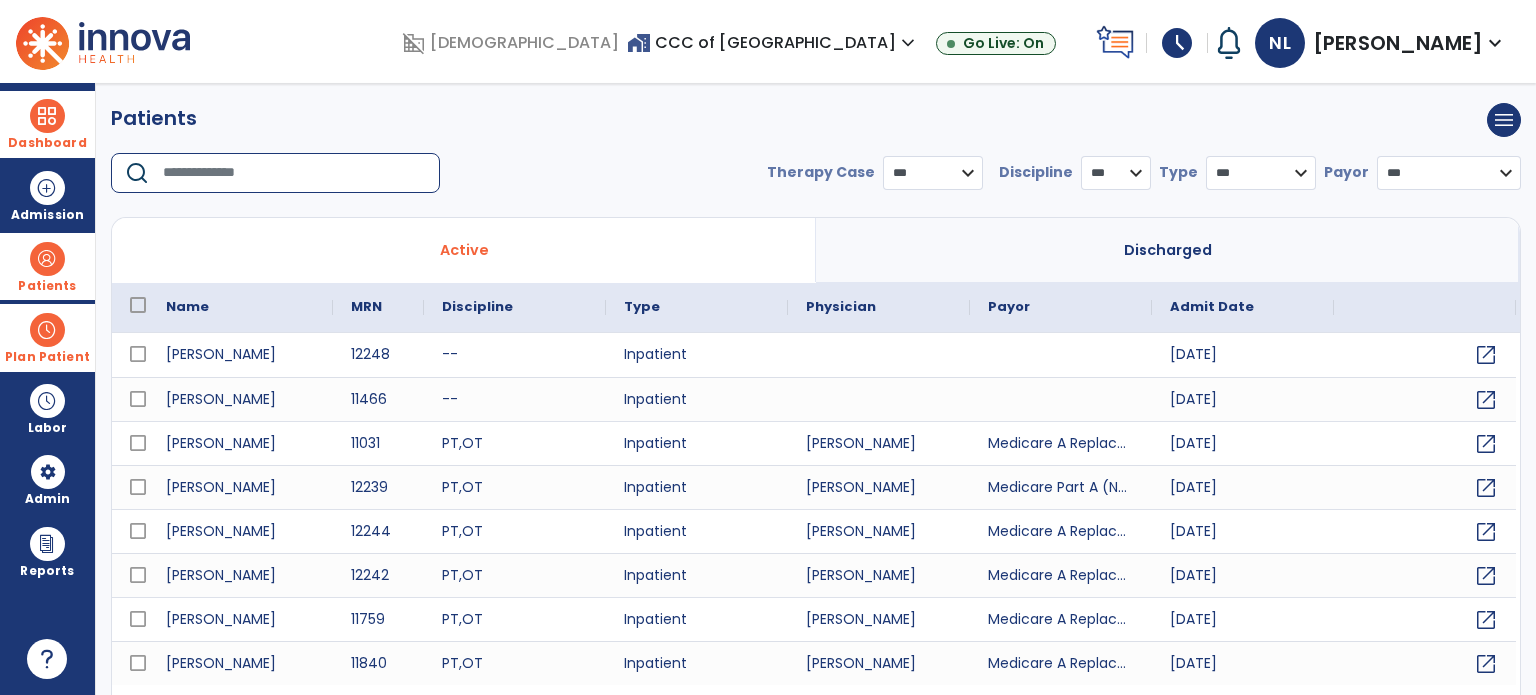 click at bounding box center [294, 173] 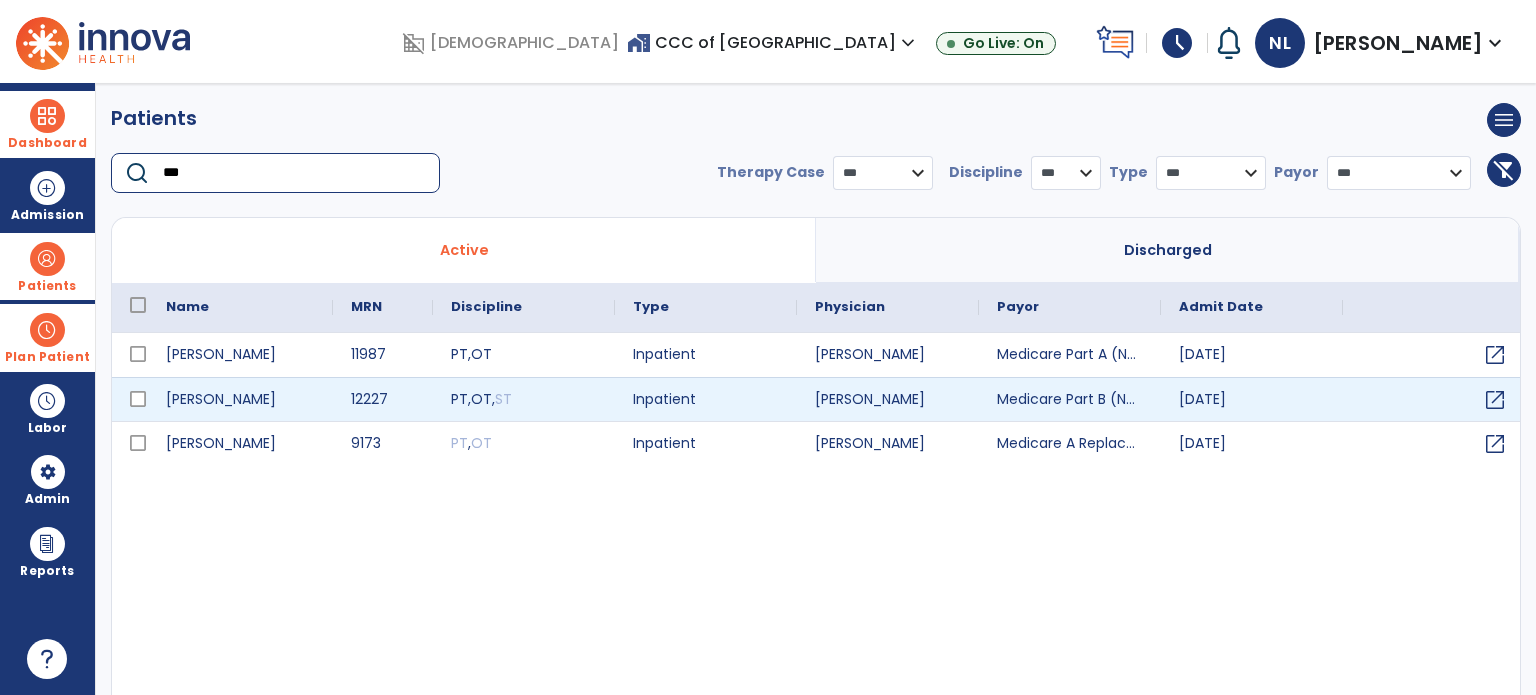 type on "***" 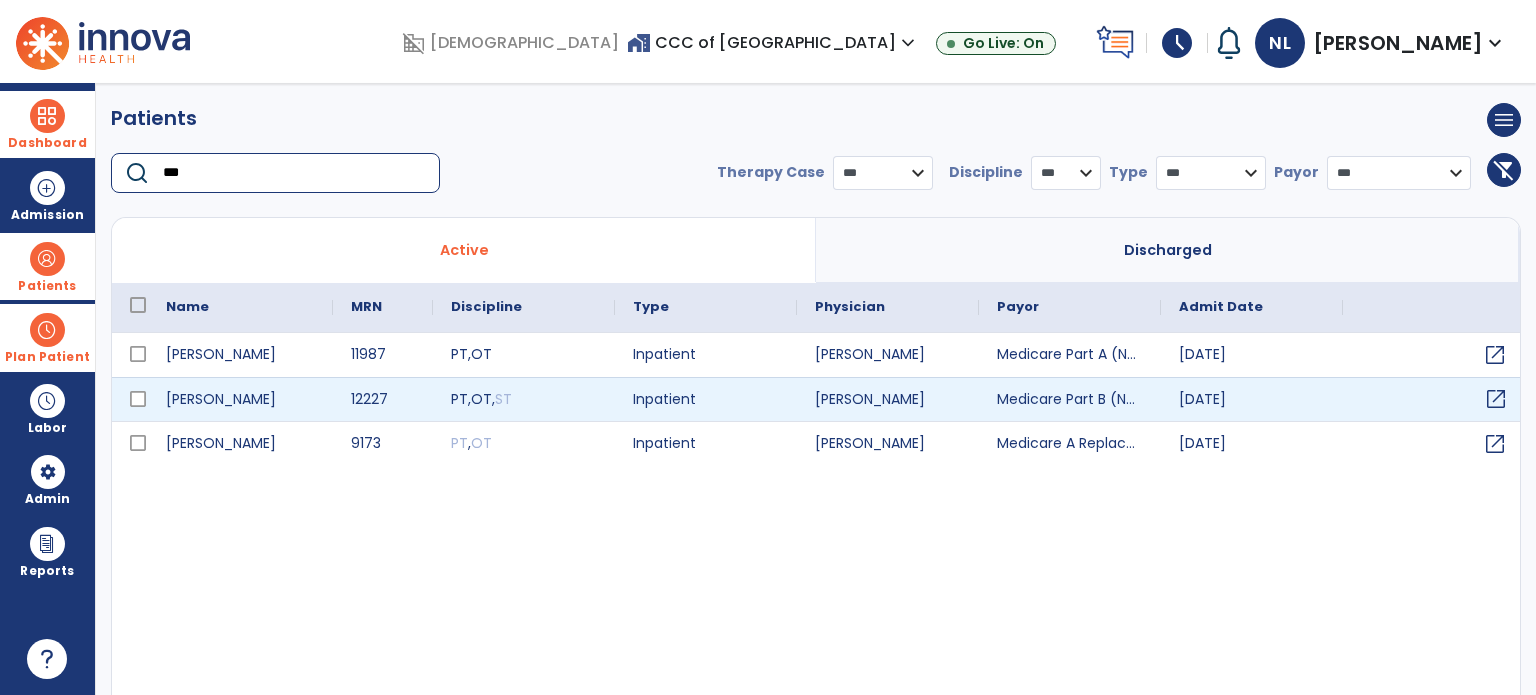 click on "open_in_new" at bounding box center (1496, 399) 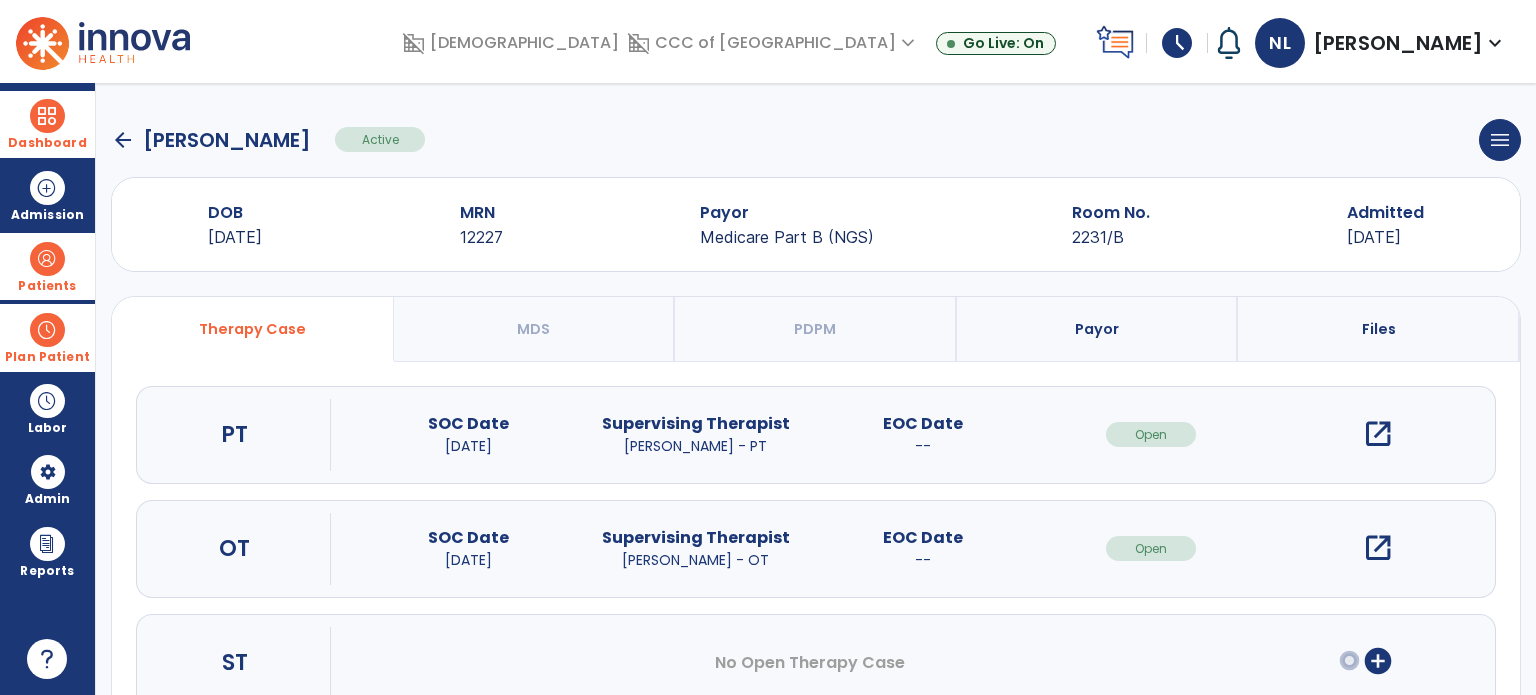 scroll, scrollTop: 107, scrollLeft: 0, axis: vertical 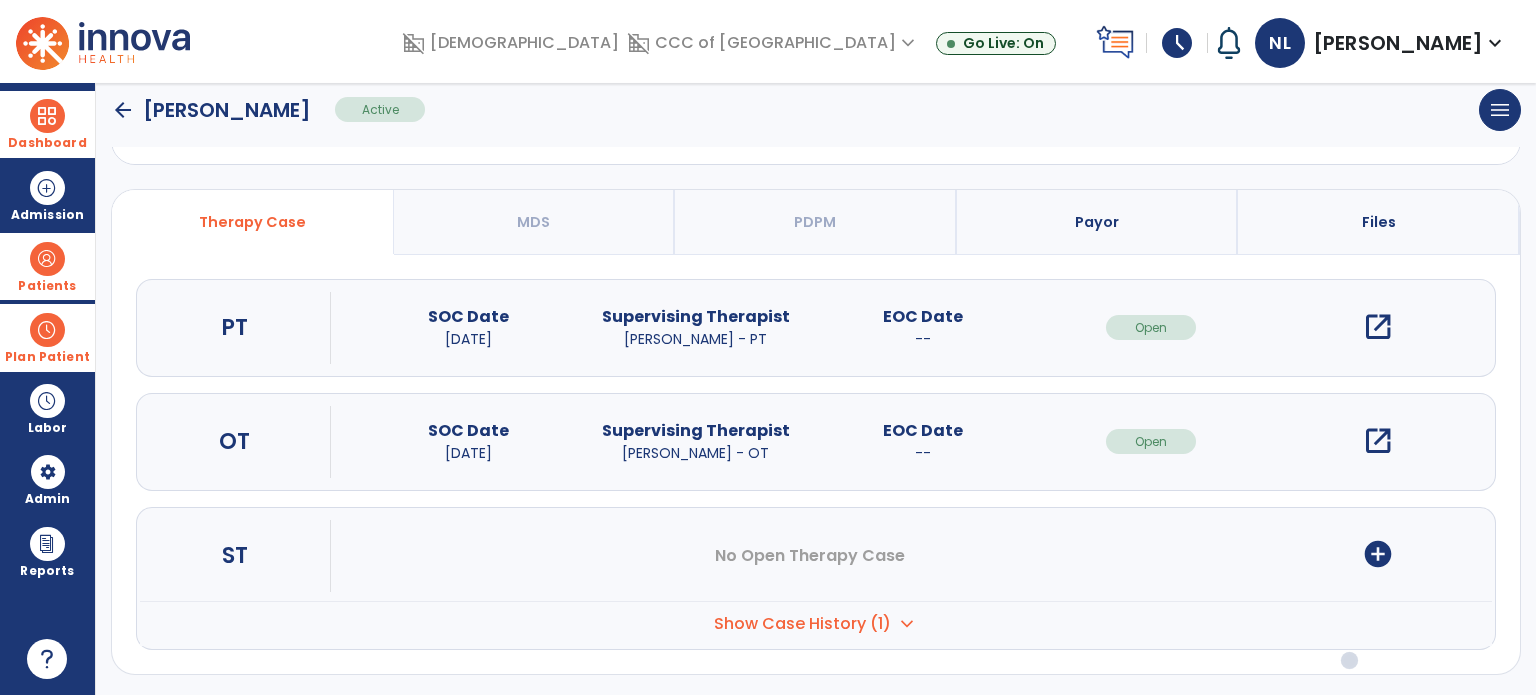 click on "Show Case History (1)" at bounding box center [802, 624] 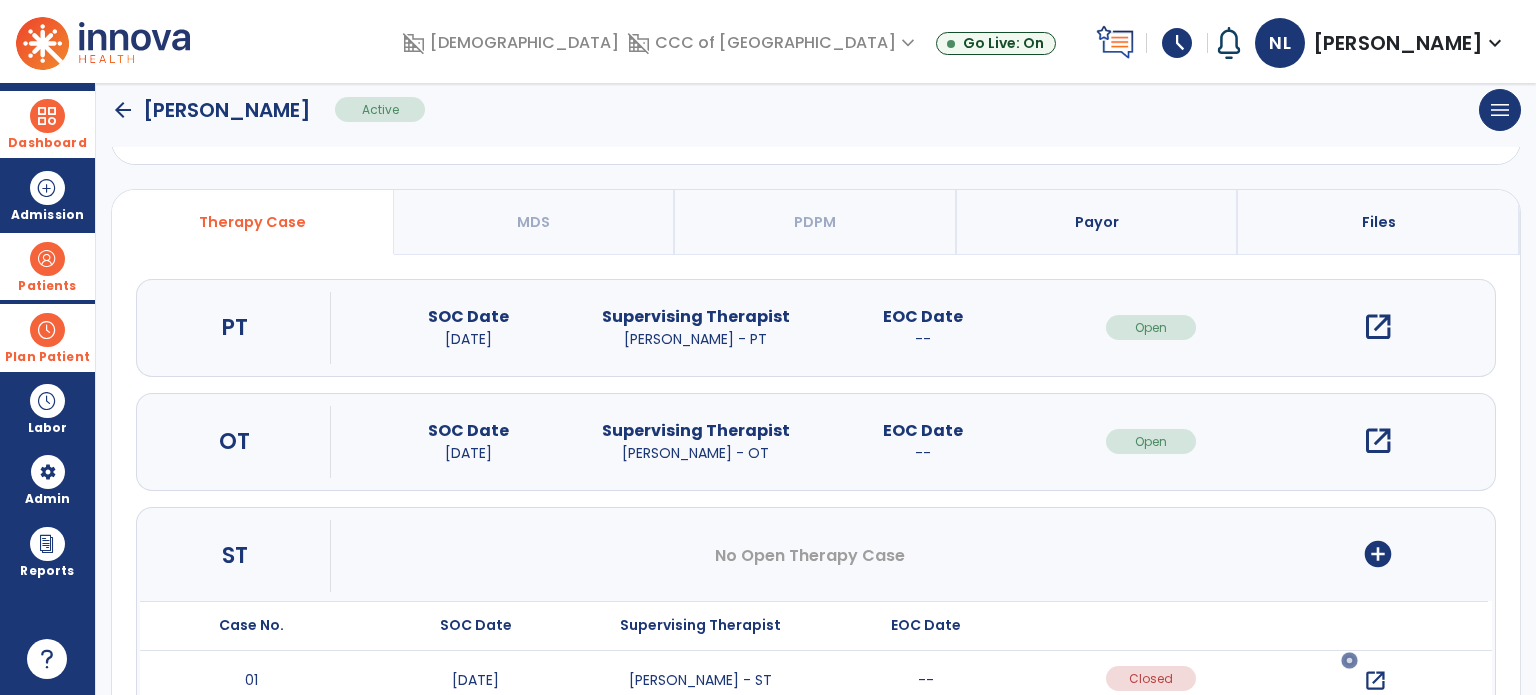 scroll, scrollTop: 227, scrollLeft: 0, axis: vertical 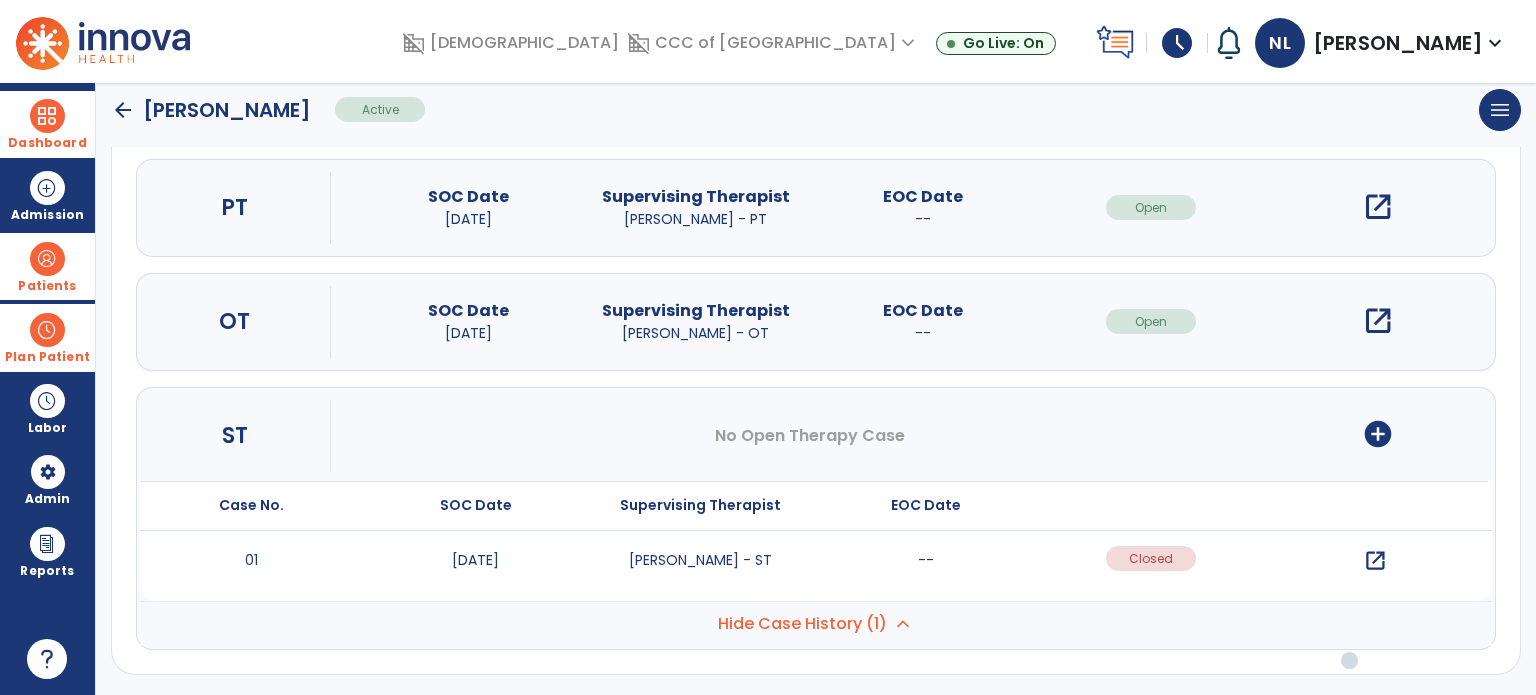click on "open_in_new" at bounding box center (1375, 561) 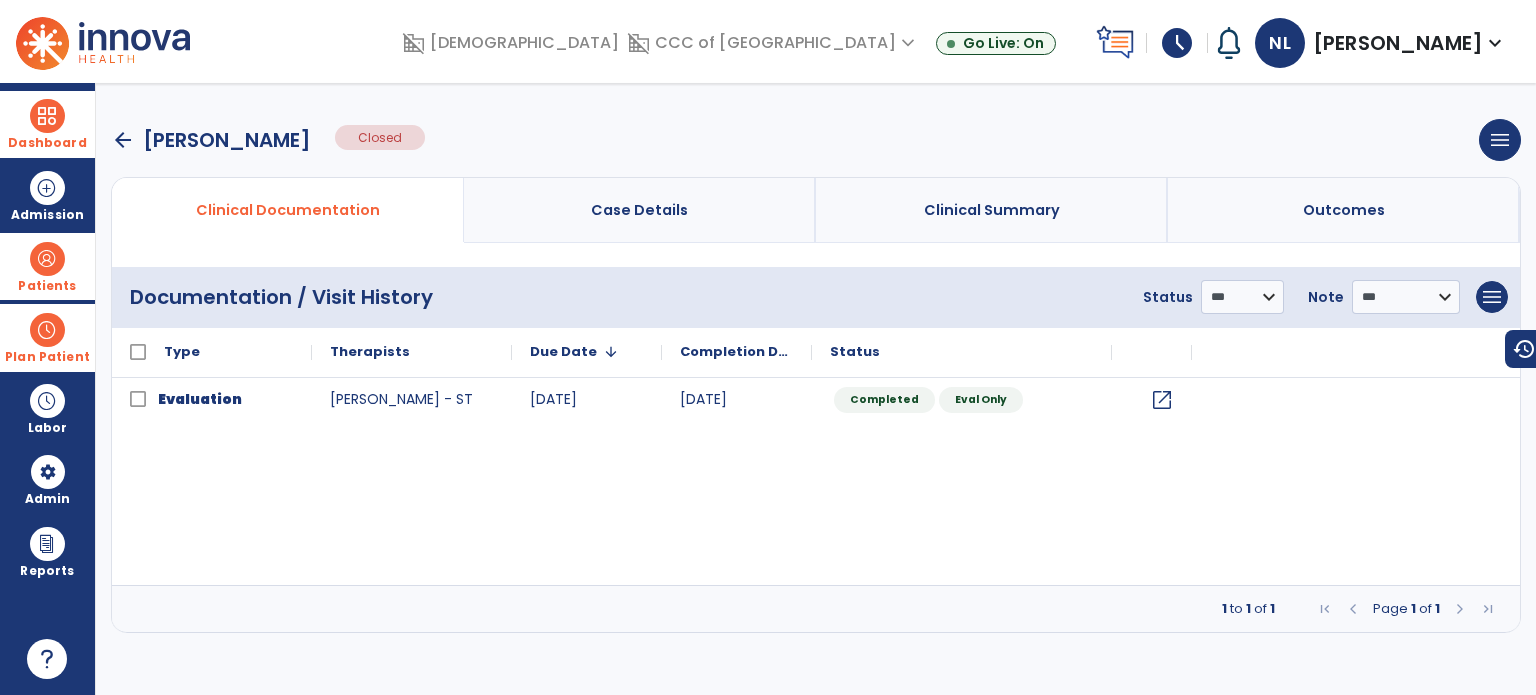 scroll, scrollTop: 0, scrollLeft: 0, axis: both 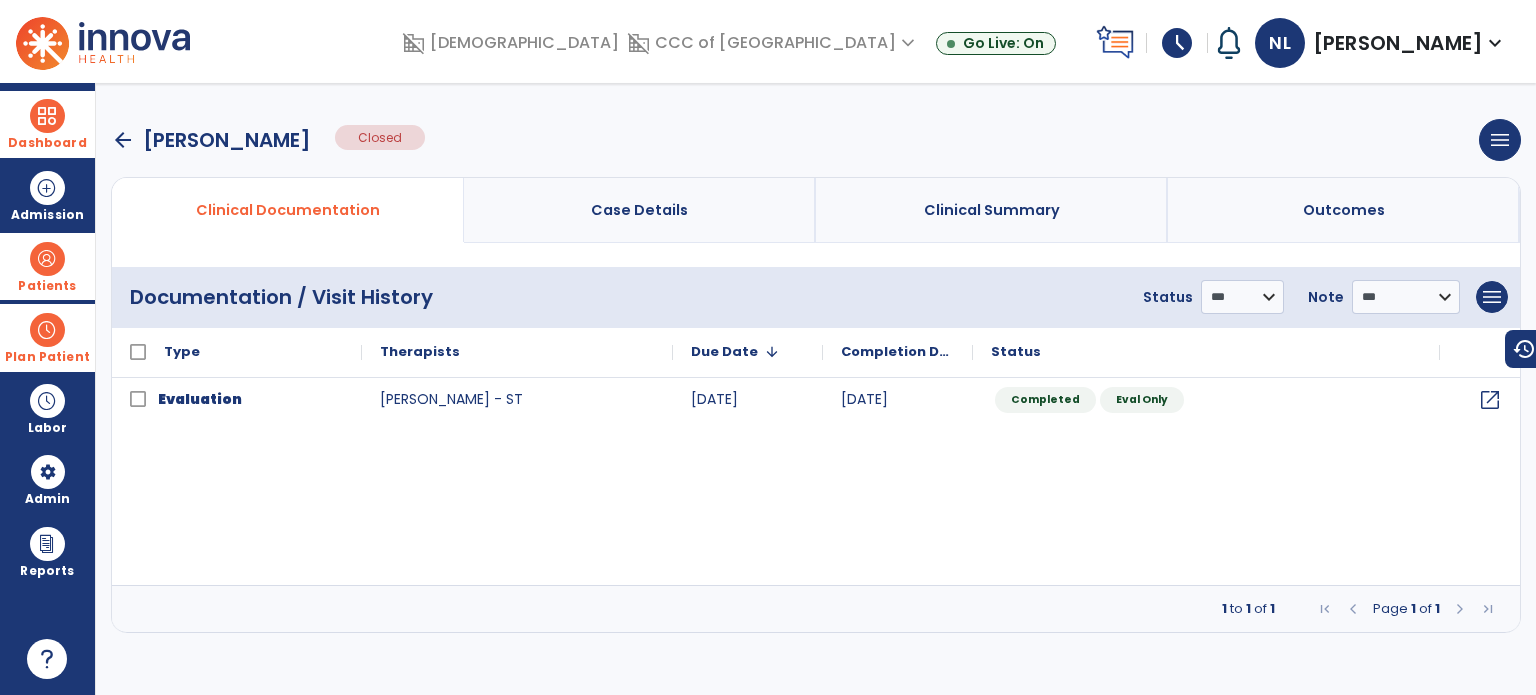 click on "Patients" at bounding box center (47, 286) 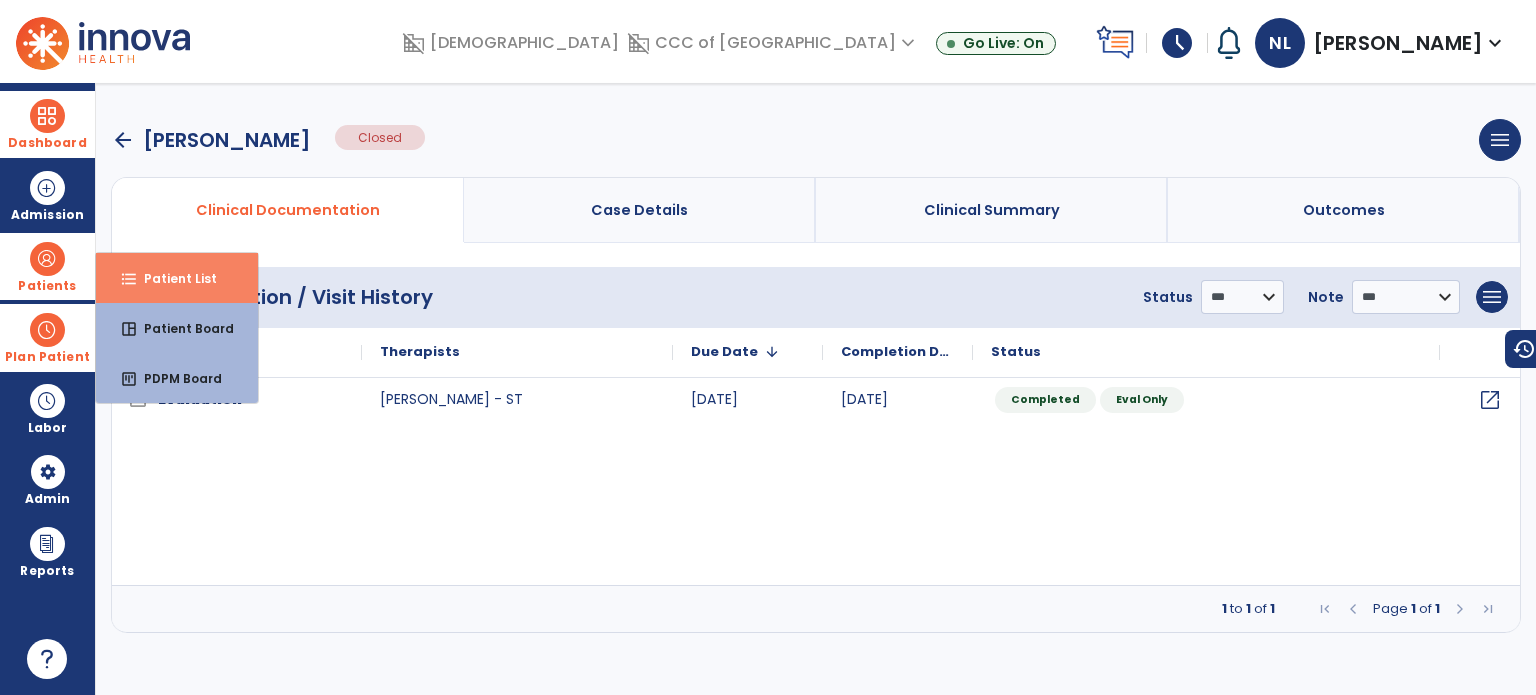 click on "Patient List" at bounding box center (172, 278) 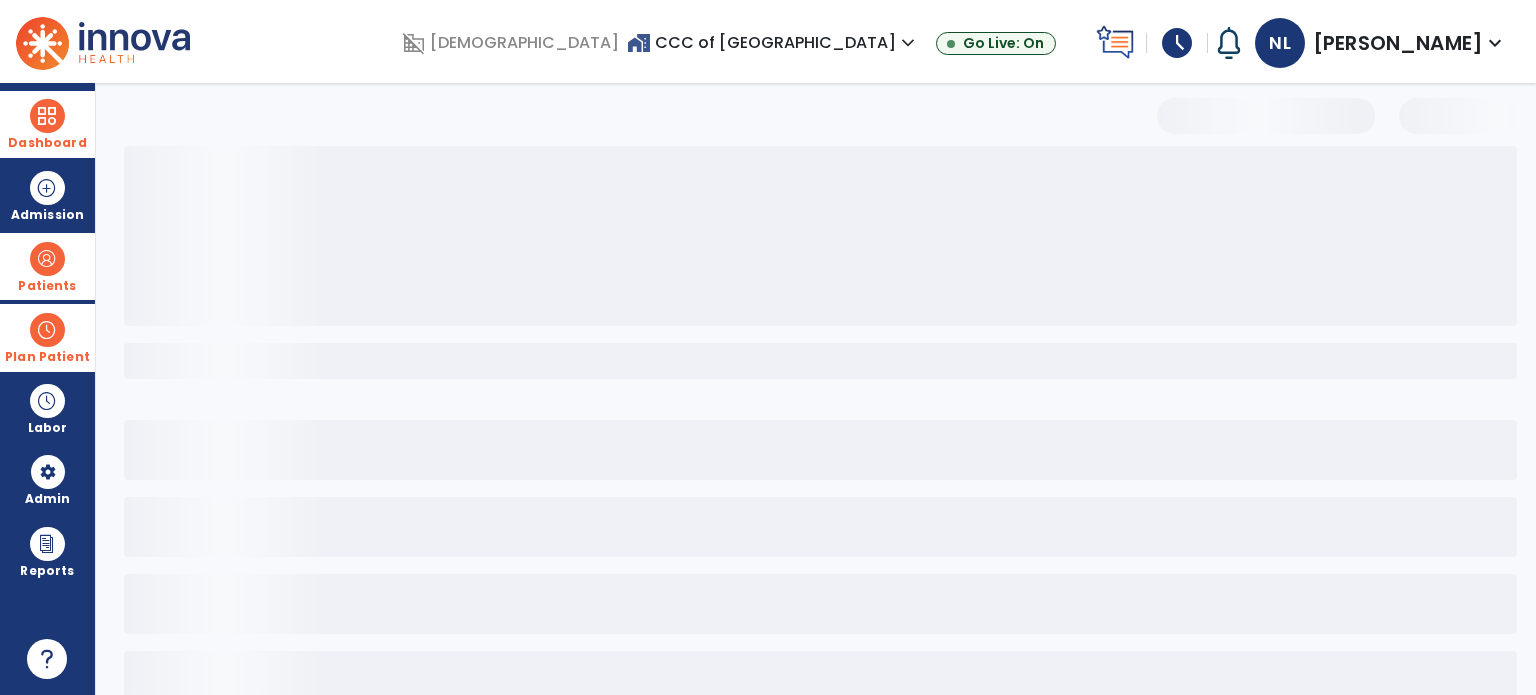 select on "***" 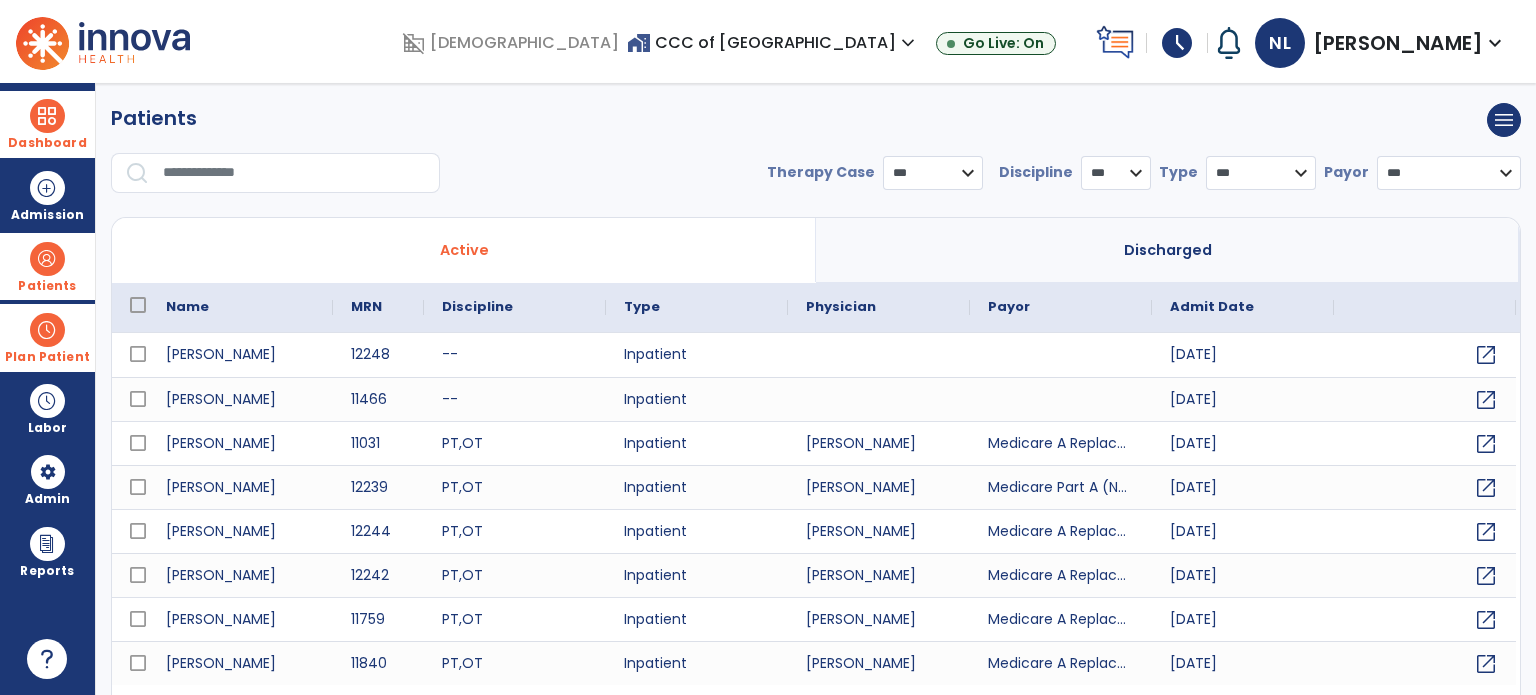 click at bounding box center (294, 173) 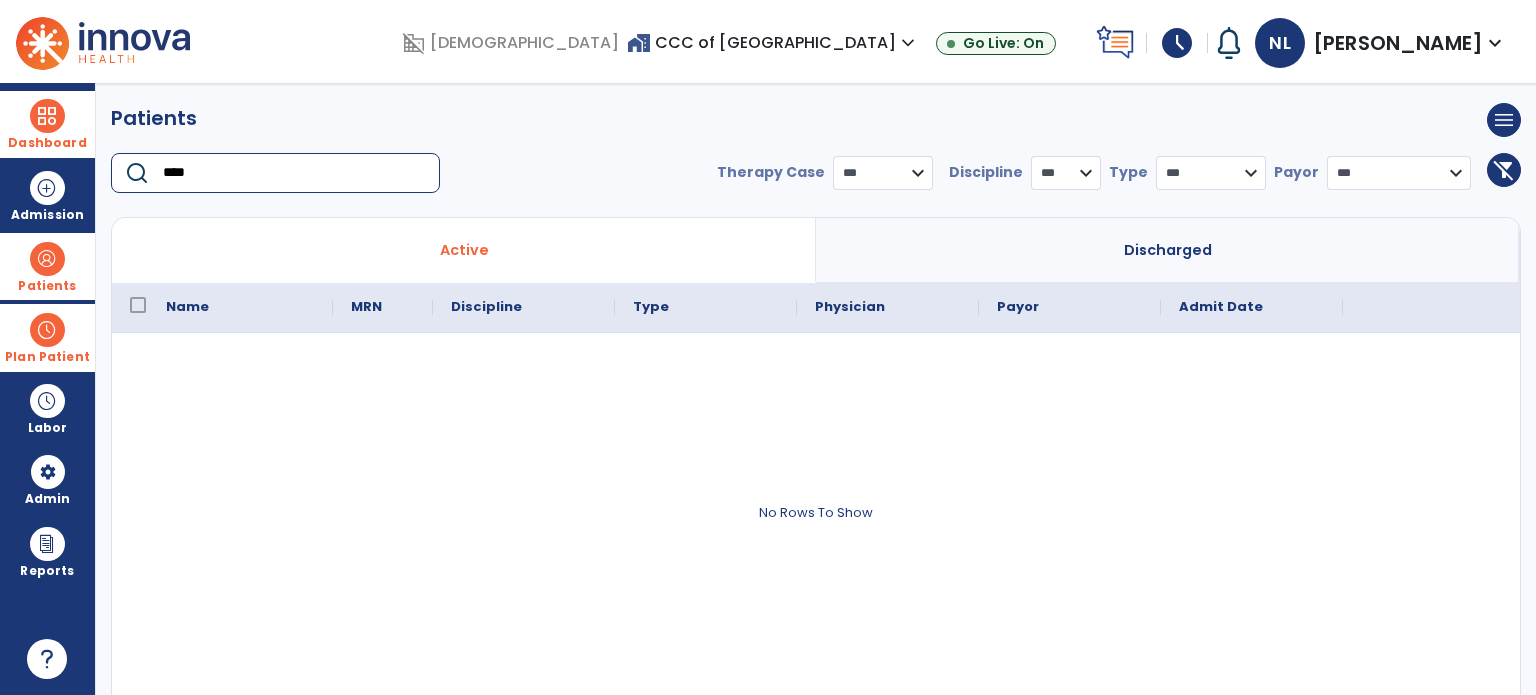 type on "****" 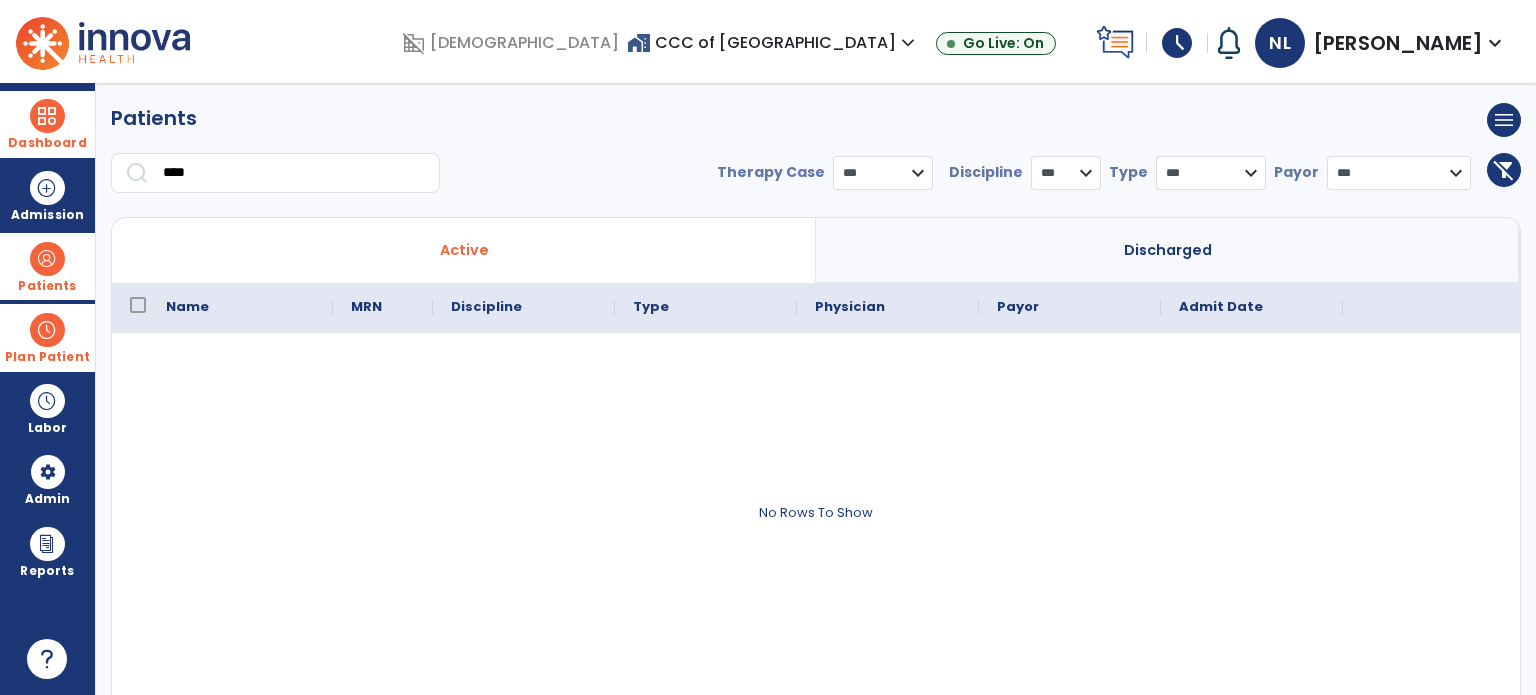 click on "Discharged" at bounding box center [1168, 250] 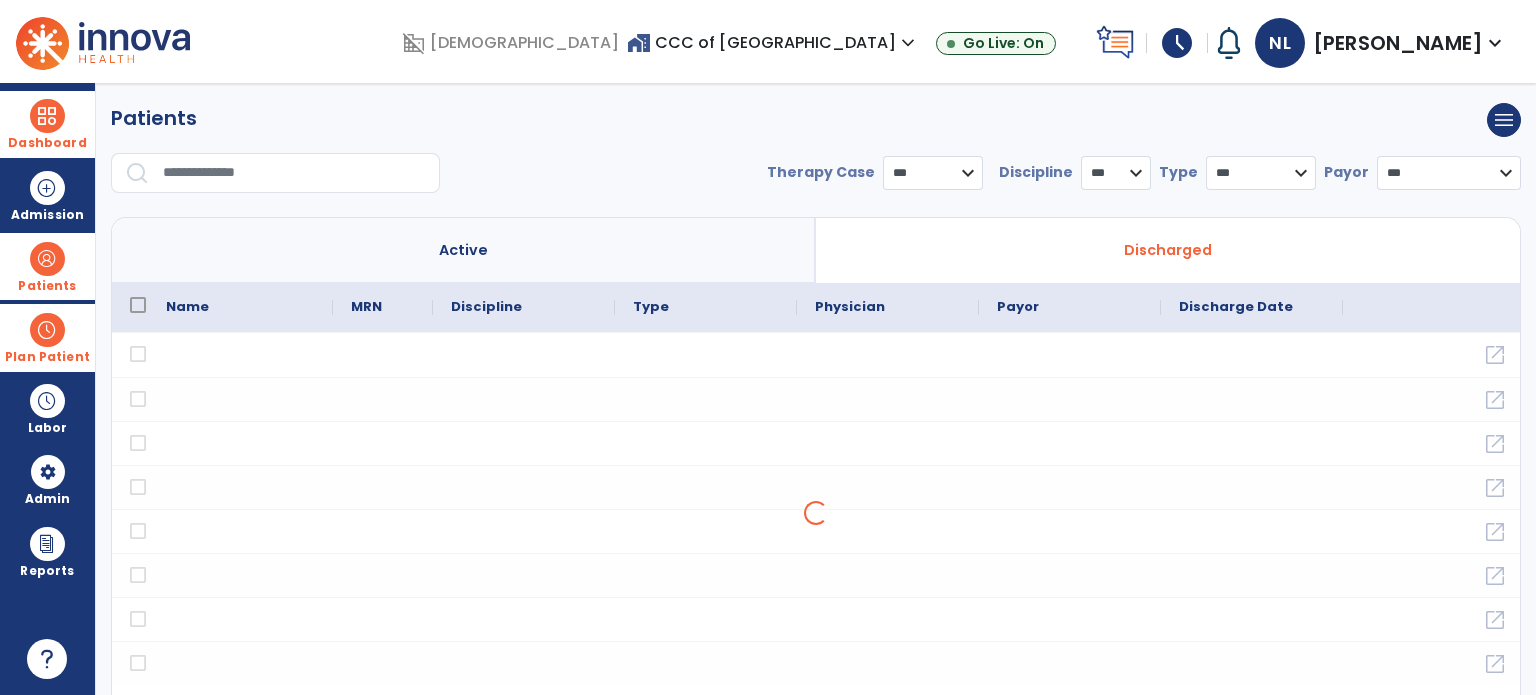 click at bounding box center (294, 173) 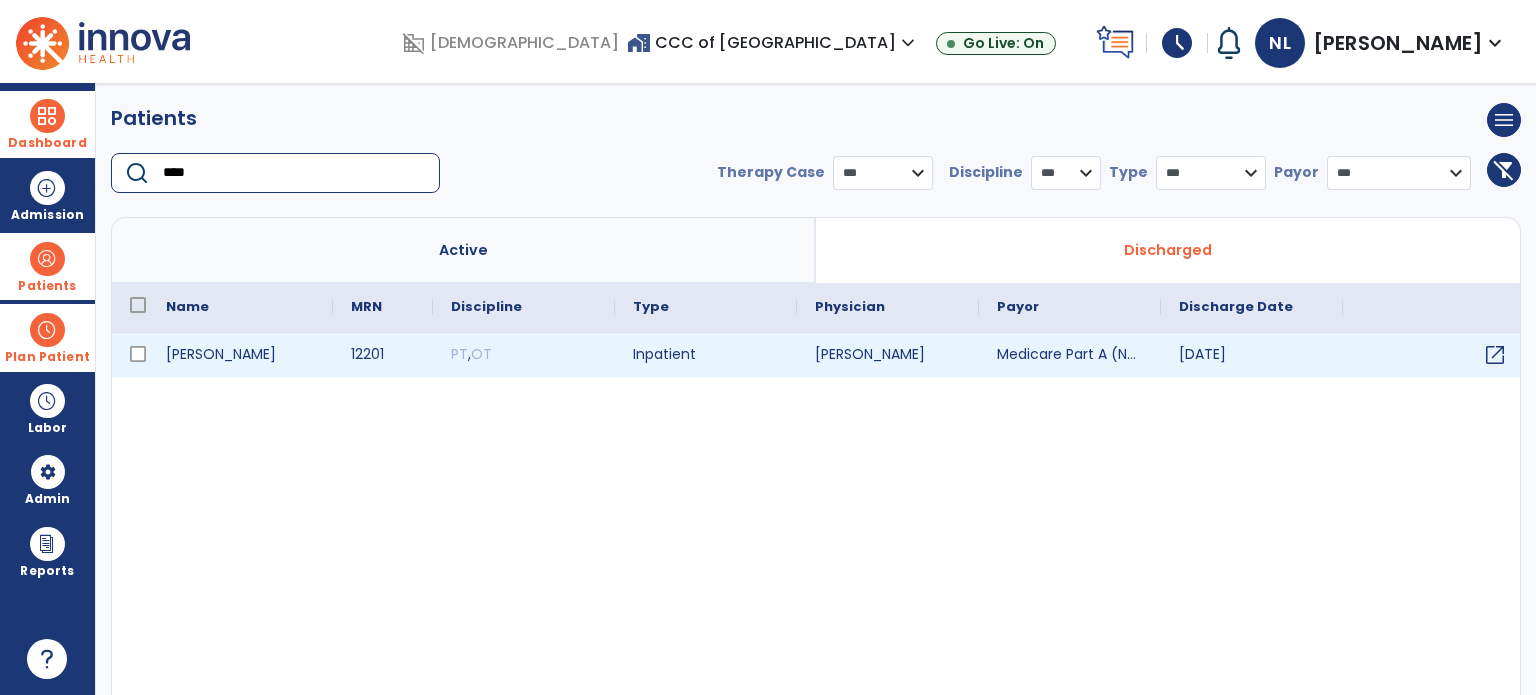 type on "****" 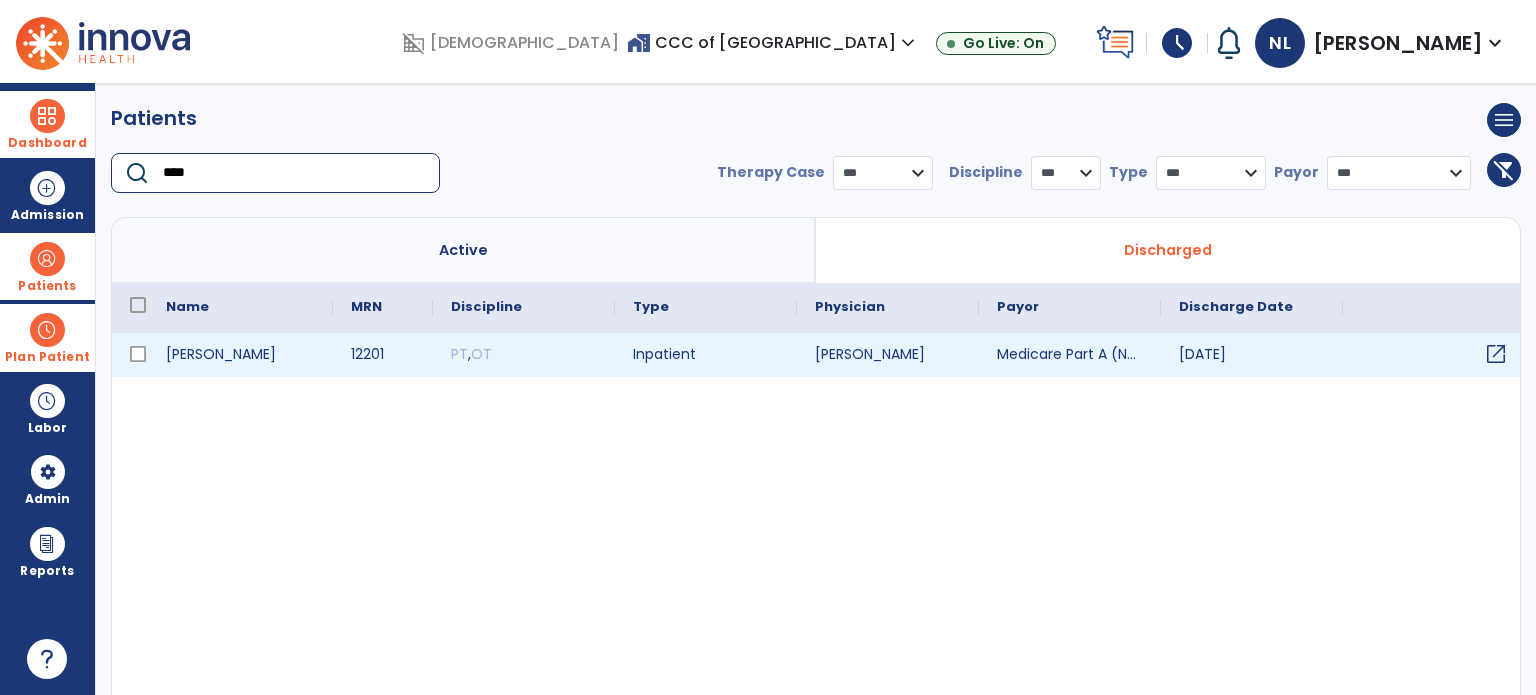 click on "open_in_new" at bounding box center (1496, 354) 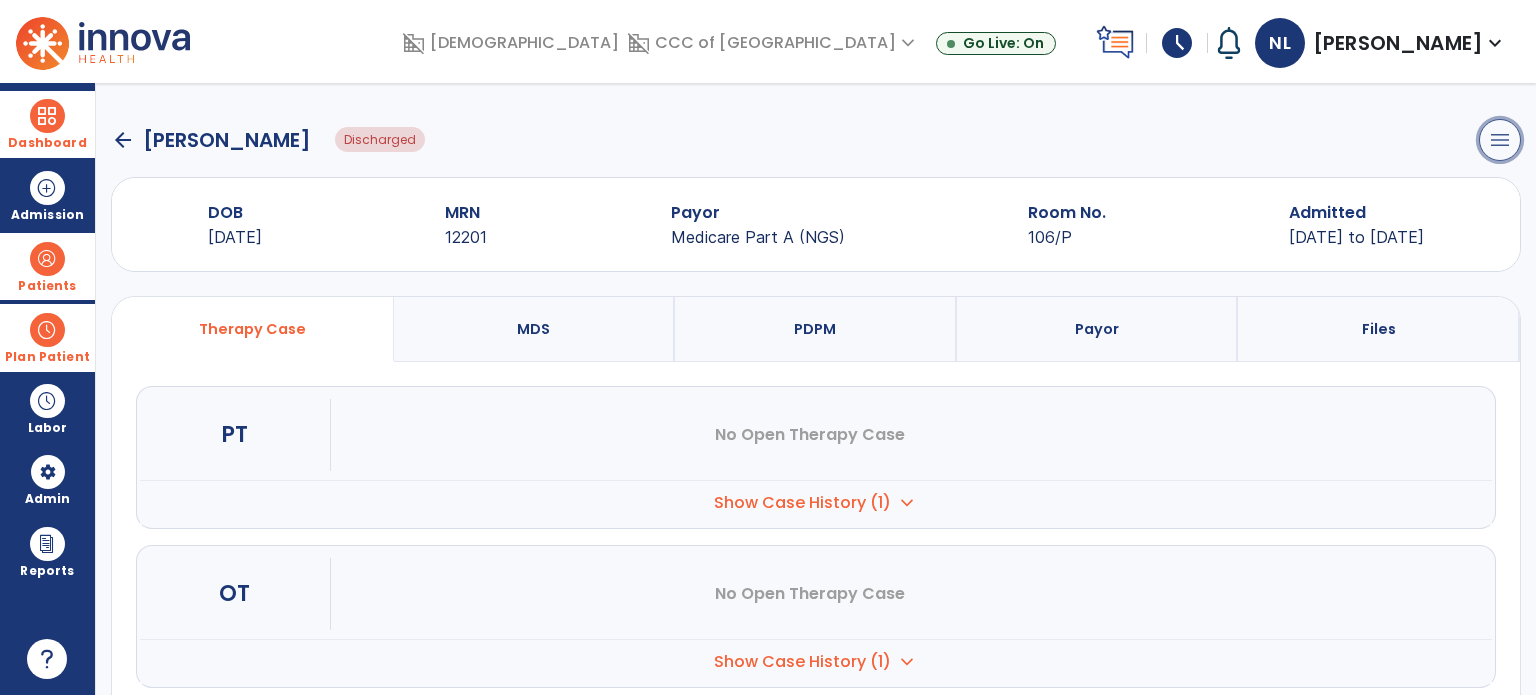click on "menu" at bounding box center [1500, 140] 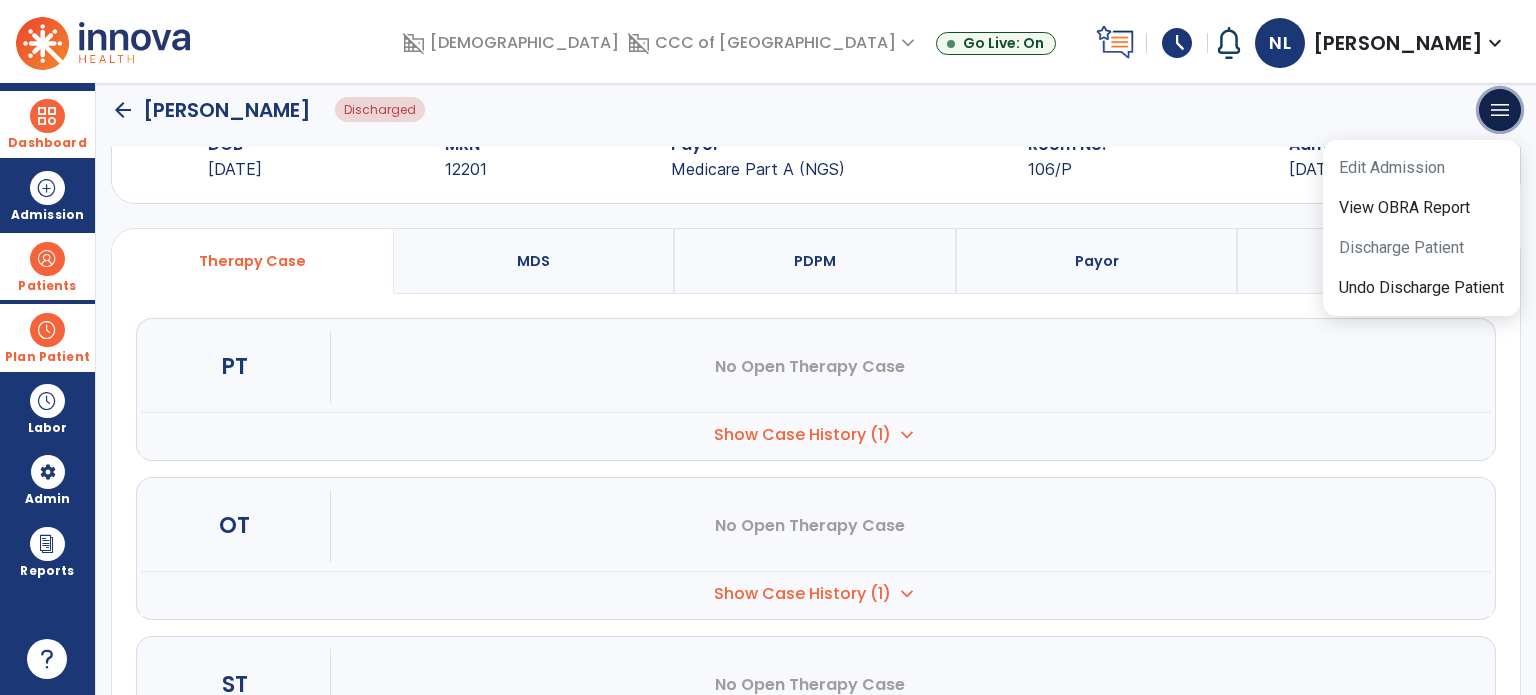 scroll, scrollTop: 0, scrollLeft: 0, axis: both 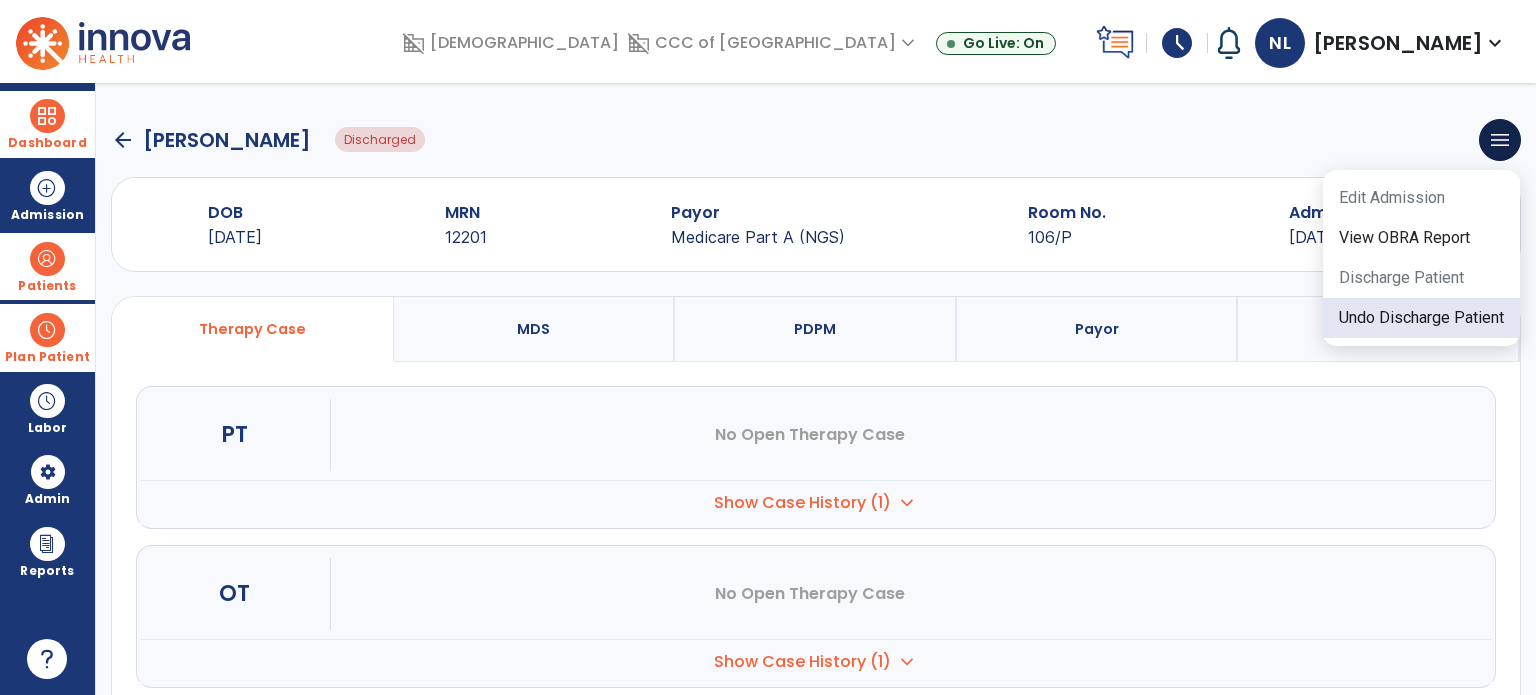 click on "Undo Discharge Patient" 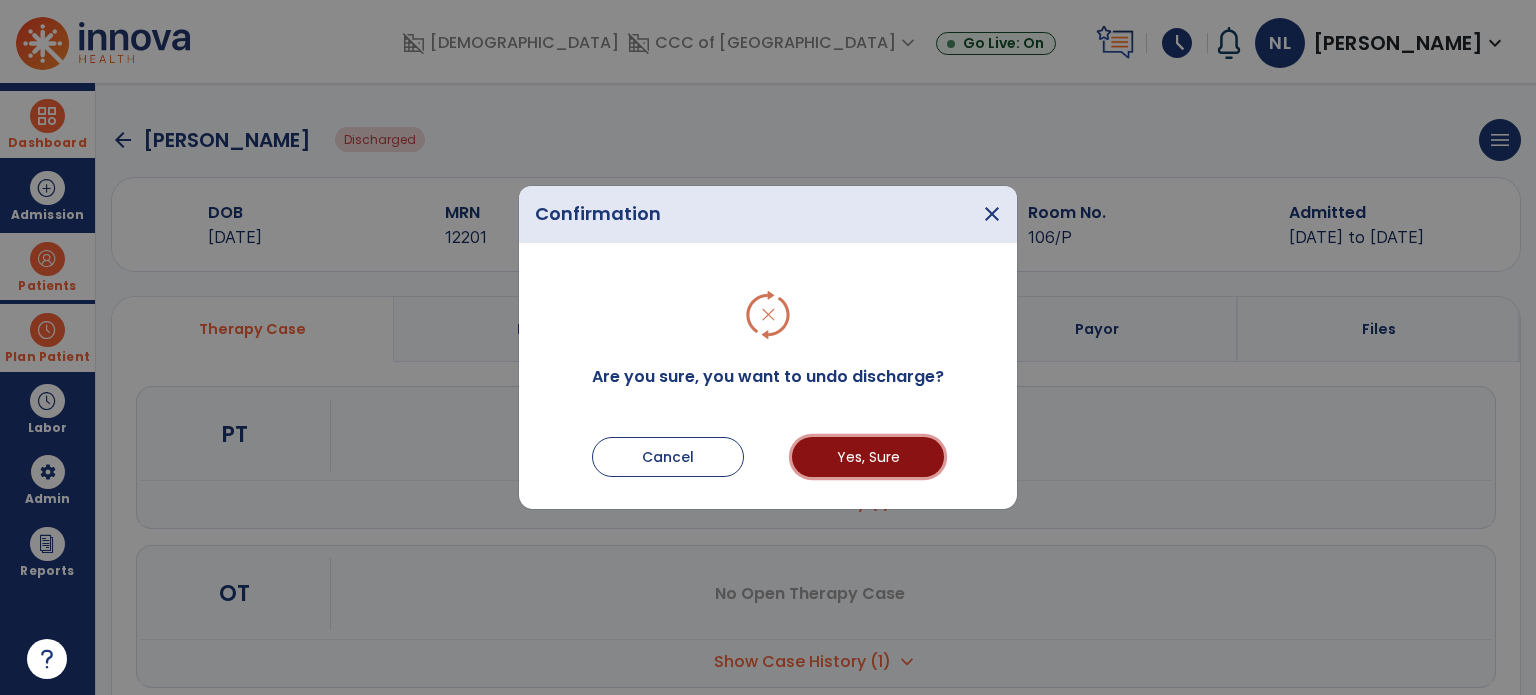 click on "Yes, Sure" at bounding box center (868, 457) 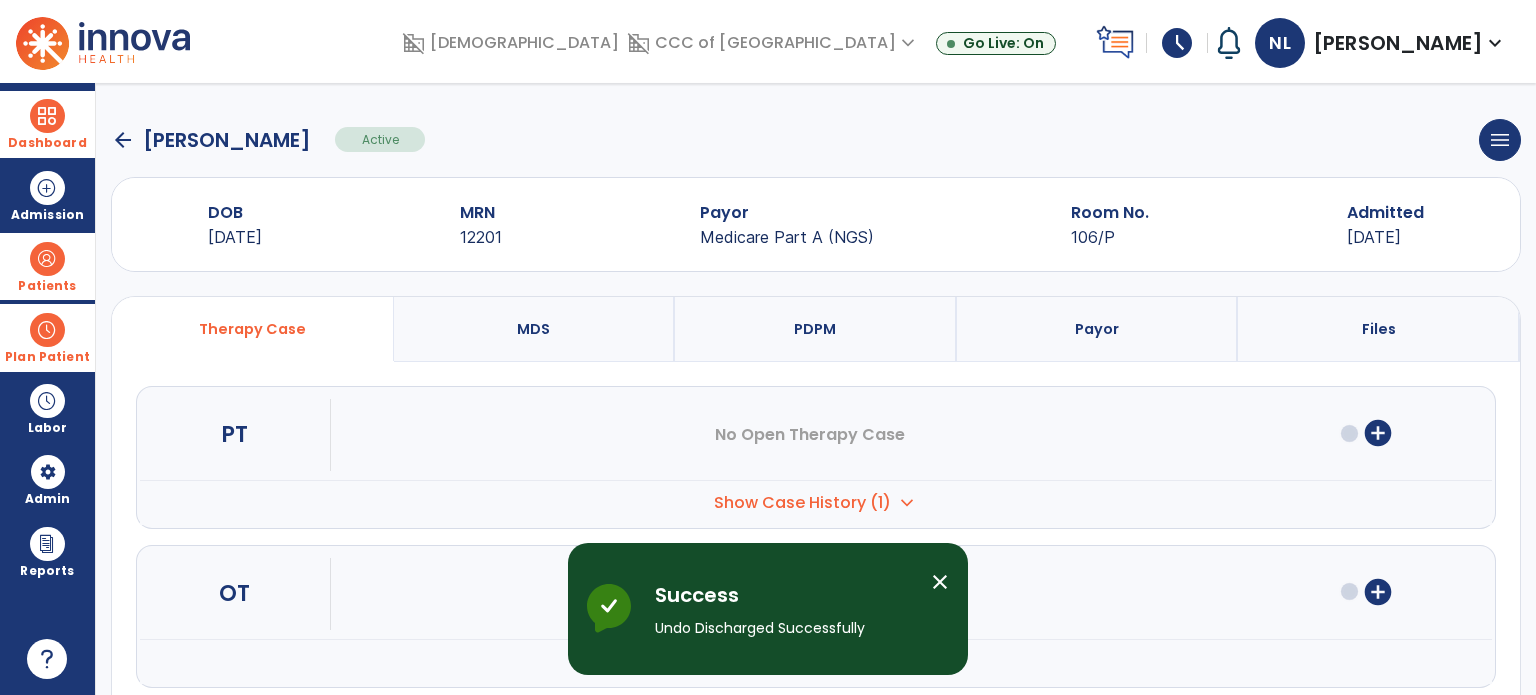 click on "MRN" at bounding box center [481, 213] 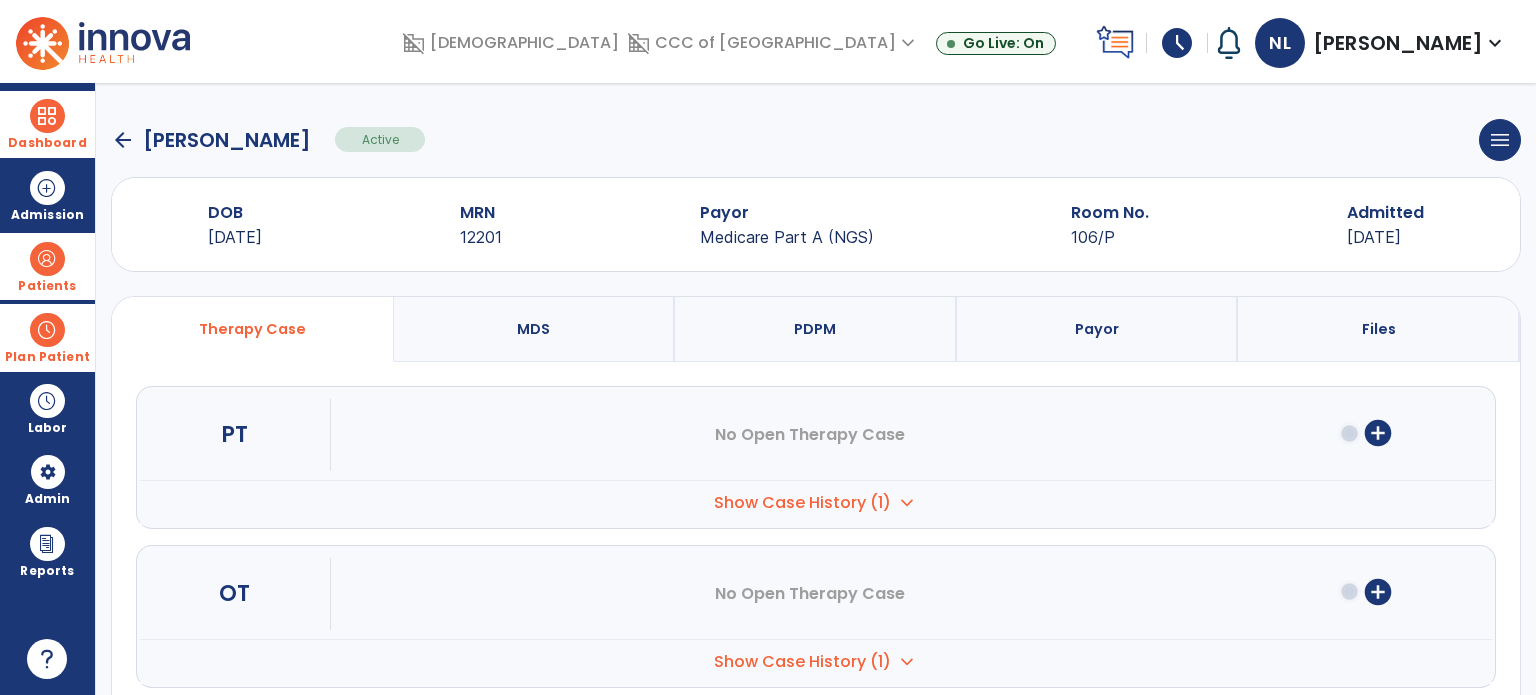 click on "arrow_back   [PERSON_NAME]  Active  menu   Edit Admission   View OBRA Report   Discharge Patient" 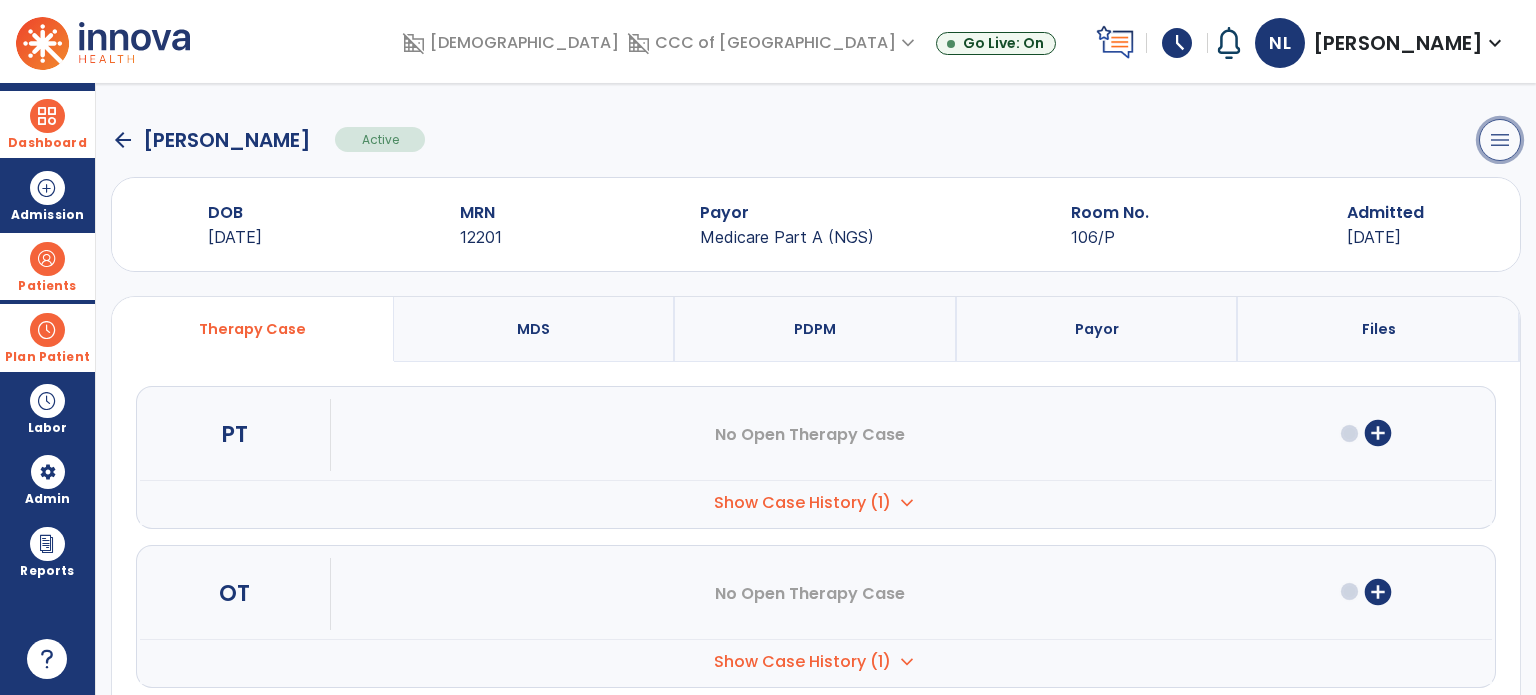 click on "menu" at bounding box center (1500, 140) 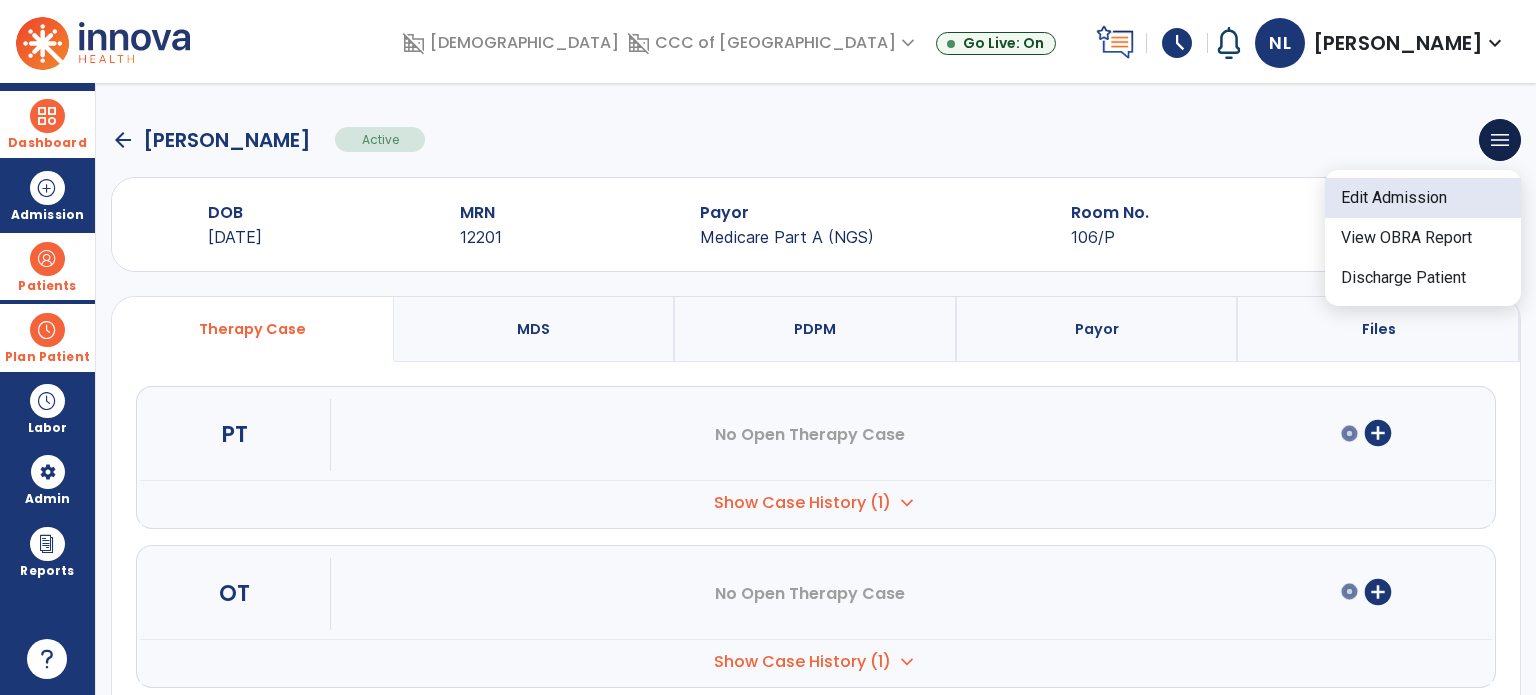 click on "Edit Admission" 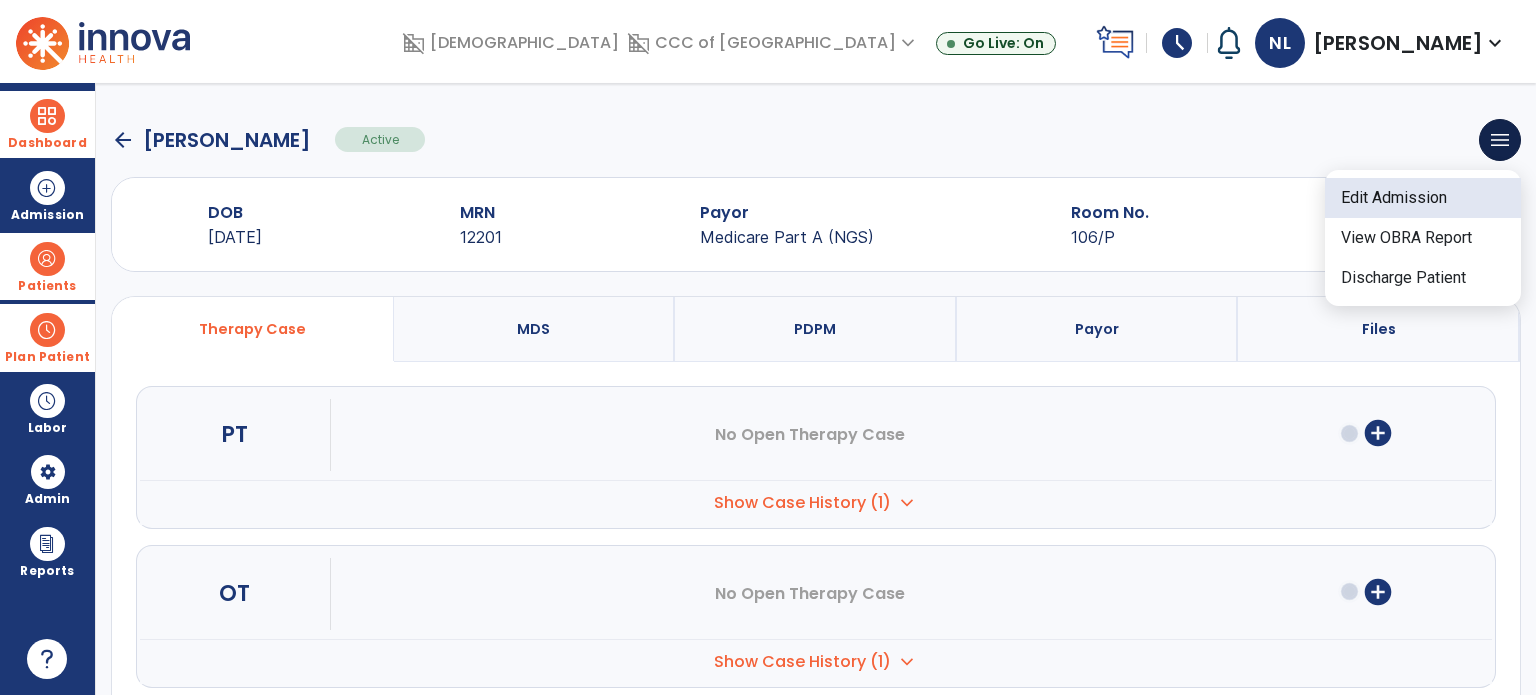 select on "****" 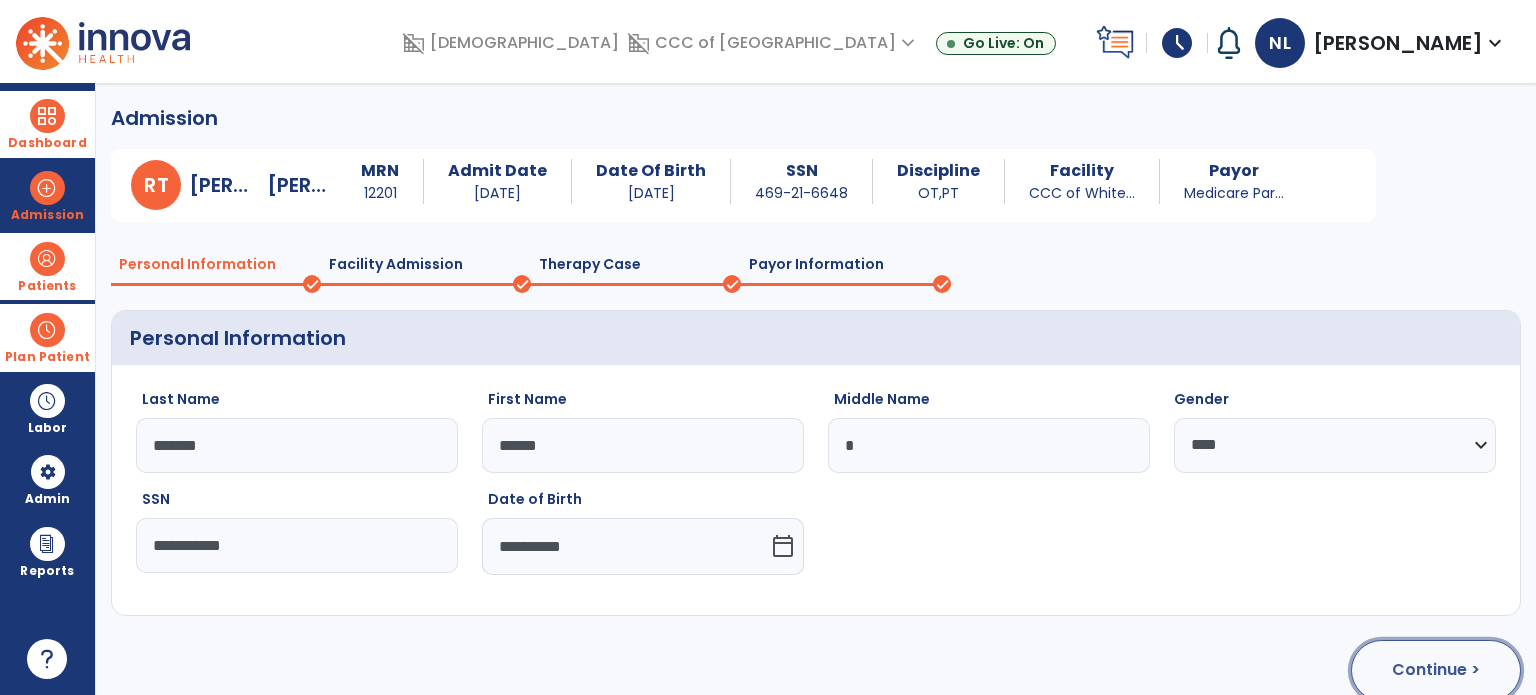 click on "Continue >" 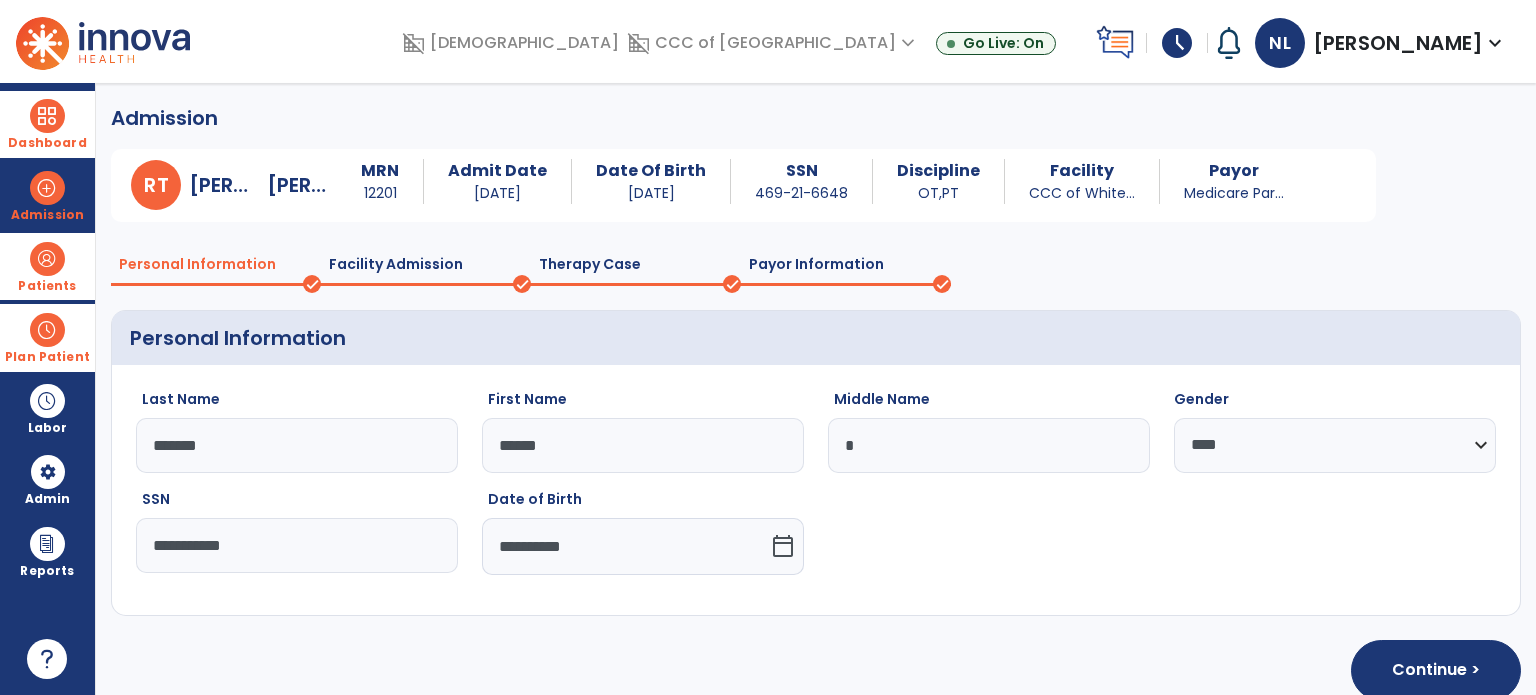select on "**********" 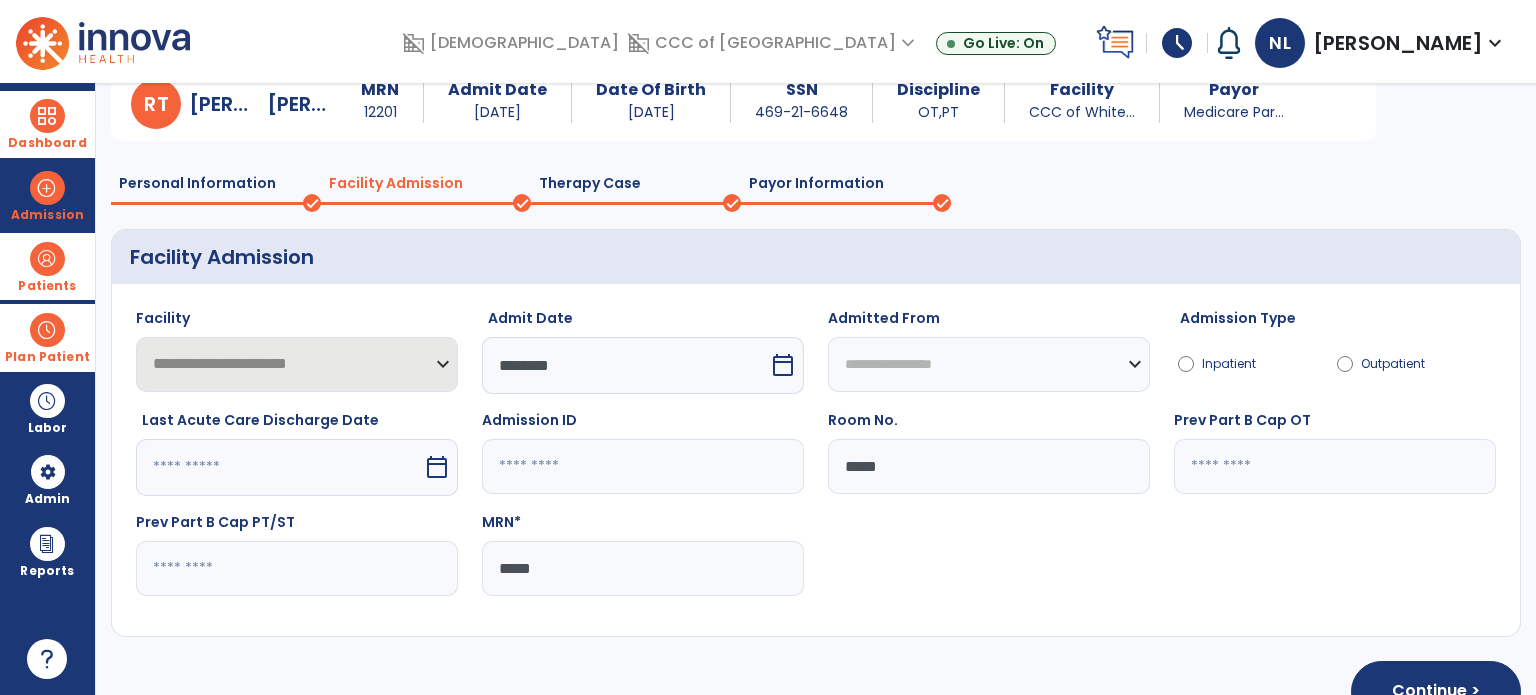 scroll, scrollTop: 100, scrollLeft: 0, axis: vertical 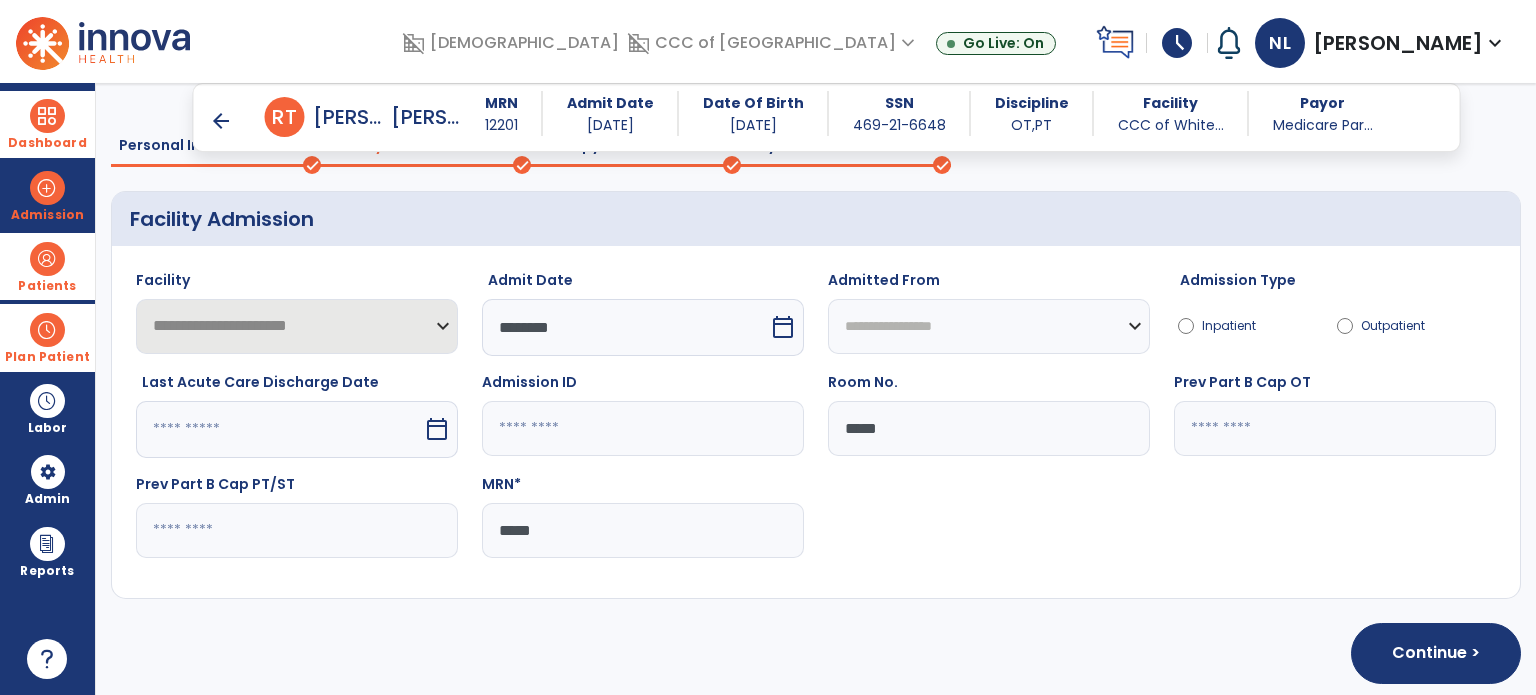 click on "*****" 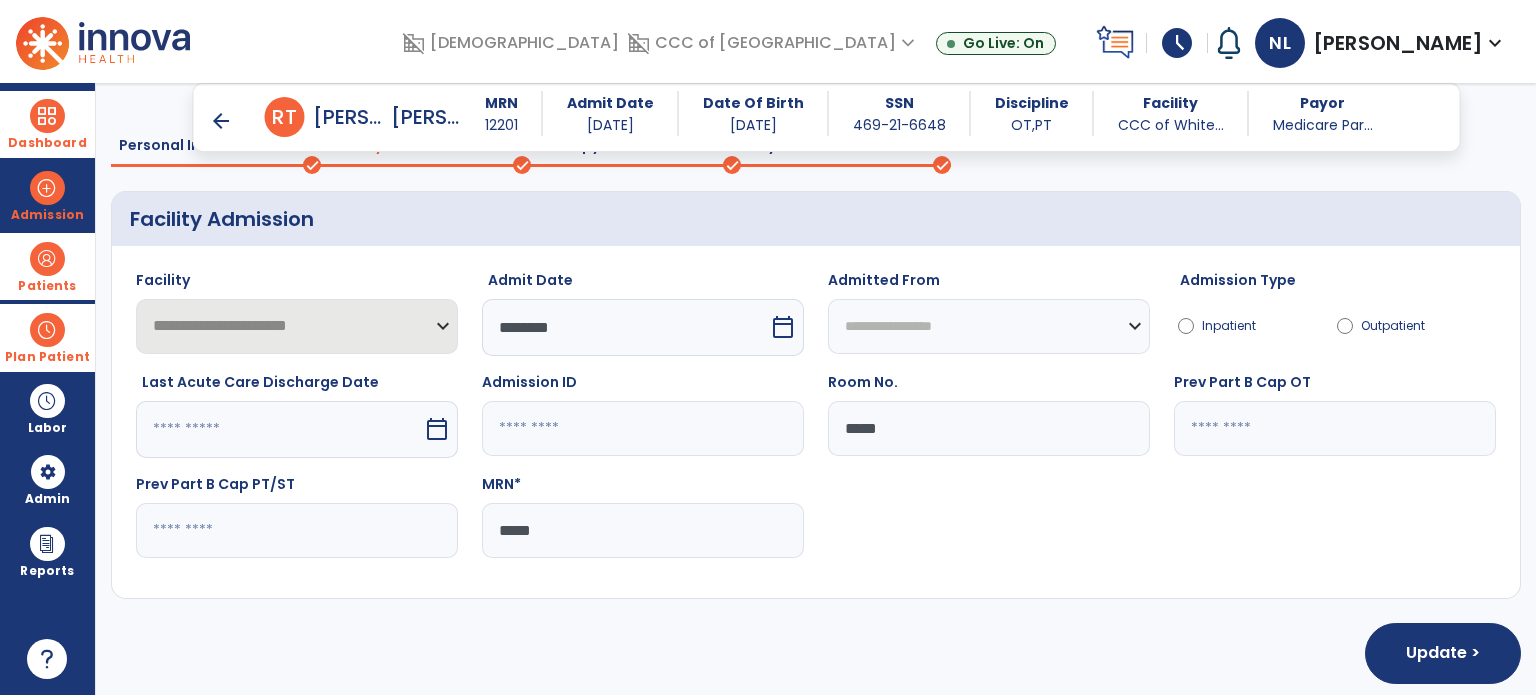 type on "*****" 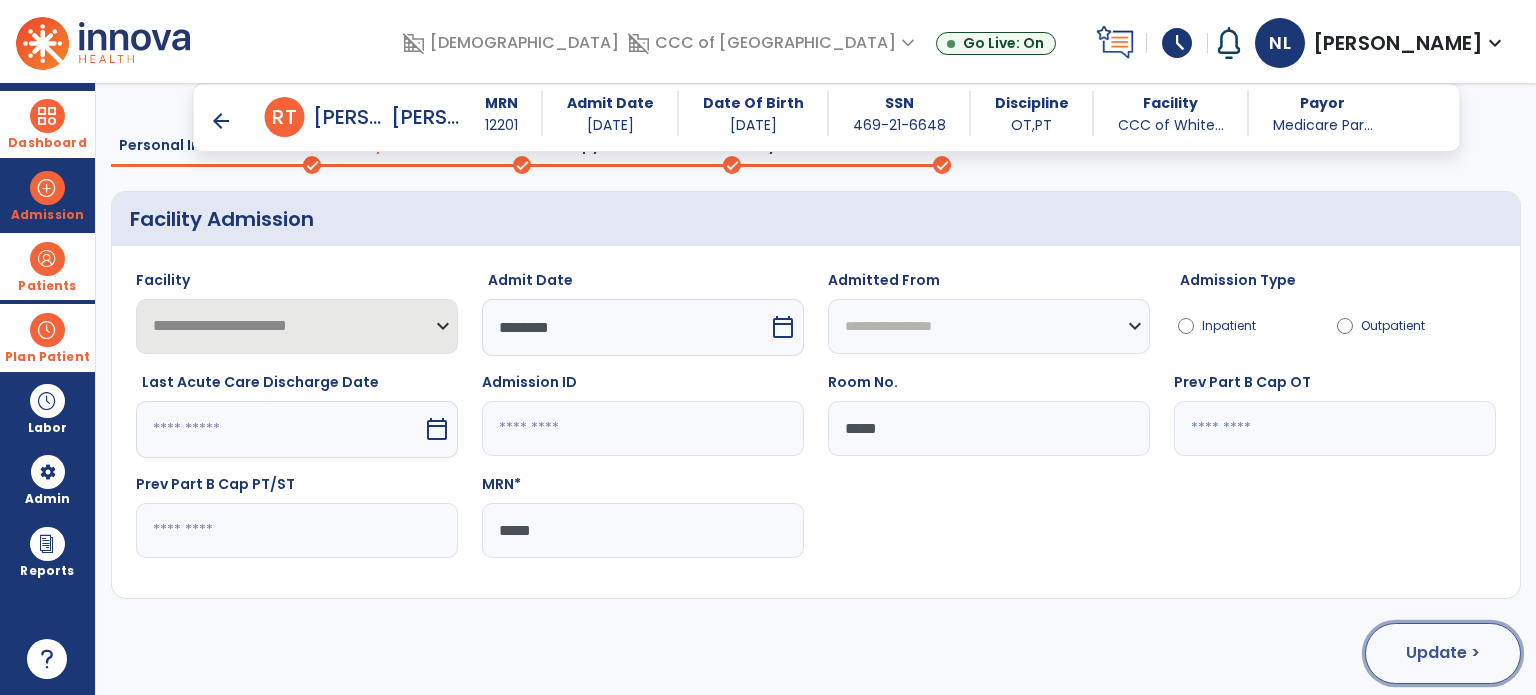 click on "Update >" 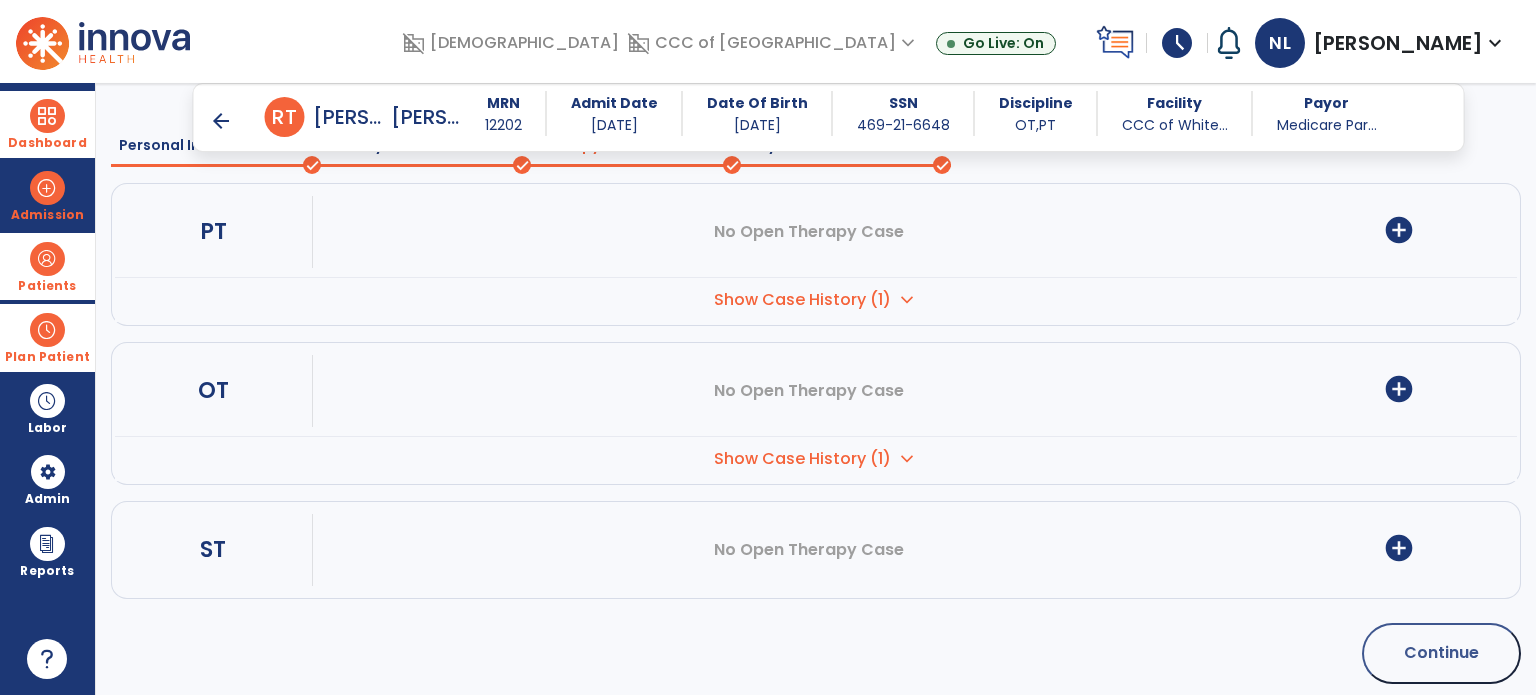 click on "Continue" 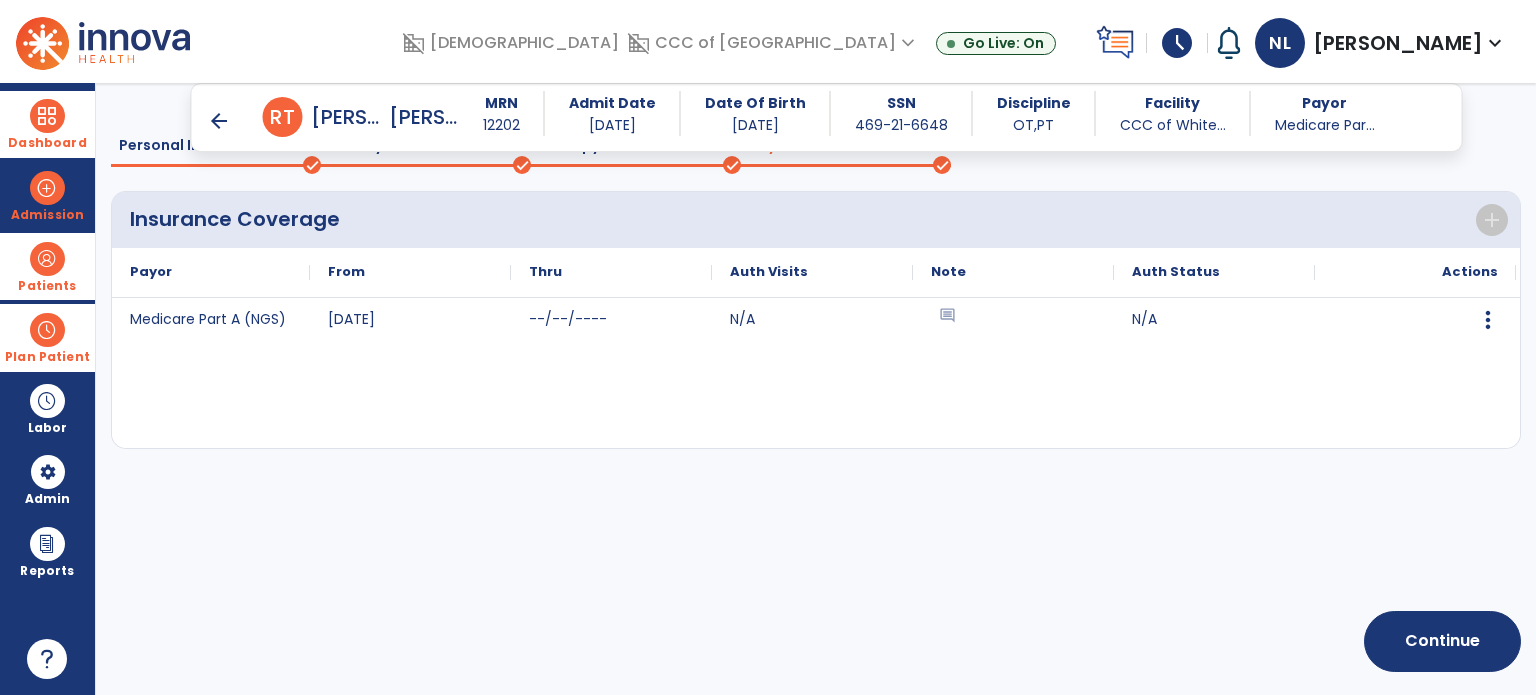scroll, scrollTop: 100, scrollLeft: 0, axis: vertical 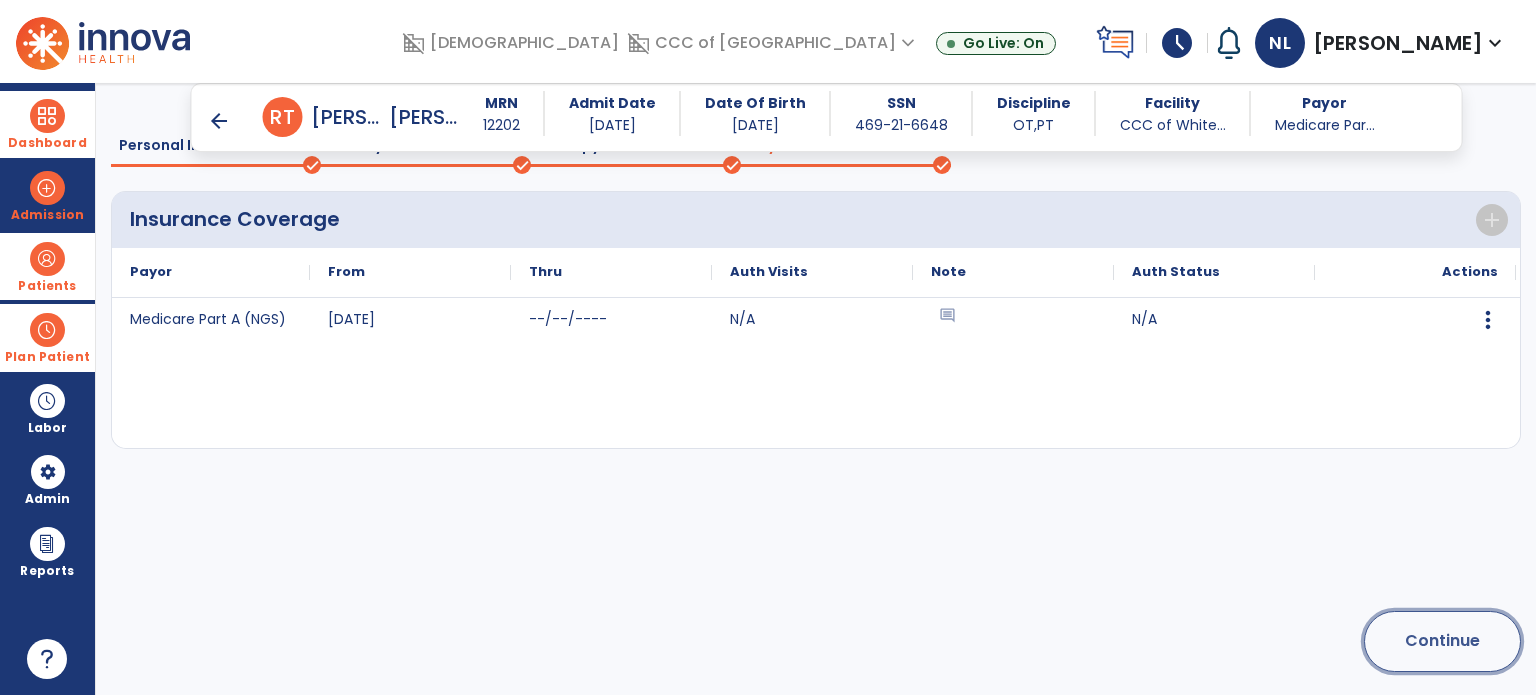 click on "Continue" 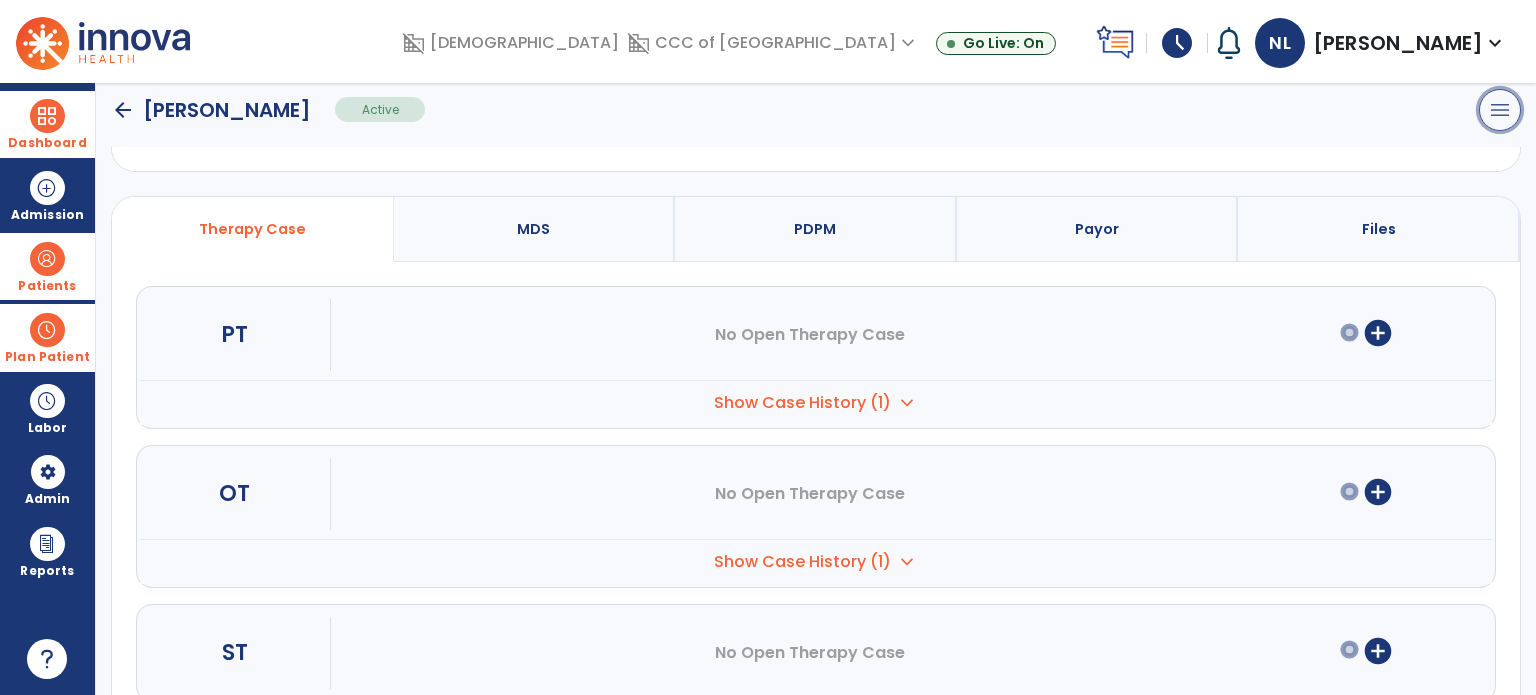 click on "menu" at bounding box center (1500, 110) 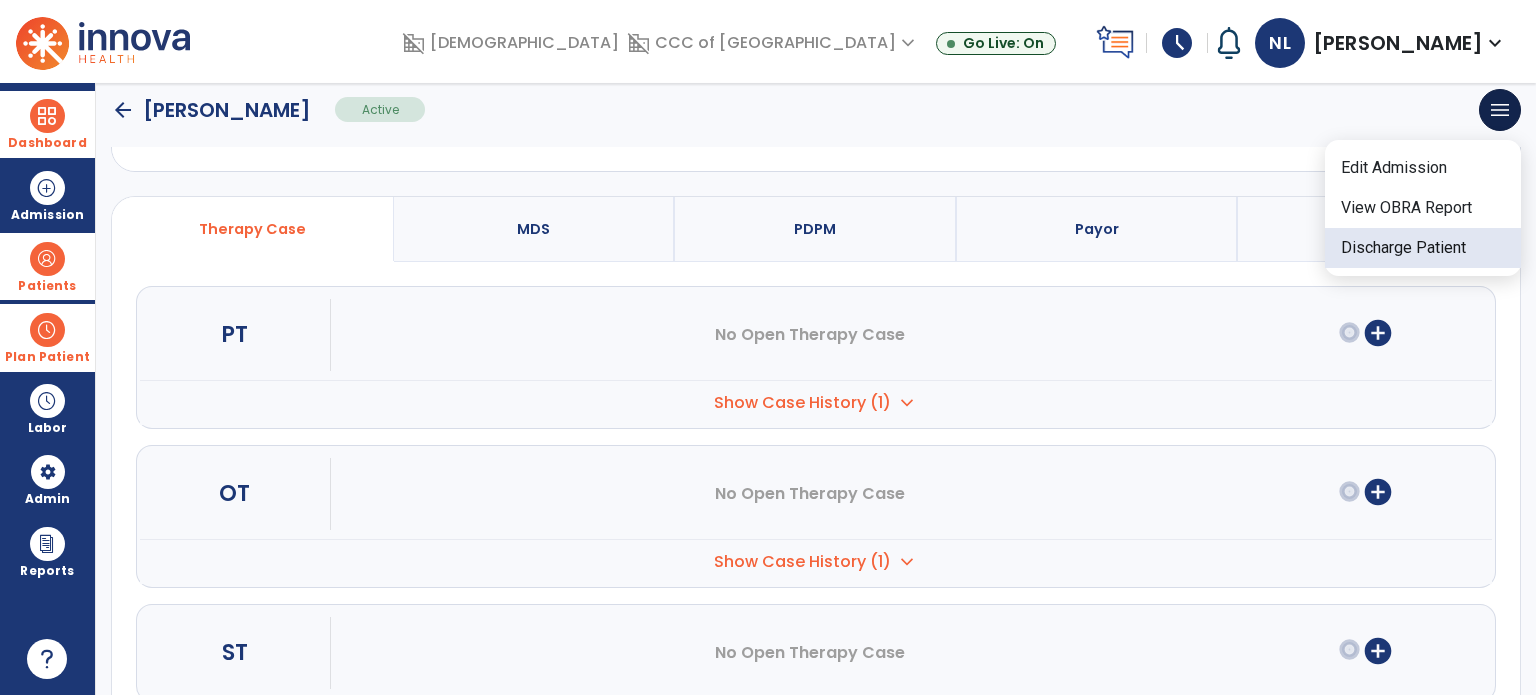 click on "Discharge Patient" 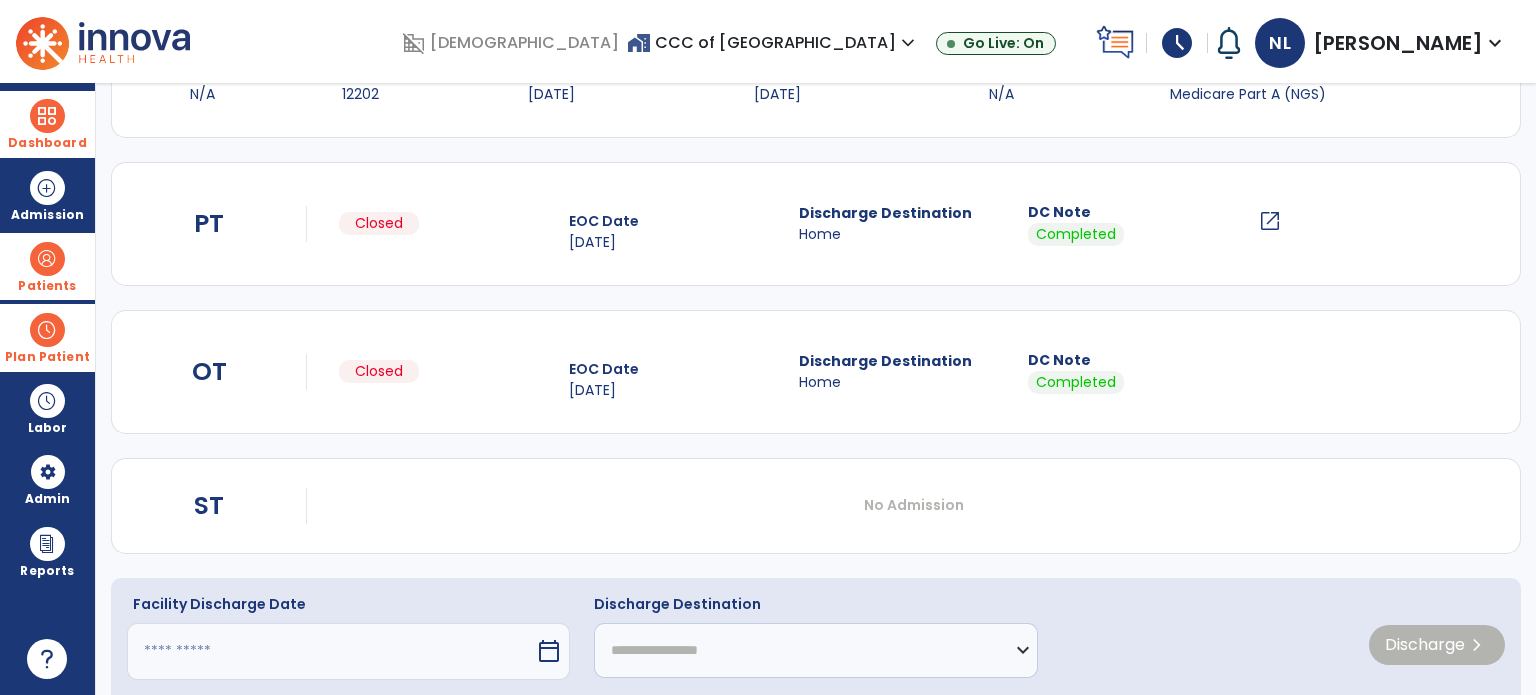 scroll, scrollTop: 214, scrollLeft: 0, axis: vertical 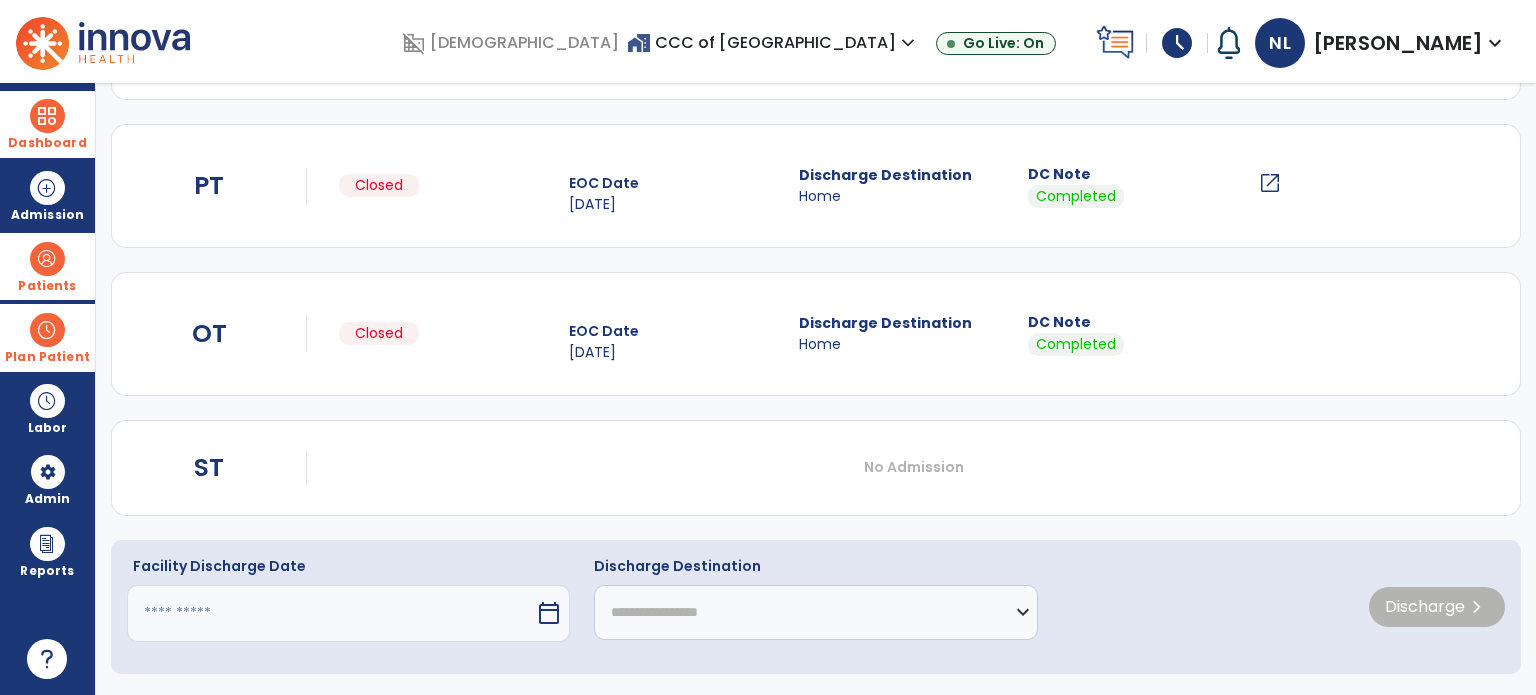click at bounding box center [331, 613] 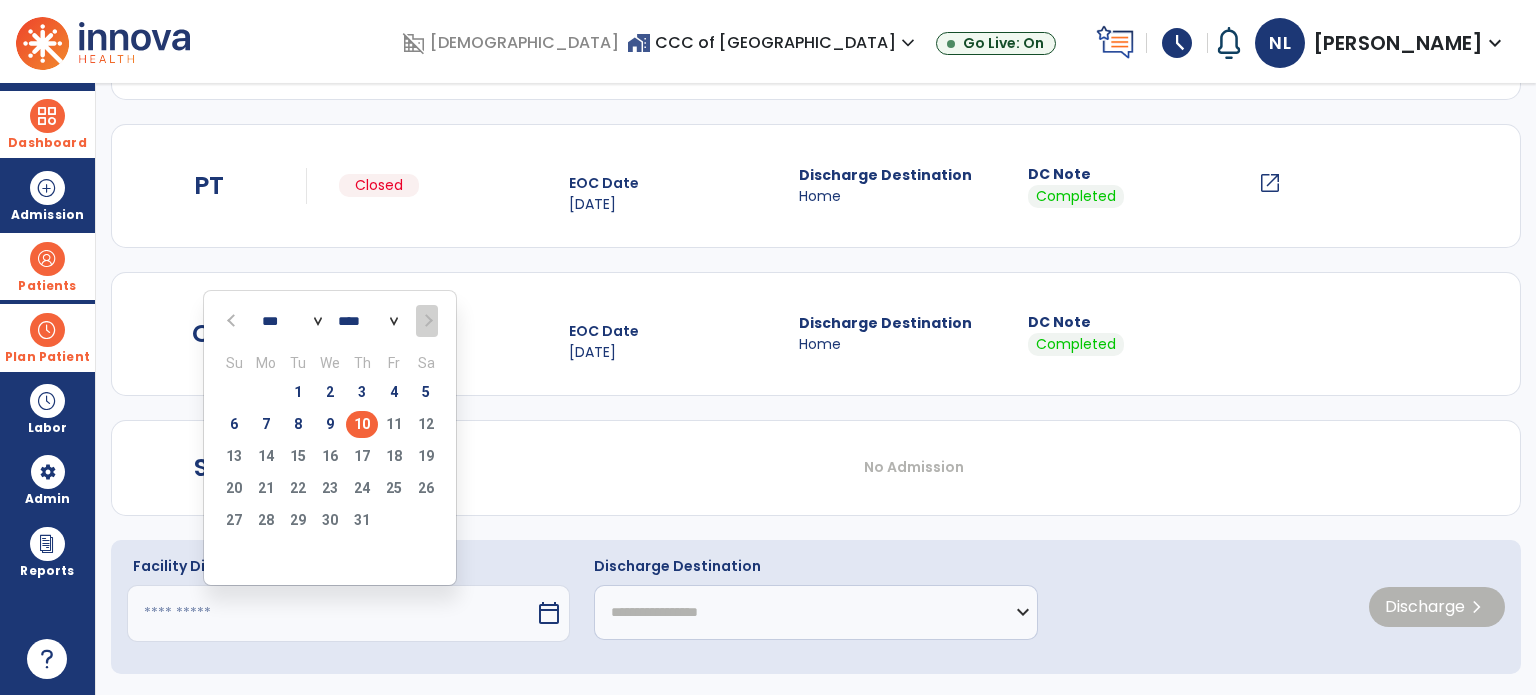 click at bounding box center (233, 320) 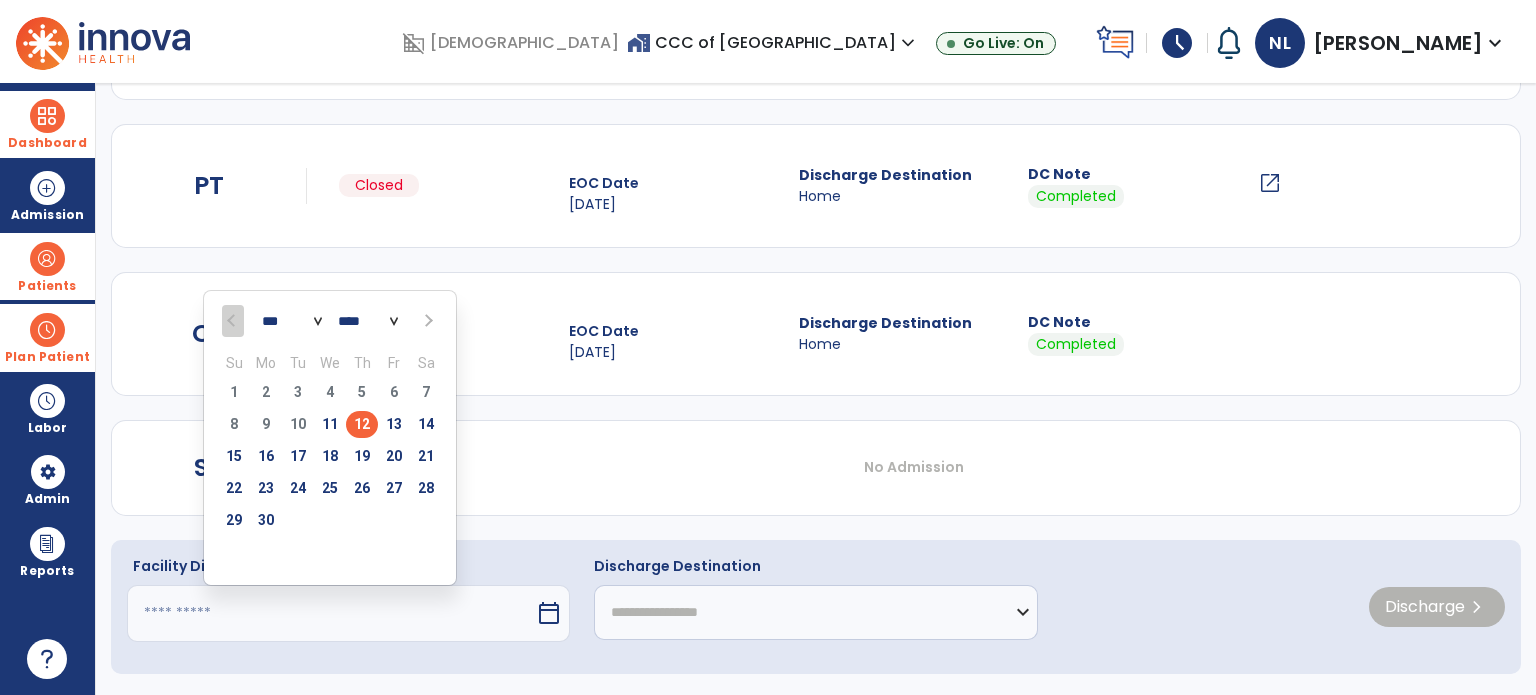 click on "12" at bounding box center (362, 424) 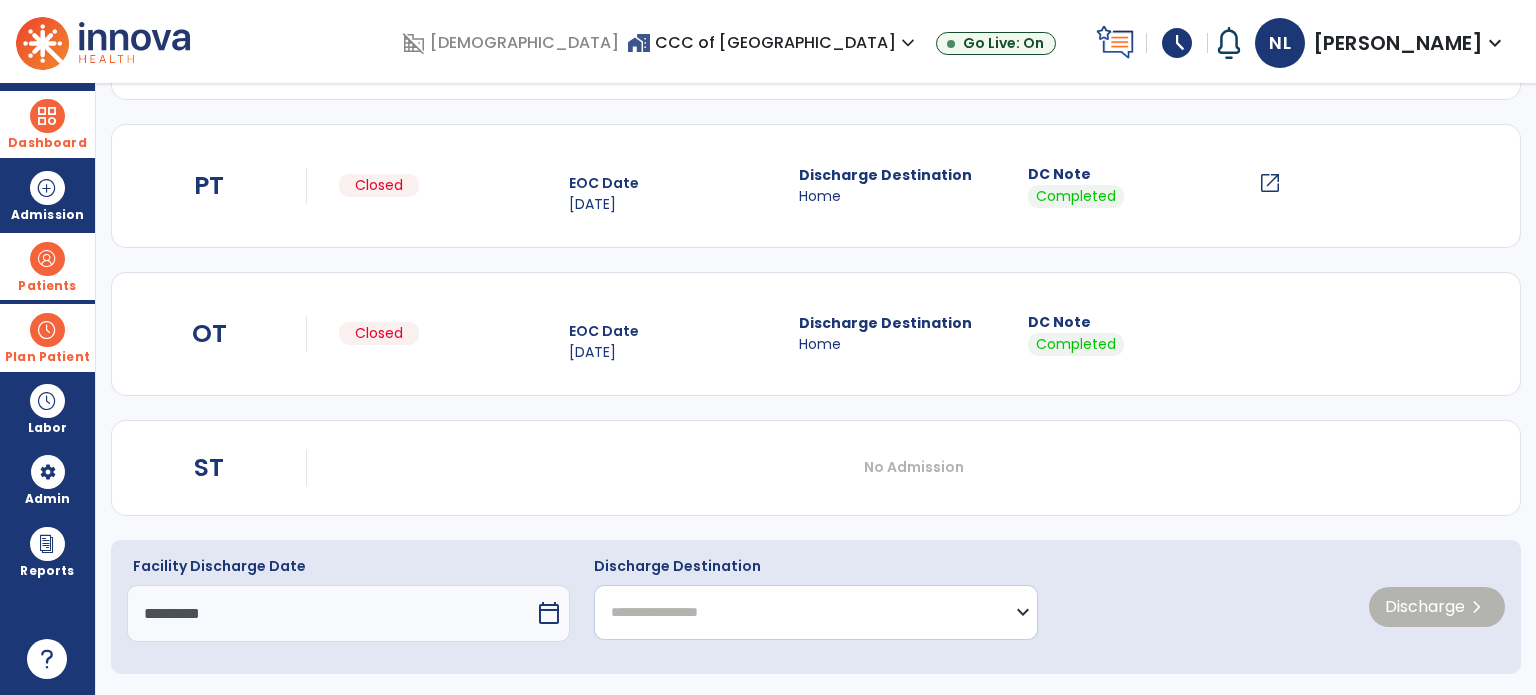 click on "**********" 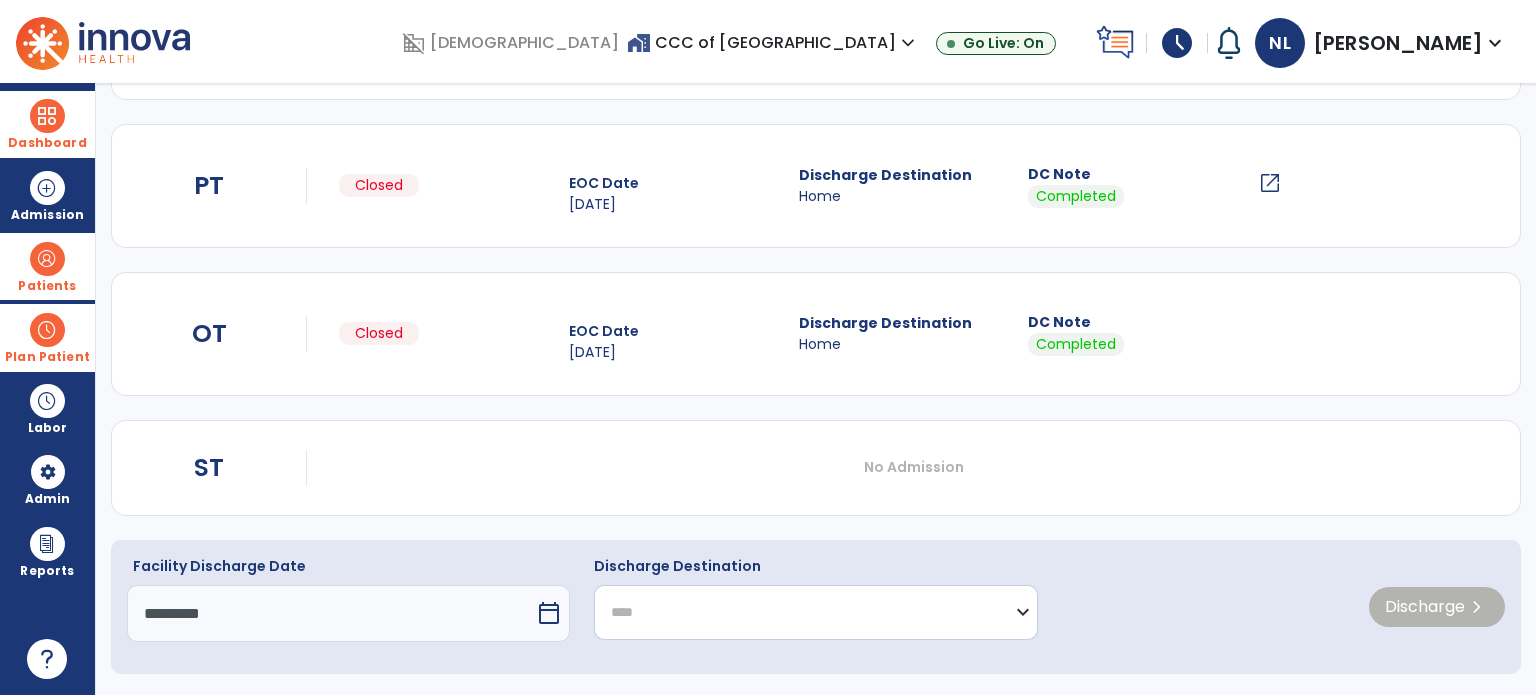 click on "**********" 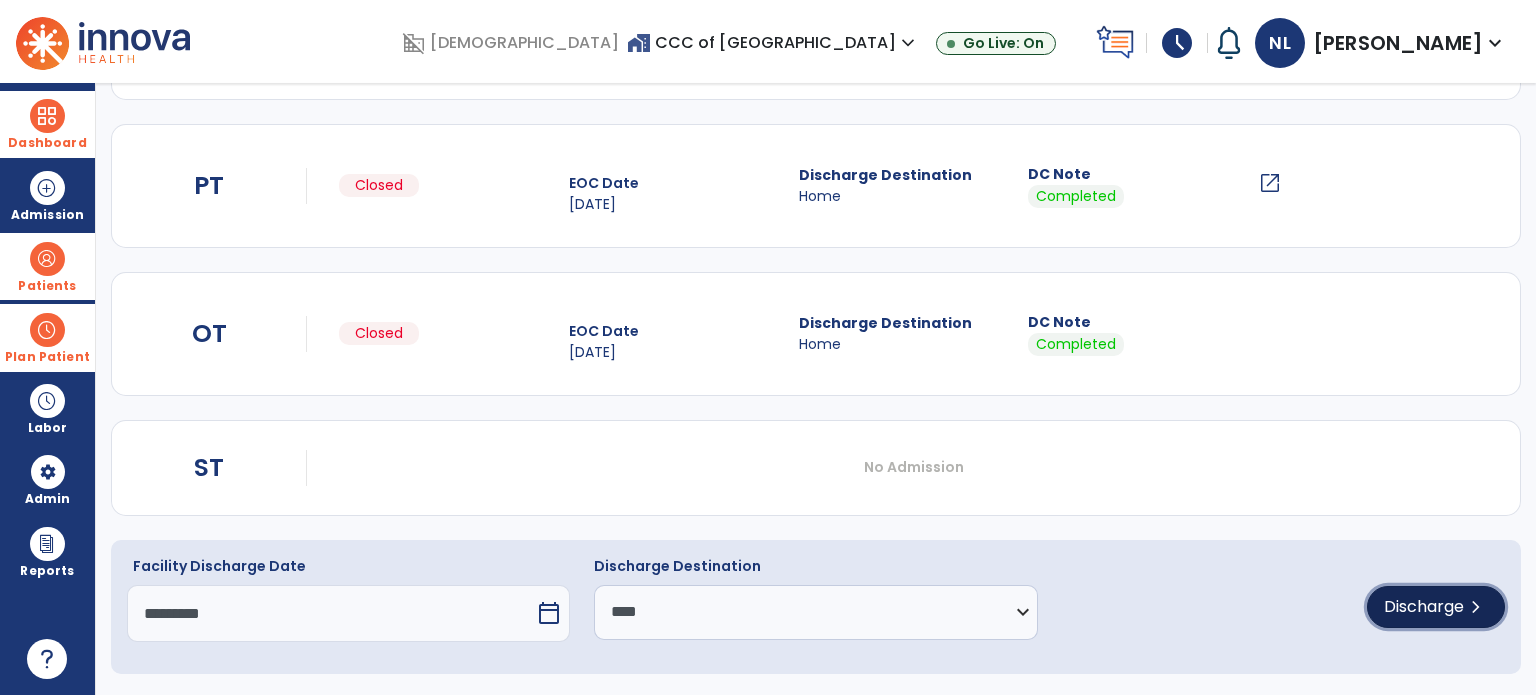 click on "Discharge" 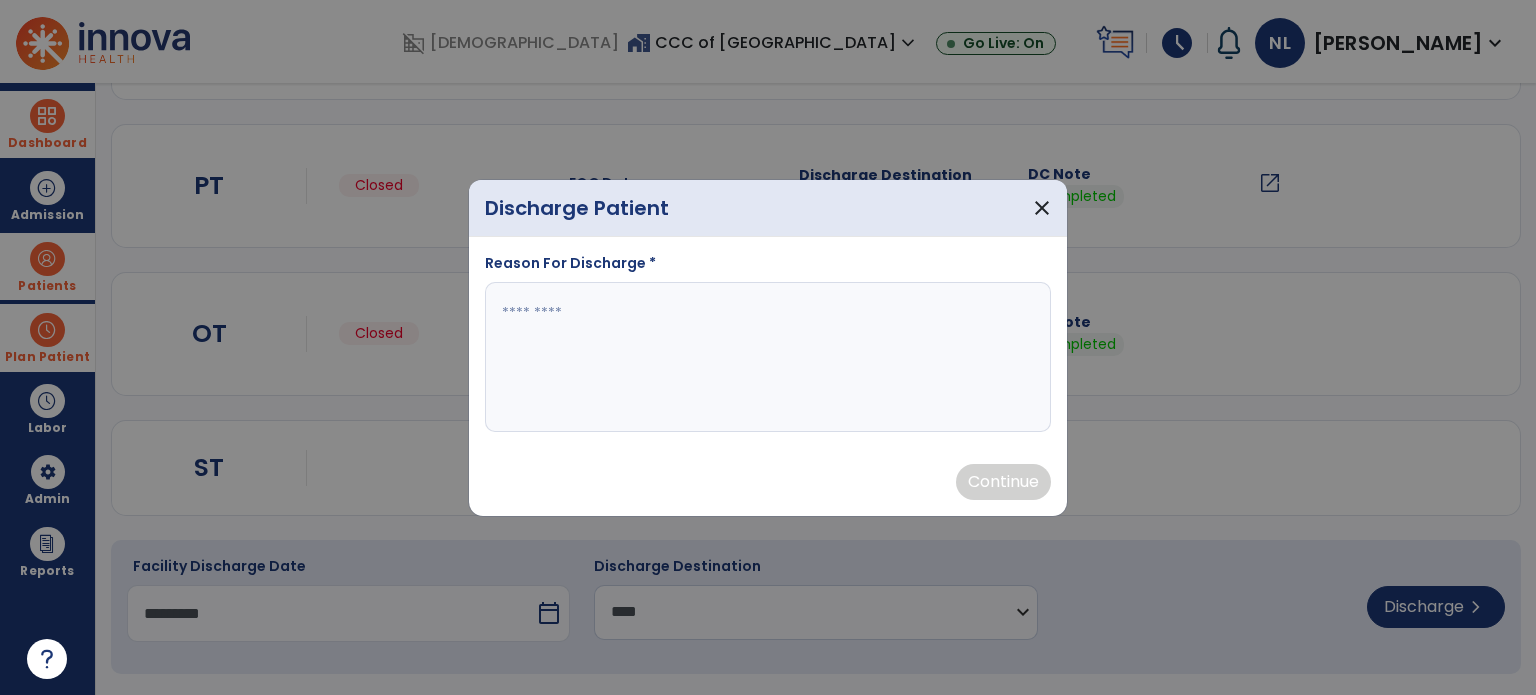 click at bounding box center [768, 357] 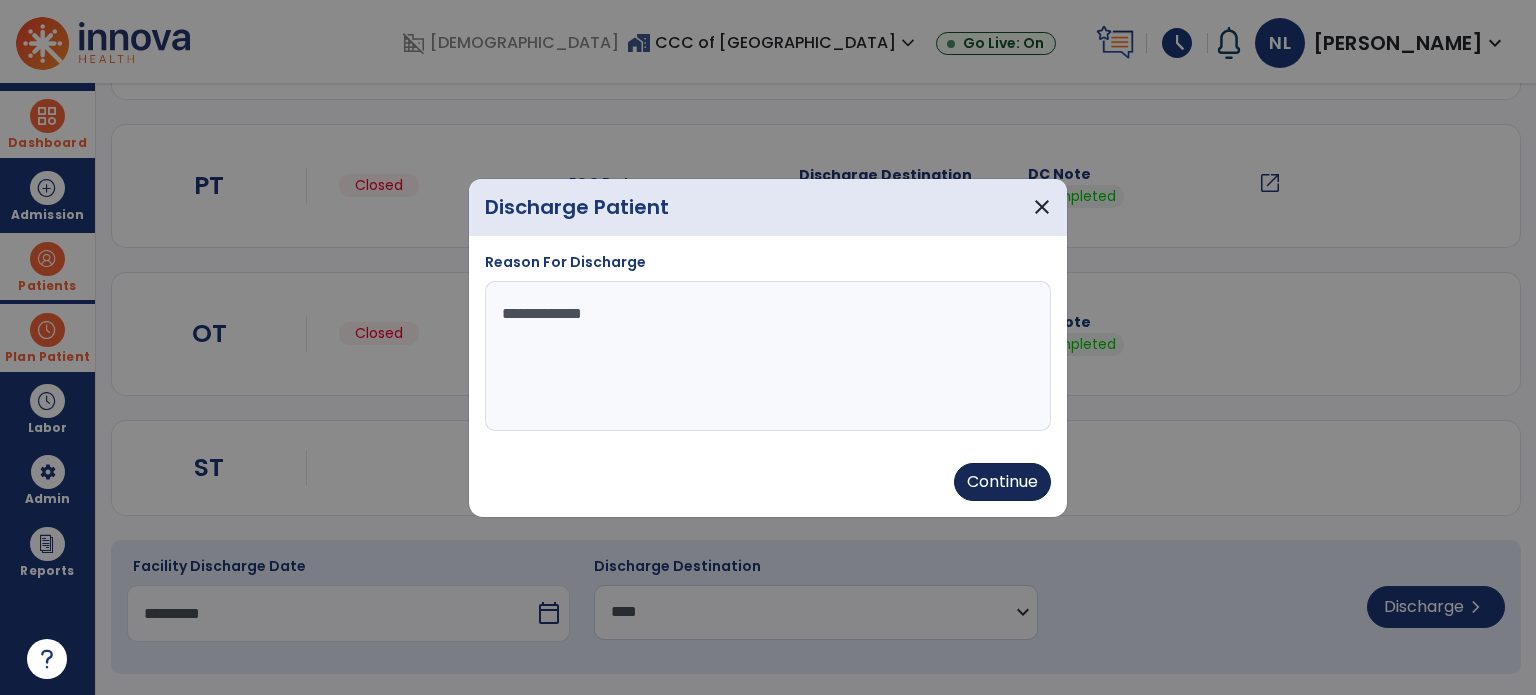 type on "**********" 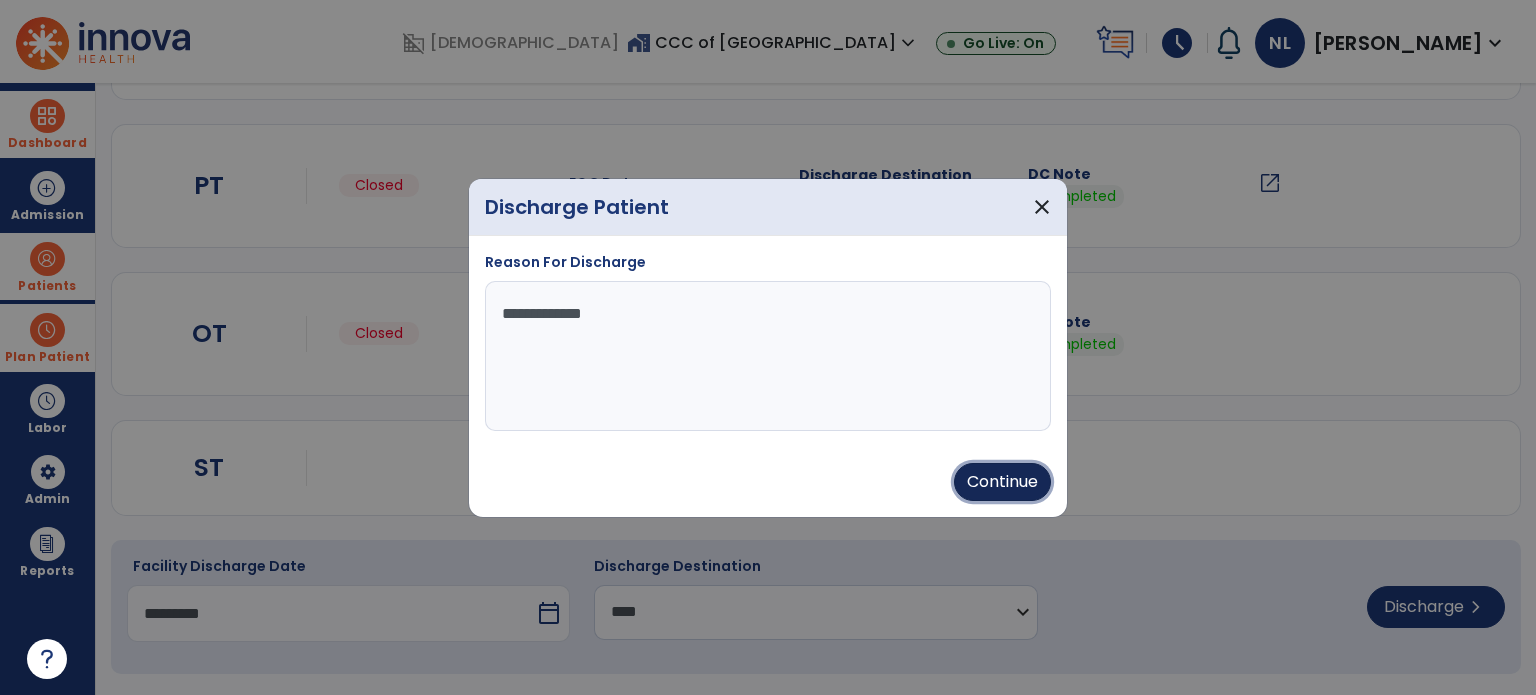 click on "Continue" at bounding box center (1002, 482) 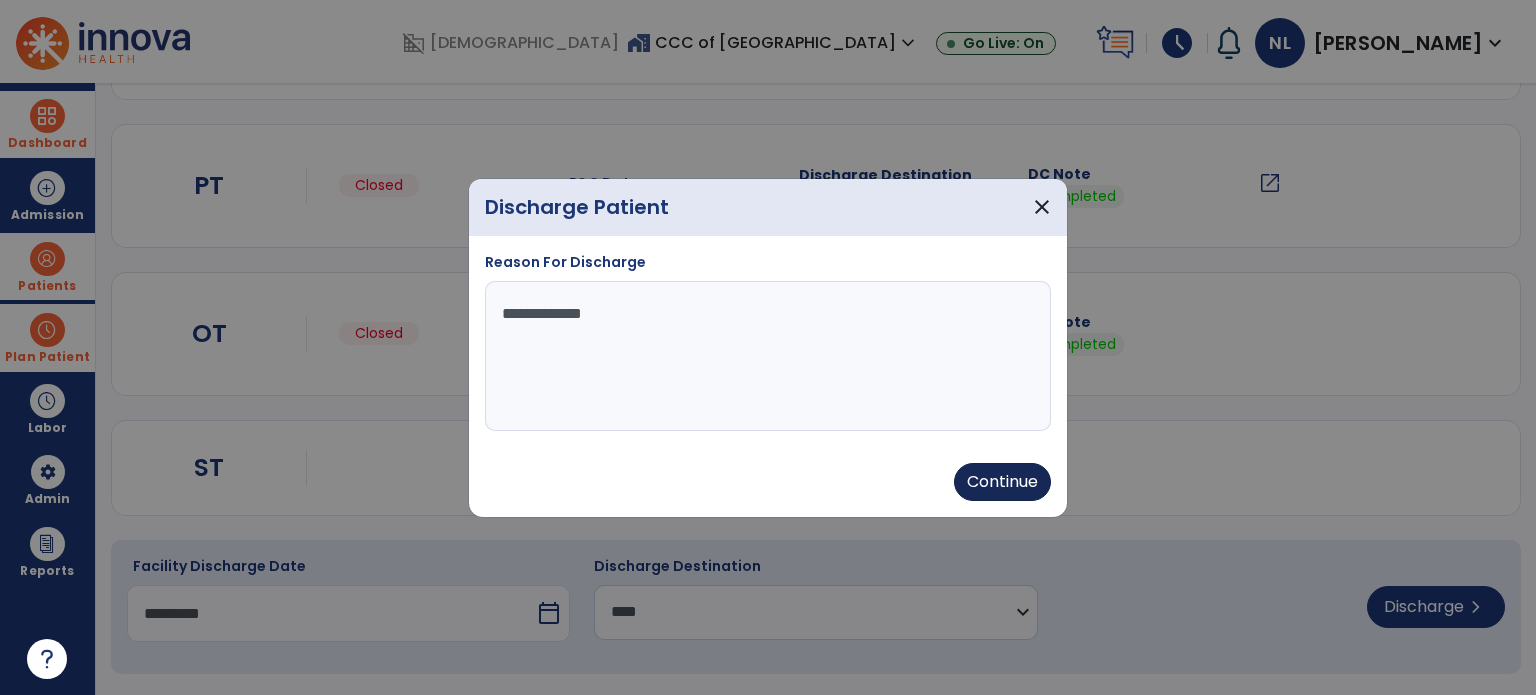 type on "*********" 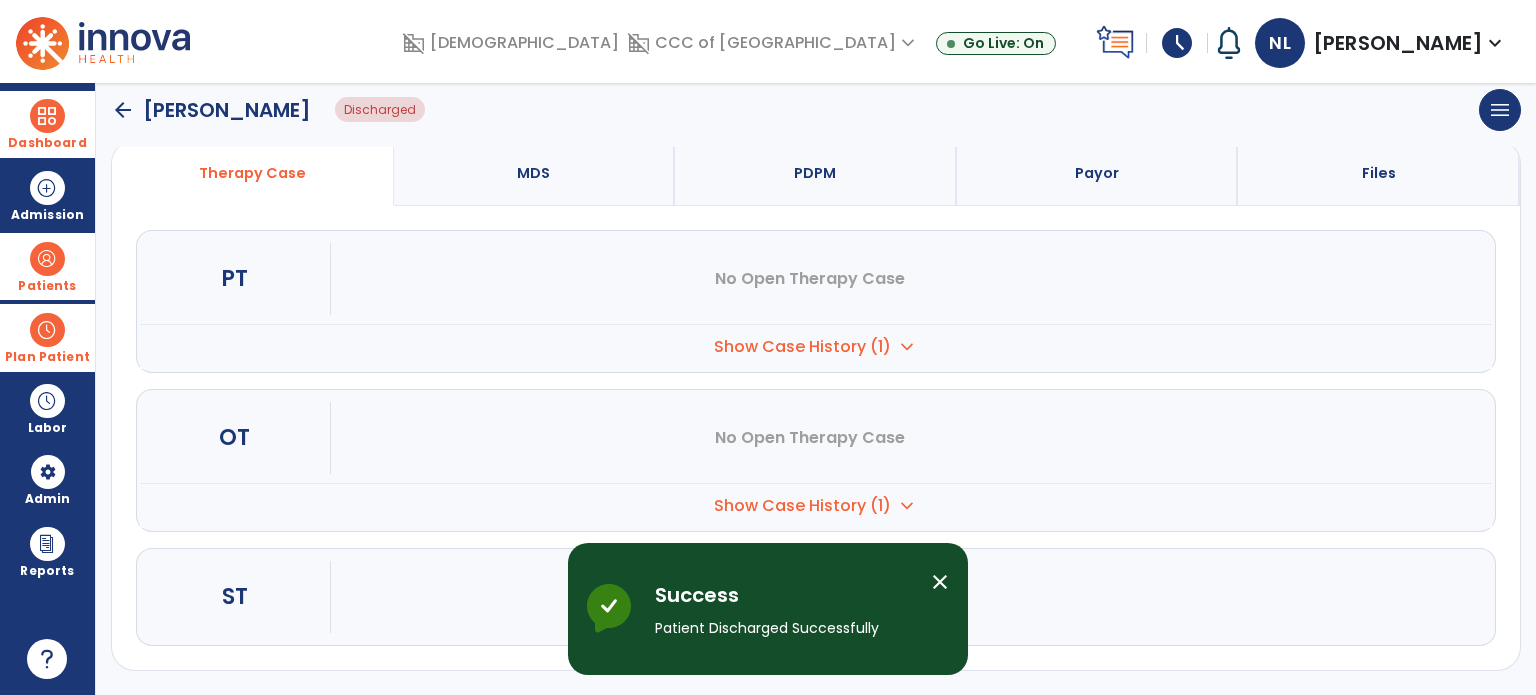 scroll, scrollTop: 152, scrollLeft: 0, axis: vertical 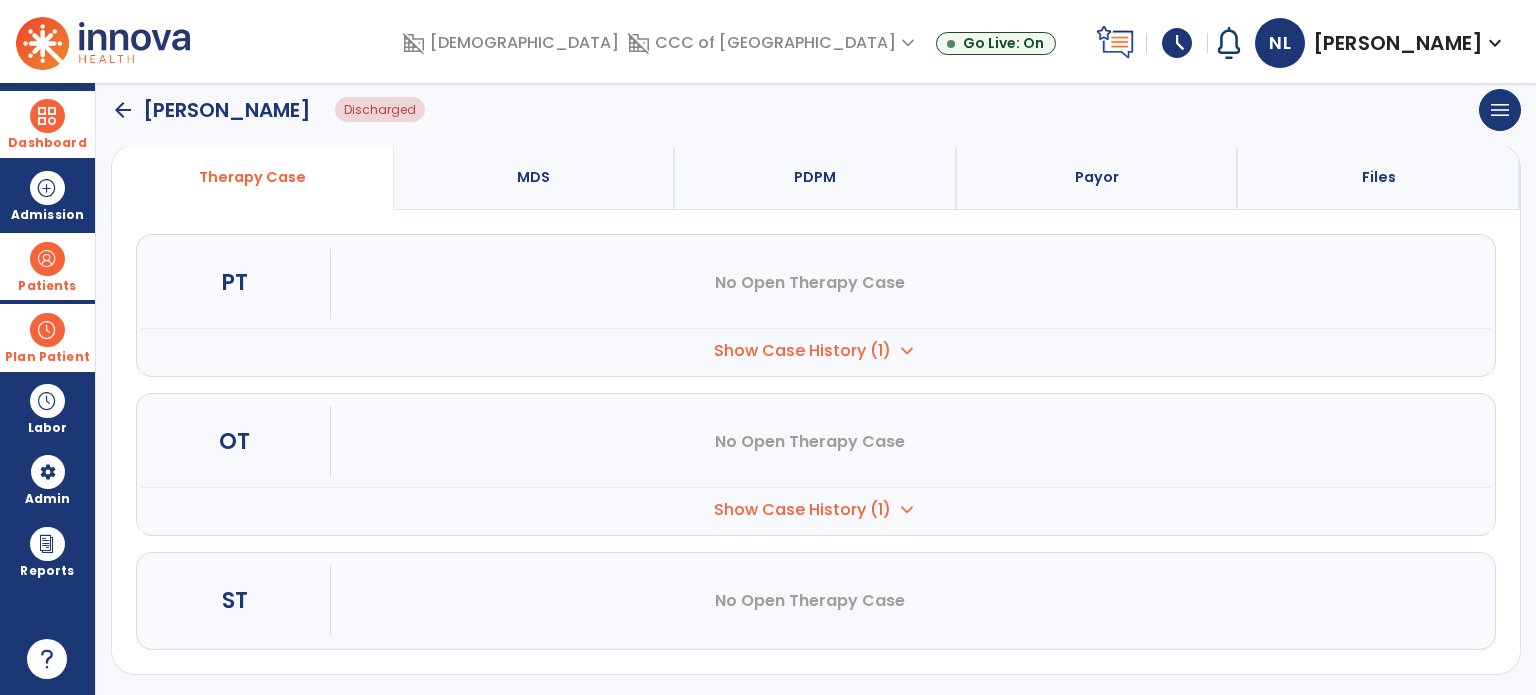 click on "Patients" at bounding box center [47, 286] 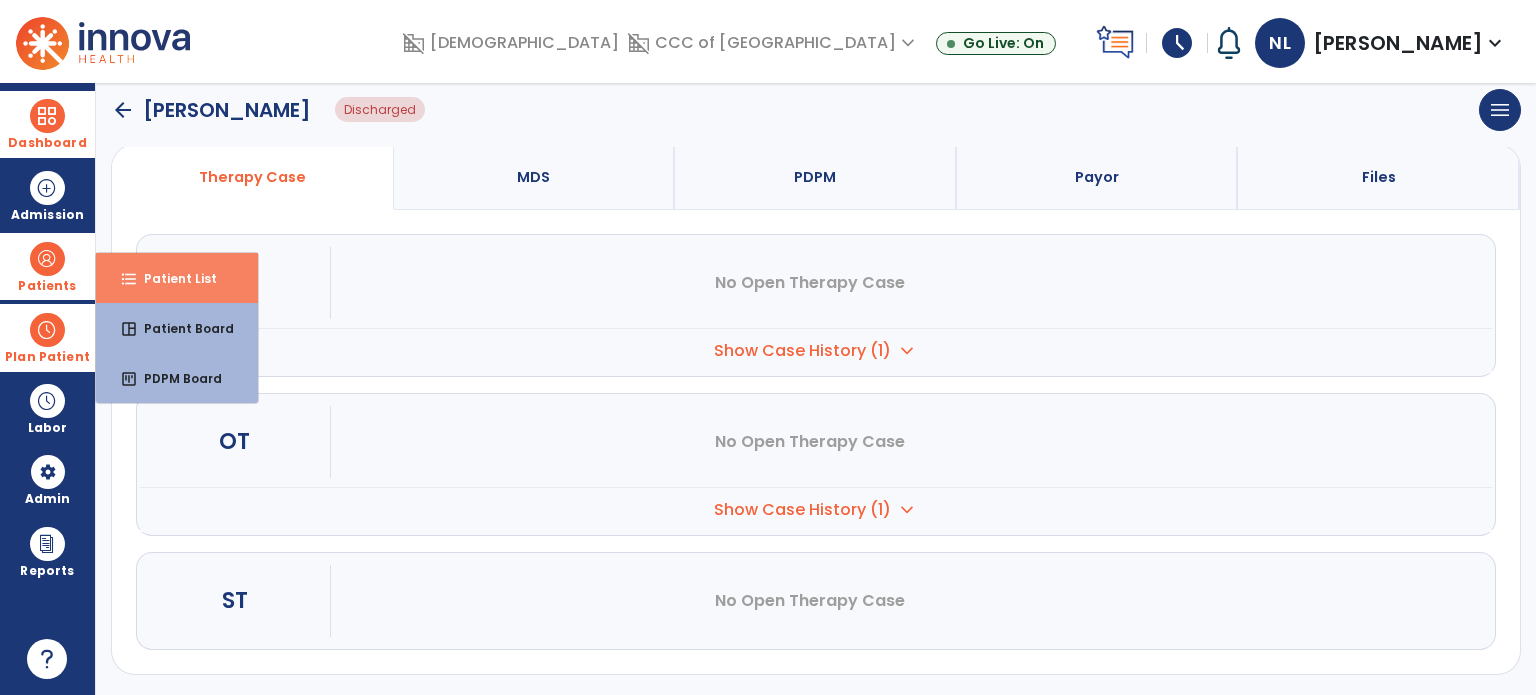 click on "Patient List" at bounding box center (172, 278) 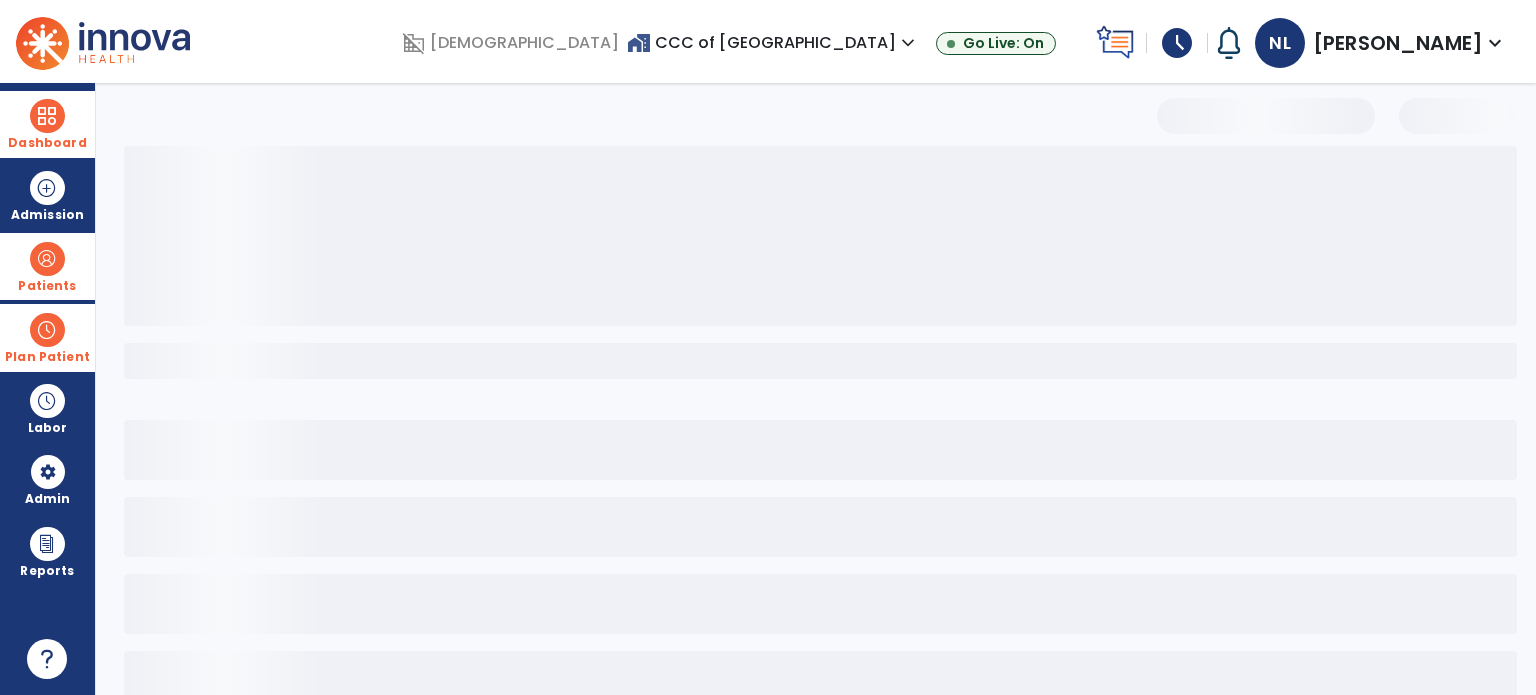 scroll, scrollTop: 46, scrollLeft: 0, axis: vertical 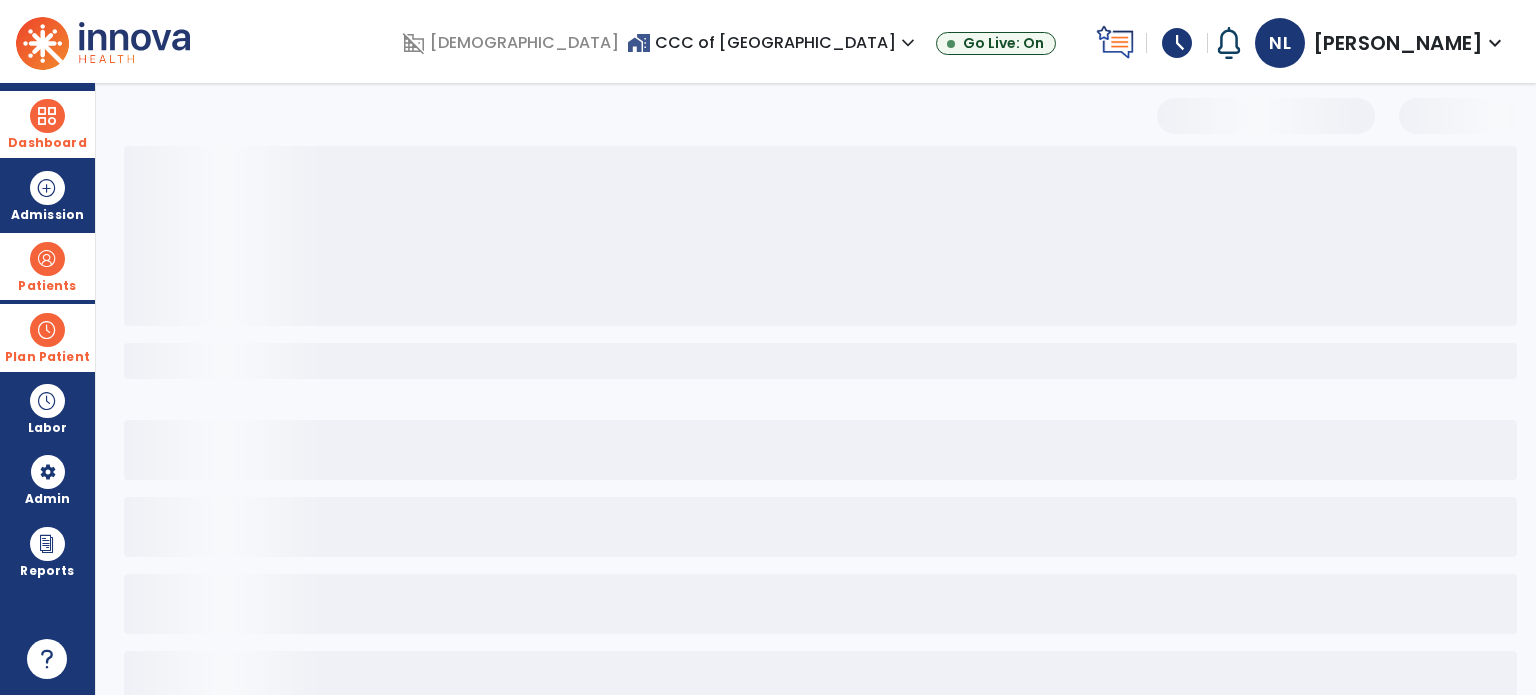 select on "***" 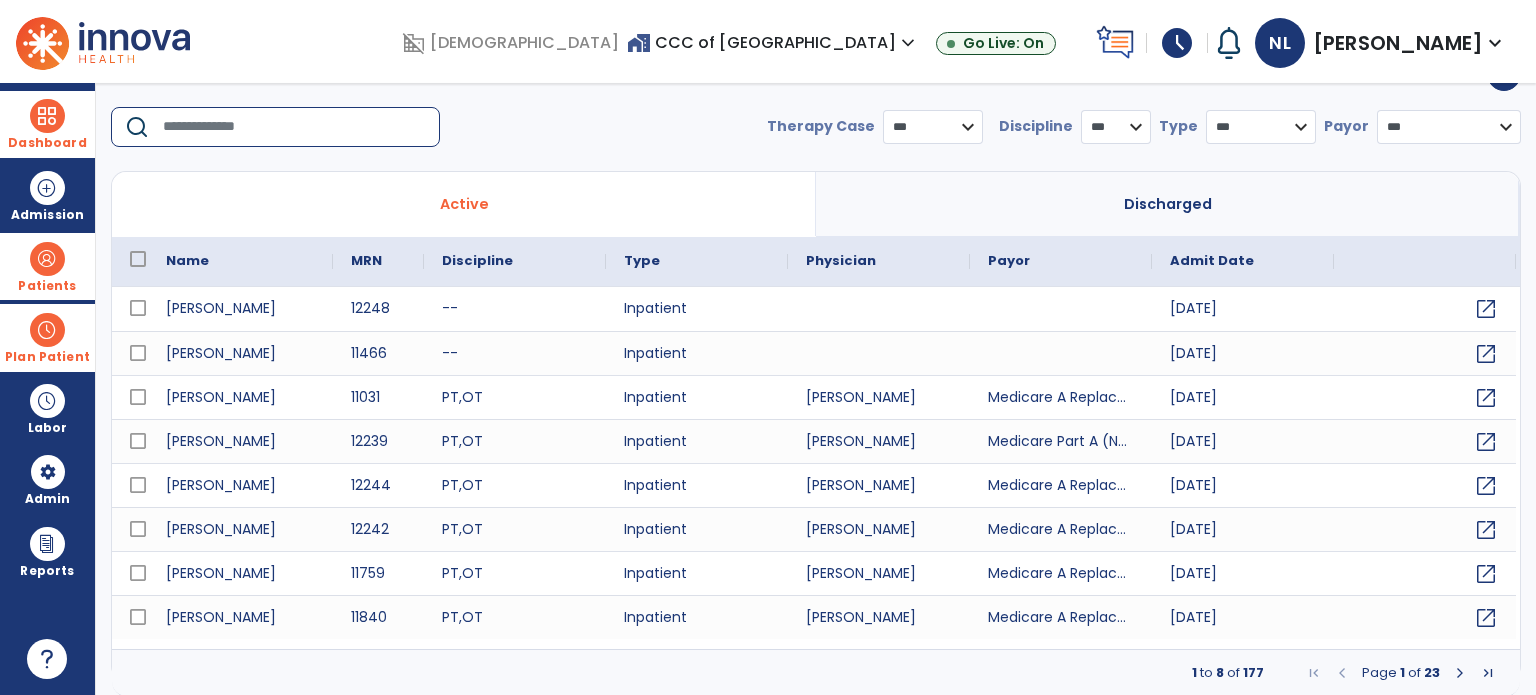 click at bounding box center [294, 127] 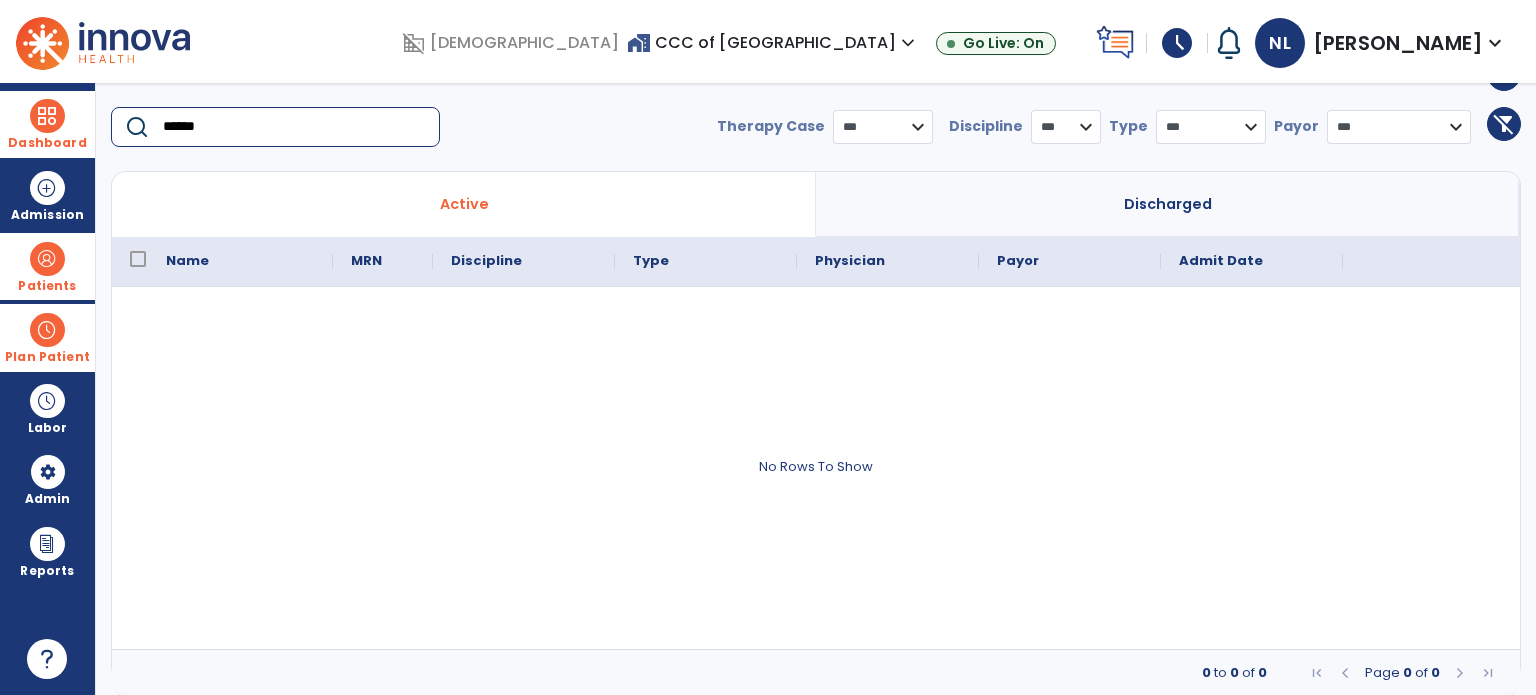 type on "******" 